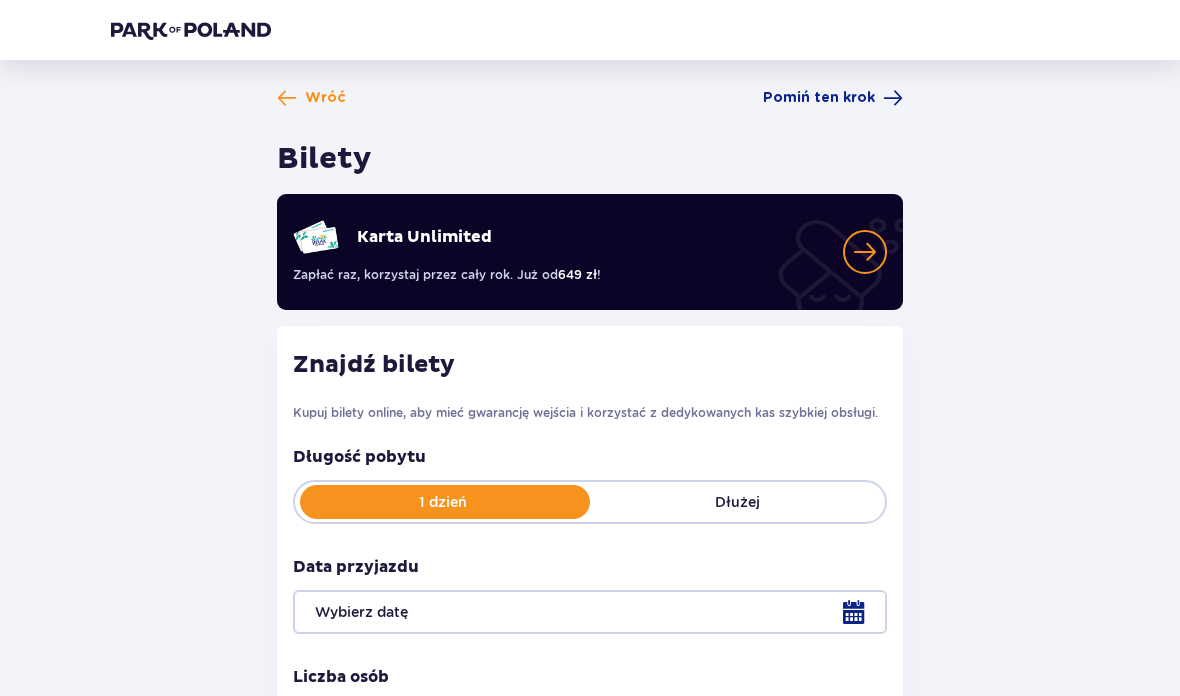 scroll, scrollTop: 0, scrollLeft: 0, axis: both 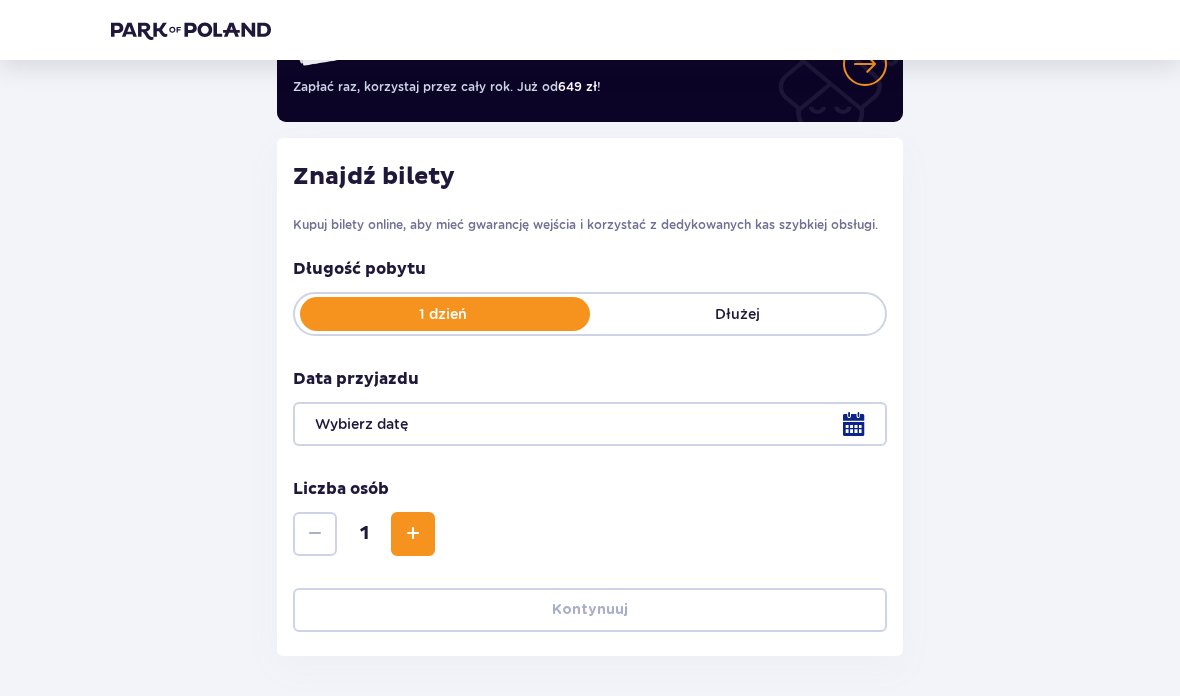 click at bounding box center (590, 424) 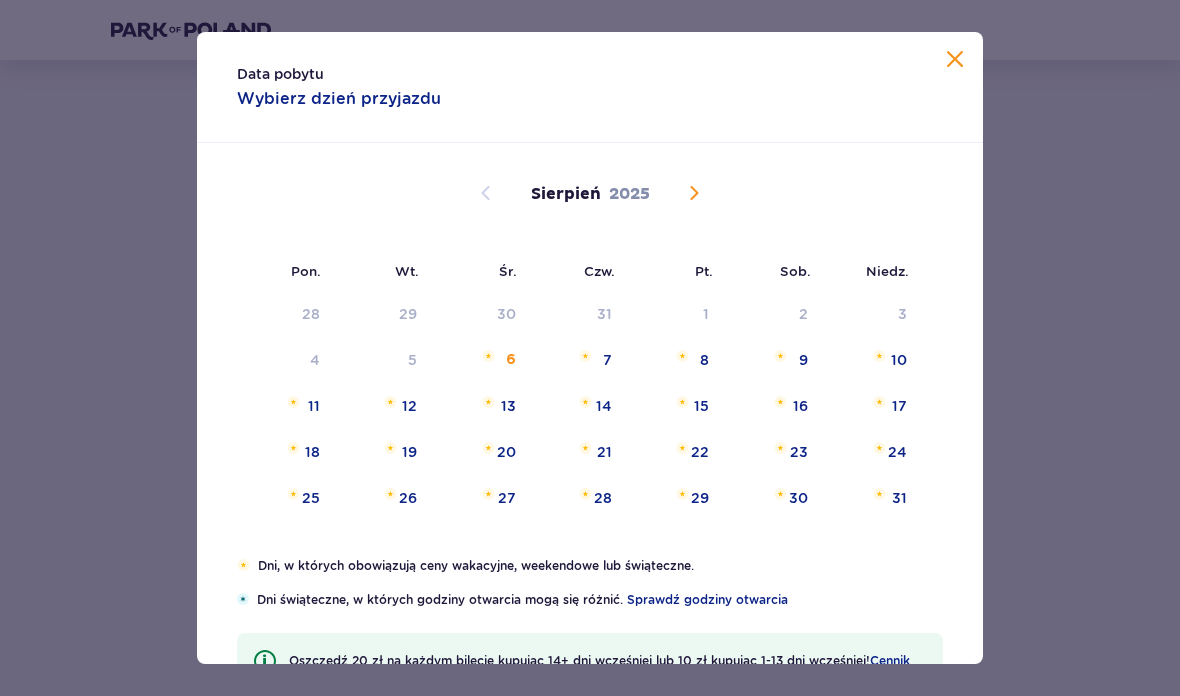 click on "7" at bounding box center (607, 360) 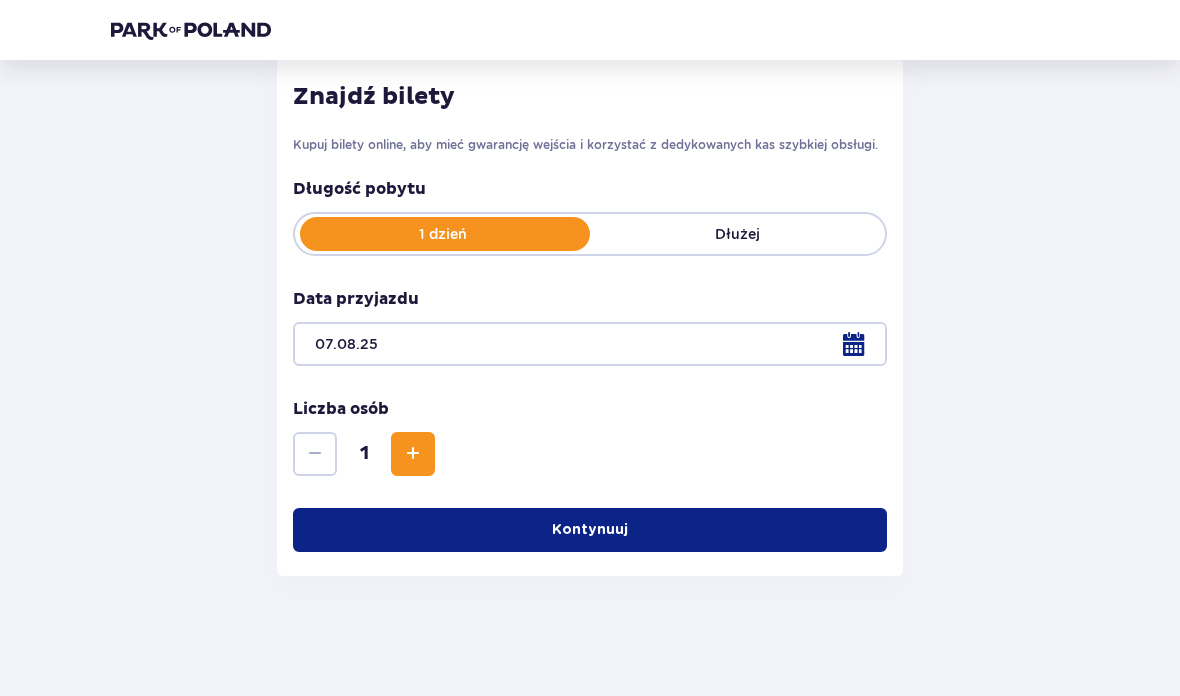 click at bounding box center [413, 454] 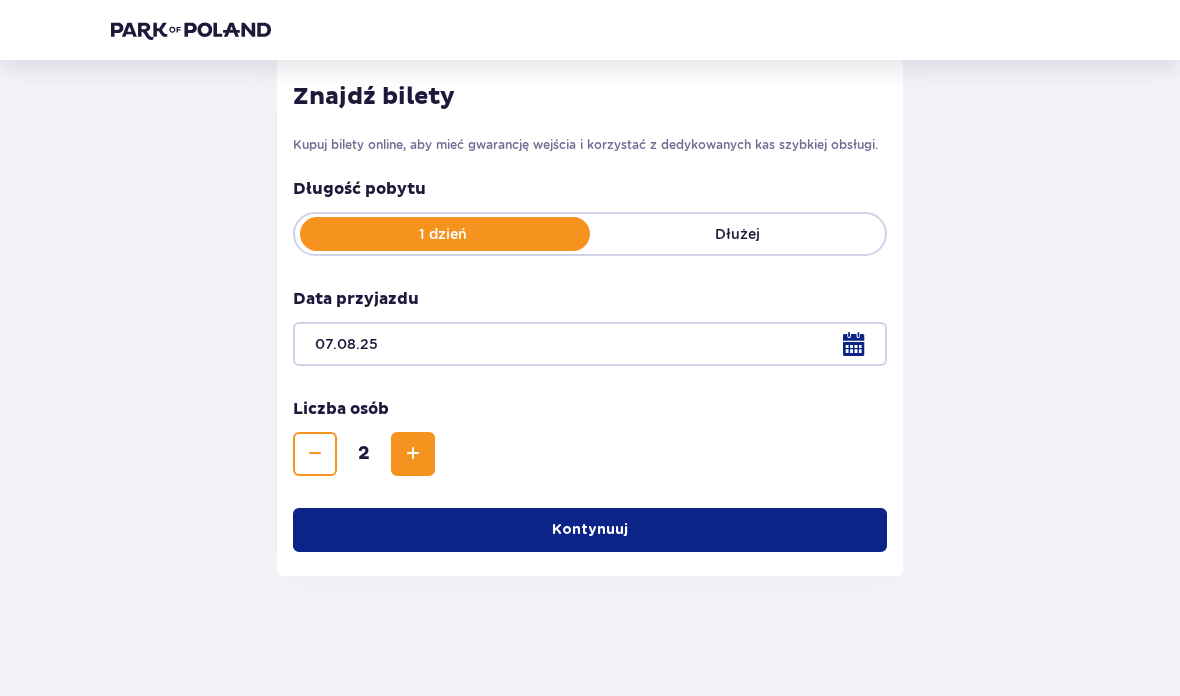 click on "Kontynuuj" at bounding box center [590, 530] 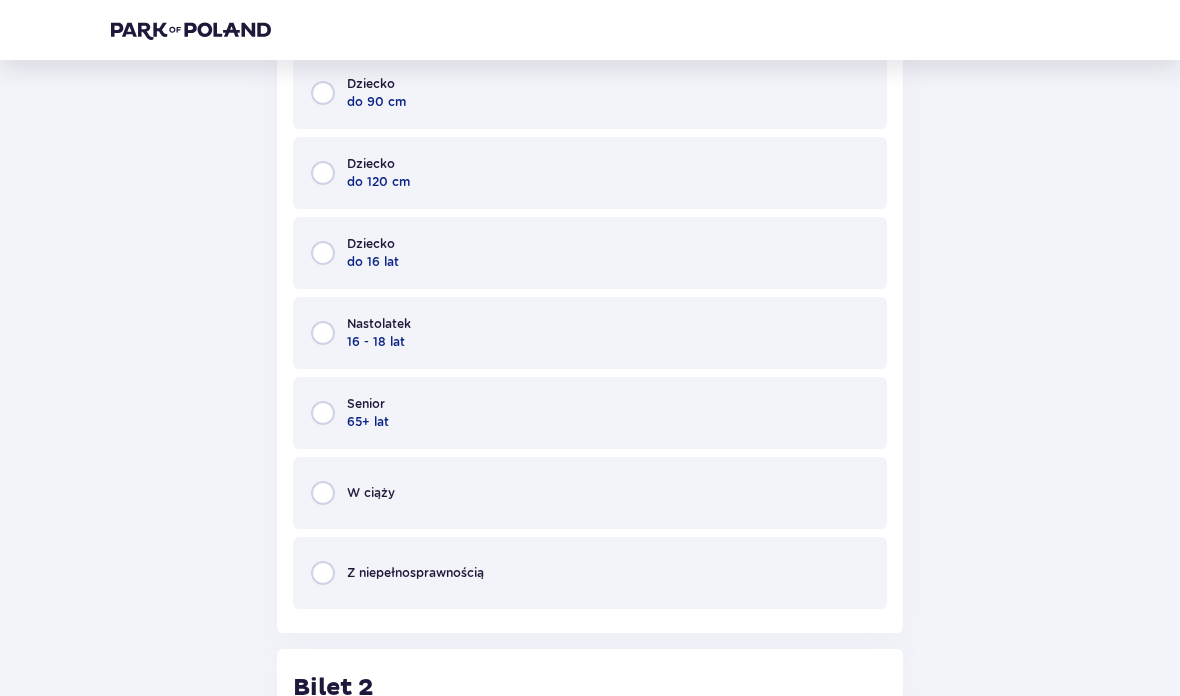 click at bounding box center (323, 254) 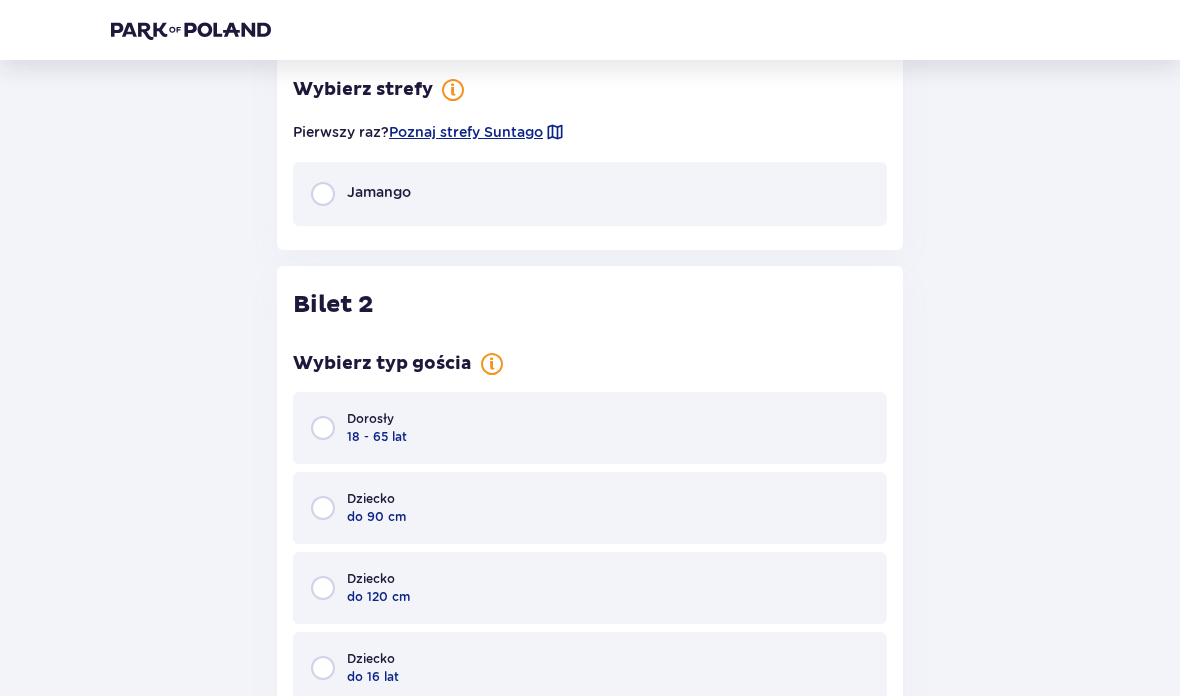 scroll, scrollTop: 1574, scrollLeft: 0, axis: vertical 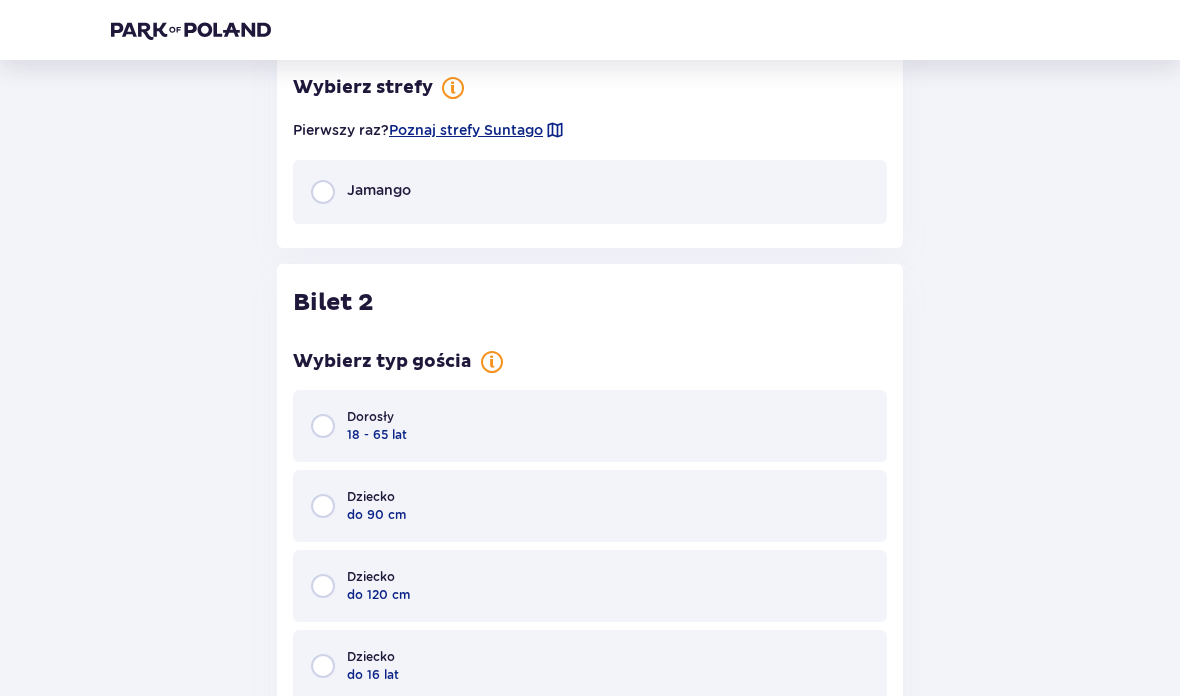 click at bounding box center [323, 192] 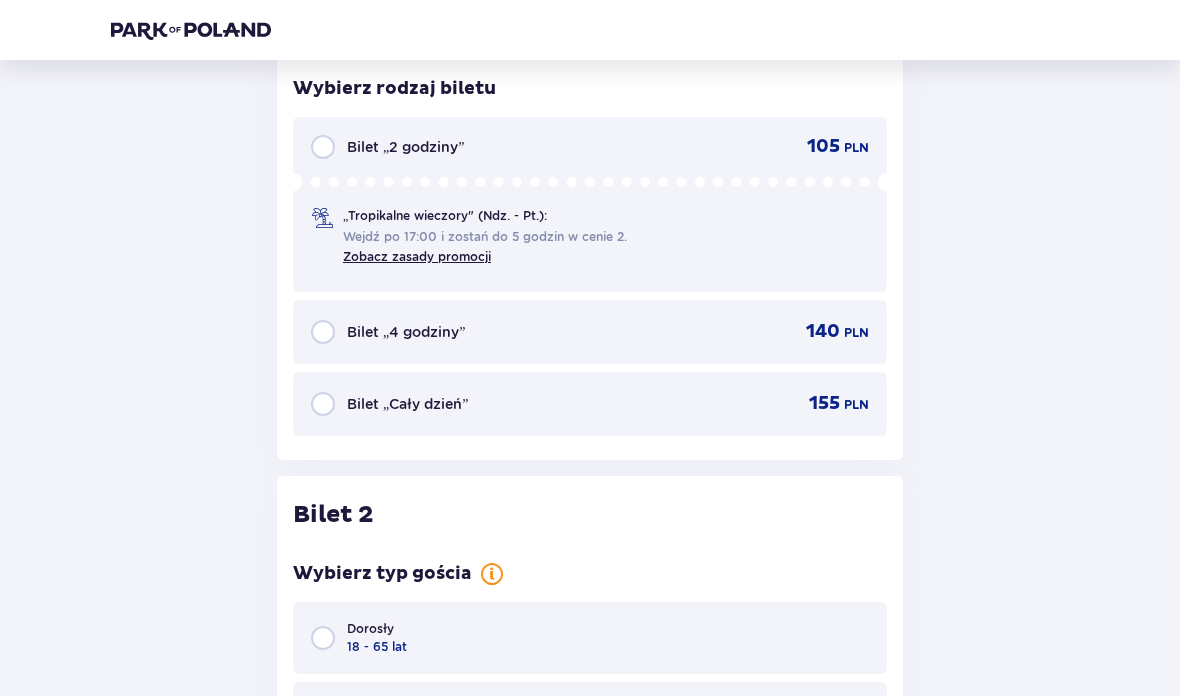 scroll, scrollTop: 1754, scrollLeft: 0, axis: vertical 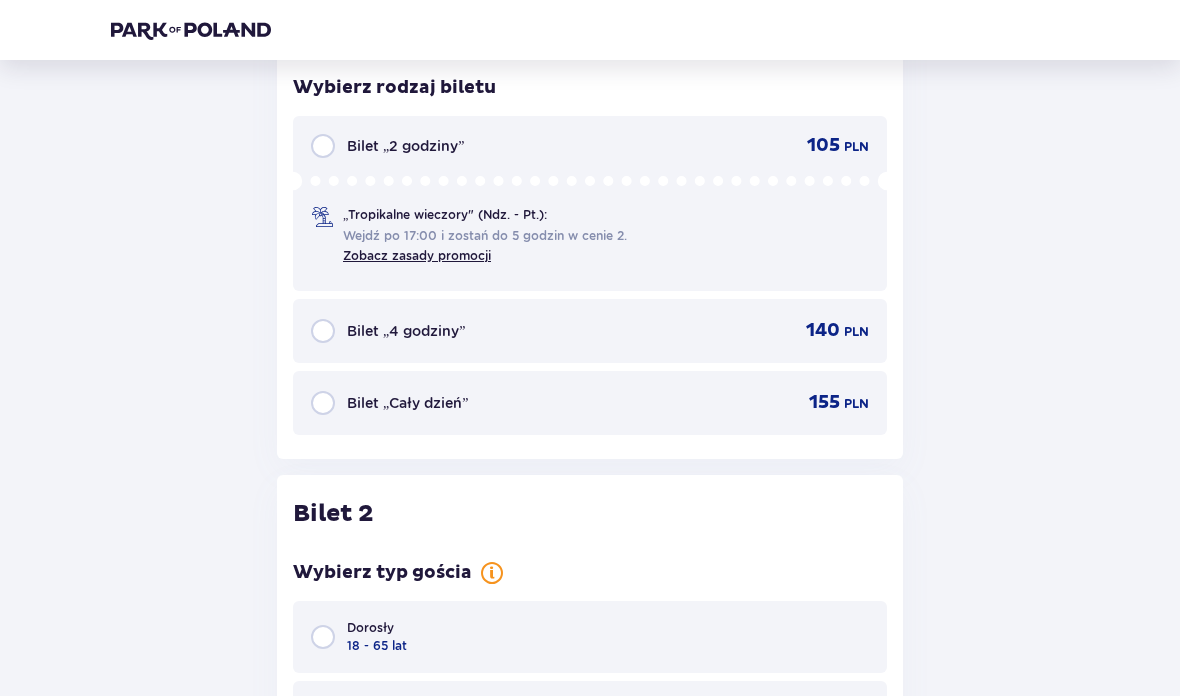 click at bounding box center (323, 331) 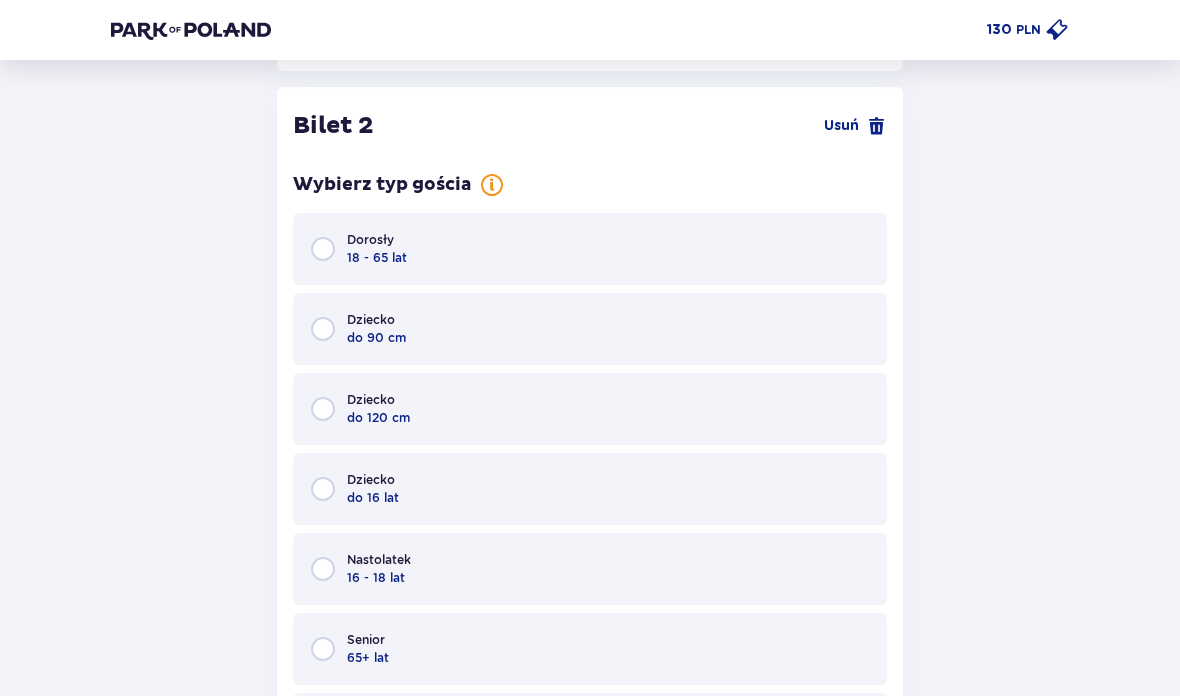 scroll, scrollTop: 2148, scrollLeft: 0, axis: vertical 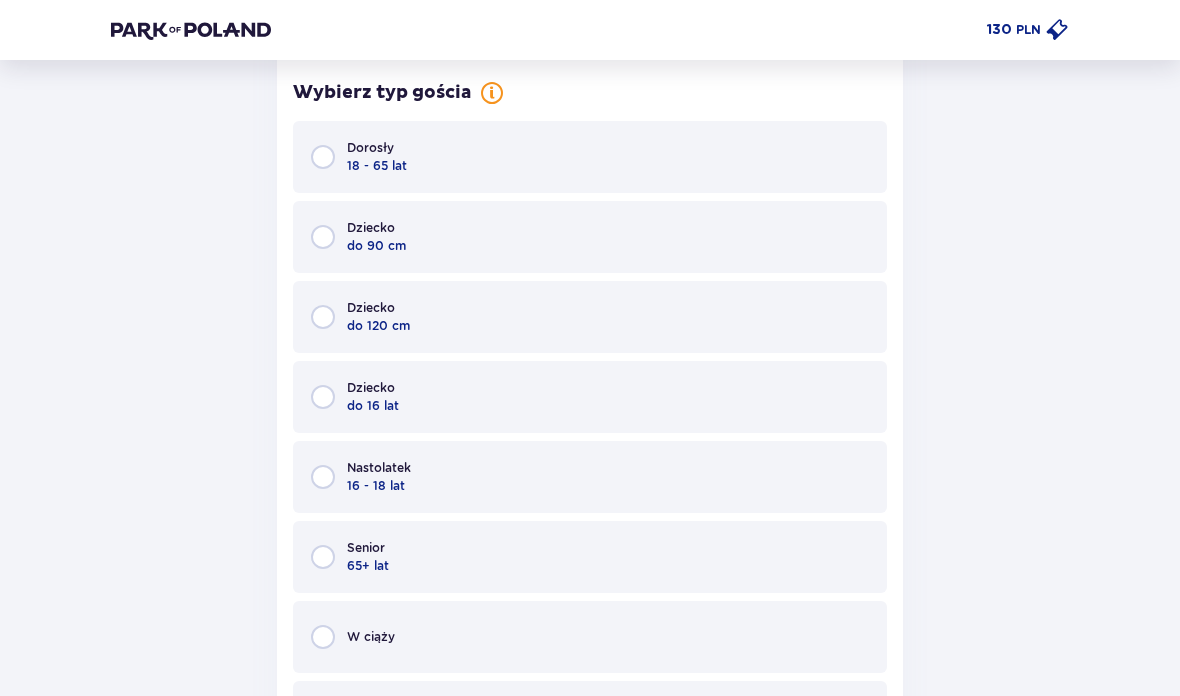 click at bounding box center (323, 398) 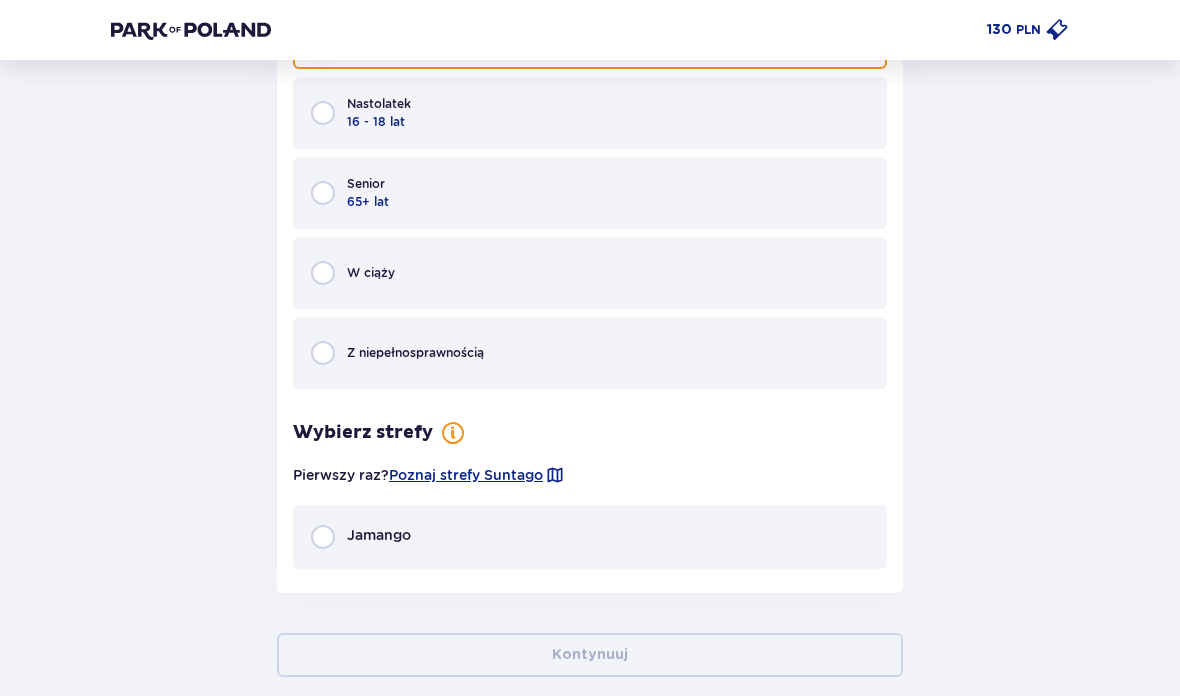 scroll, scrollTop: 2615, scrollLeft: 0, axis: vertical 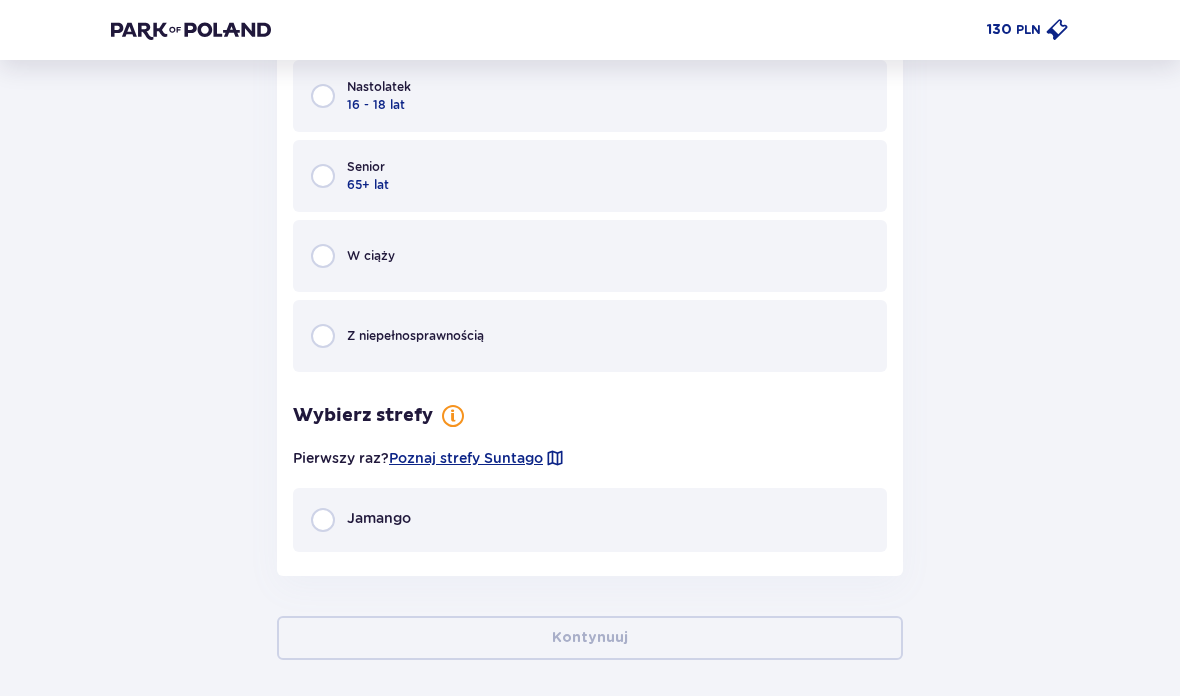 click at bounding box center [323, 520] 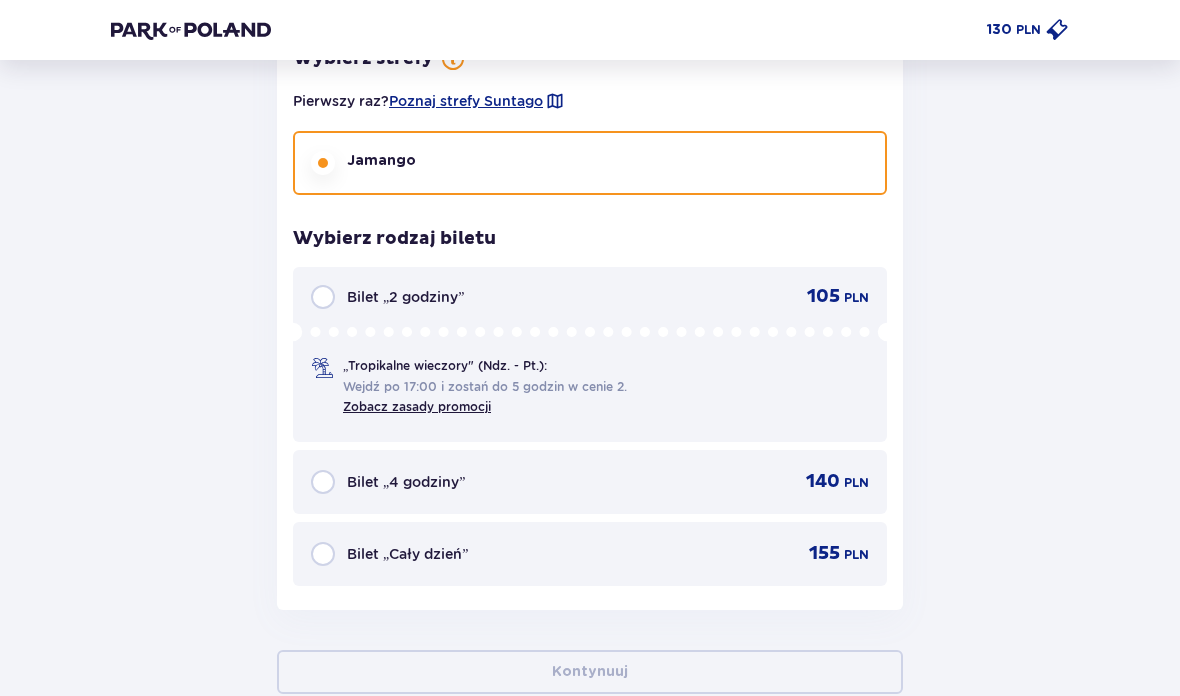 scroll, scrollTop: 3002, scrollLeft: 0, axis: vertical 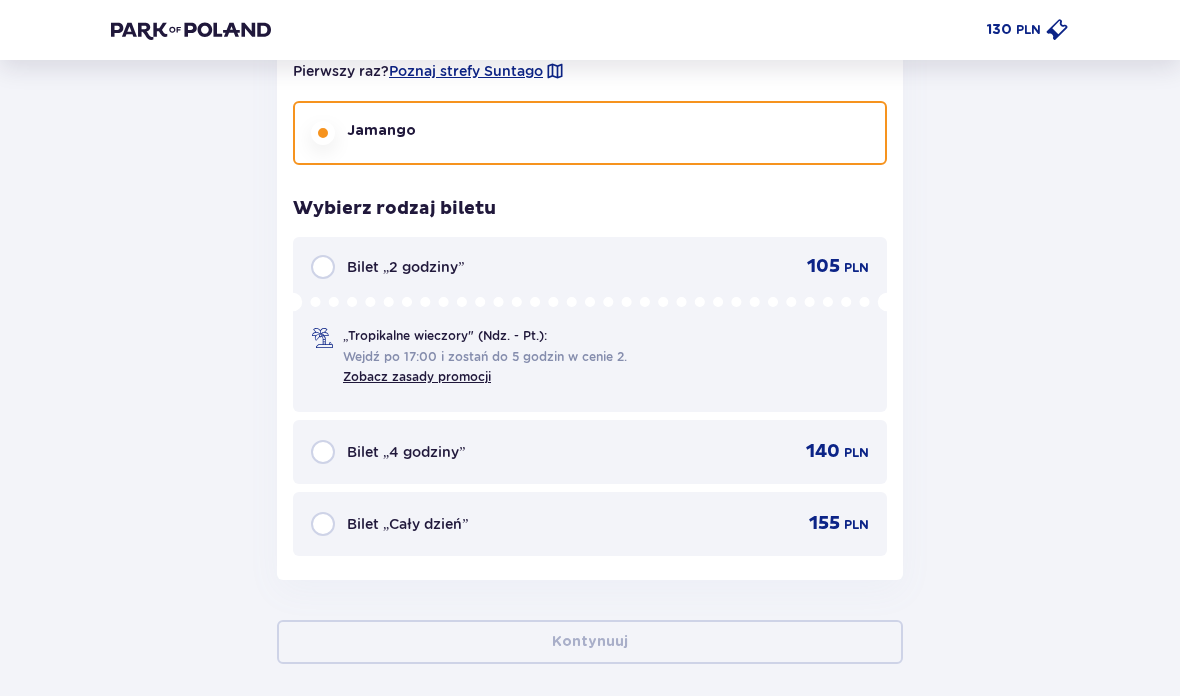 click at bounding box center [323, 452] 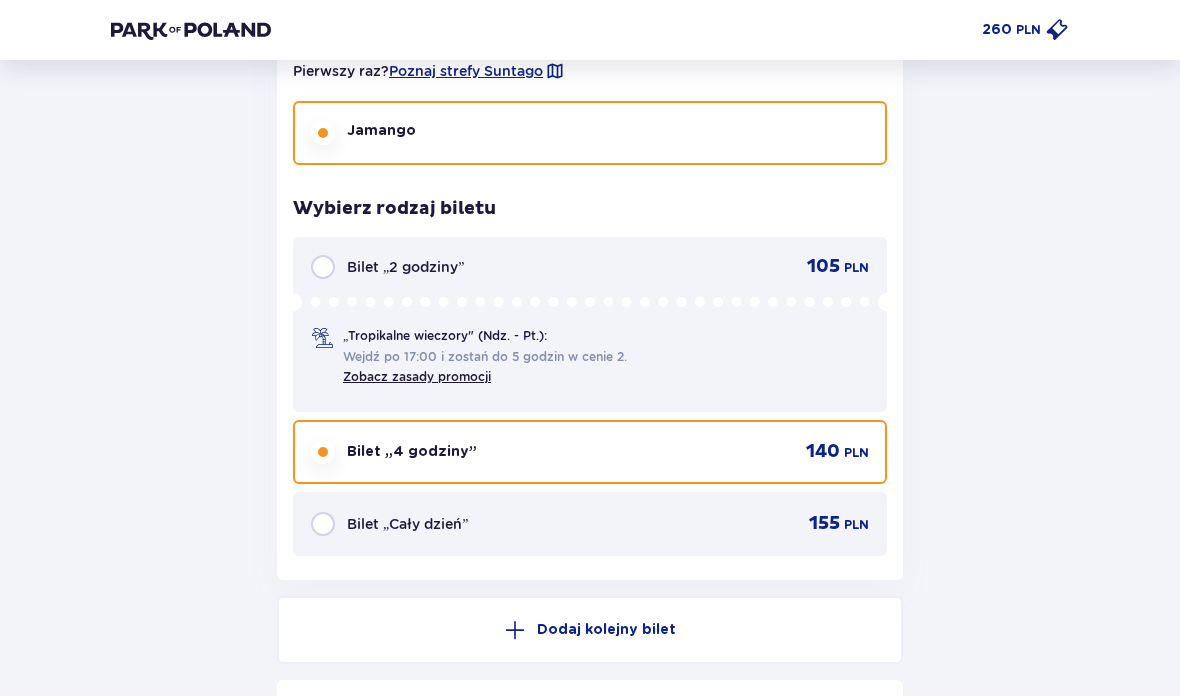 scroll, scrollTop: 3170, scrollLeft: 0, axis: vertical 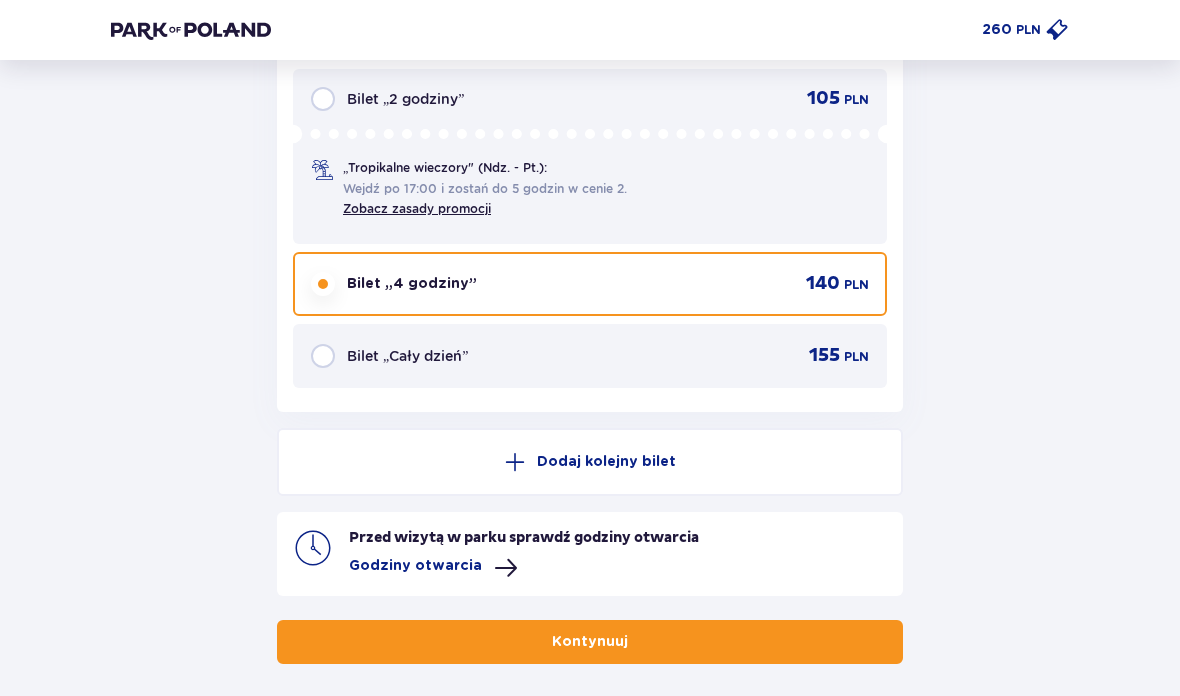 click at bounding box center (1057, 30) 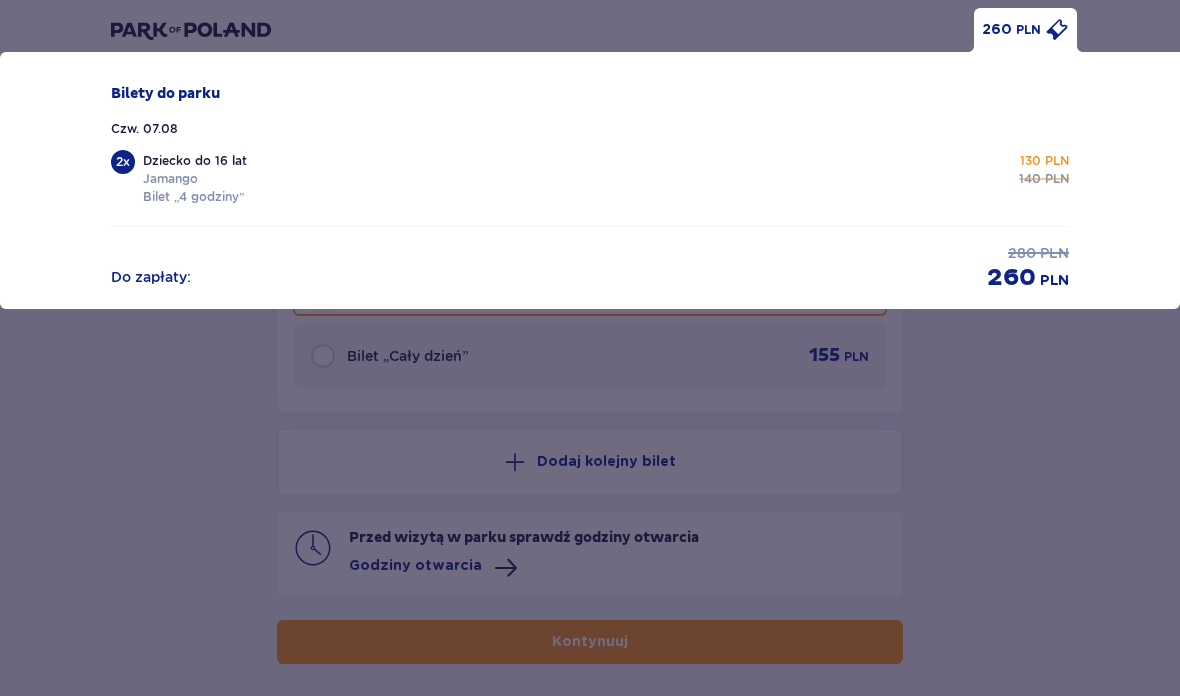 click on "260 PLN Bilety do parku Czw. 07.08   2 x Dziecko do 16 lat Jamango Bilet „4 godziny” 130 PLN 140 PLN Do zapłaty : 280 PLN 260 PLN" at bounding box center [590, 348] 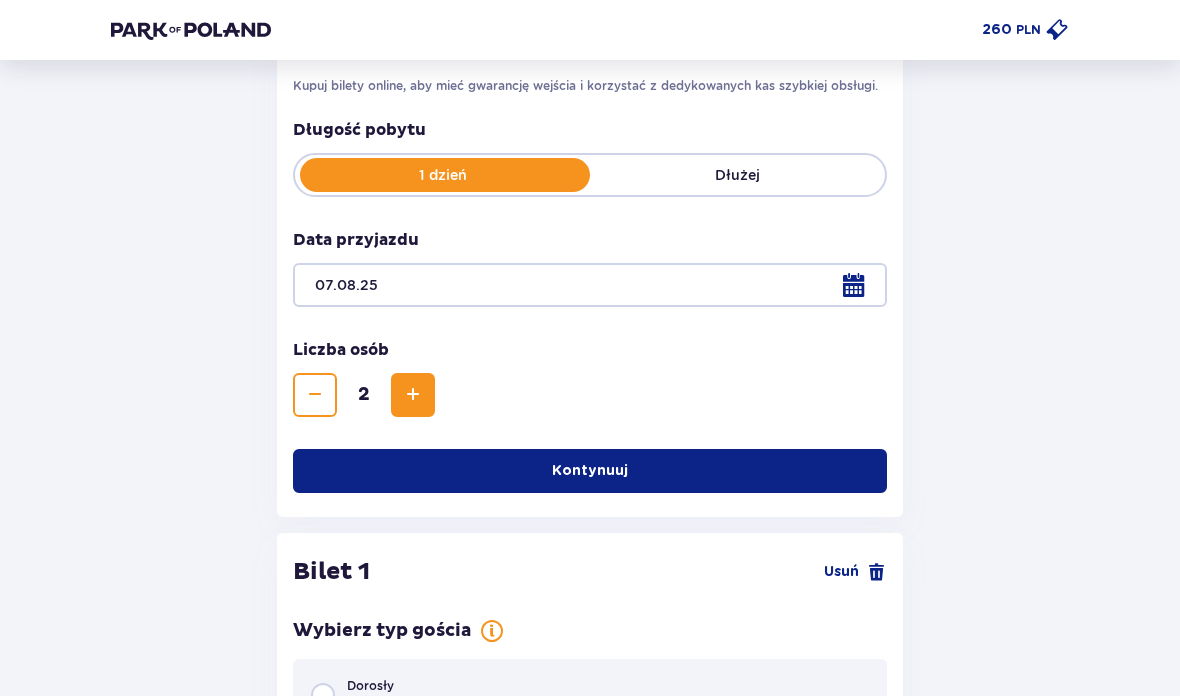 scroll, scrollTop: 327, scrollLeft: 0, axis: vertical 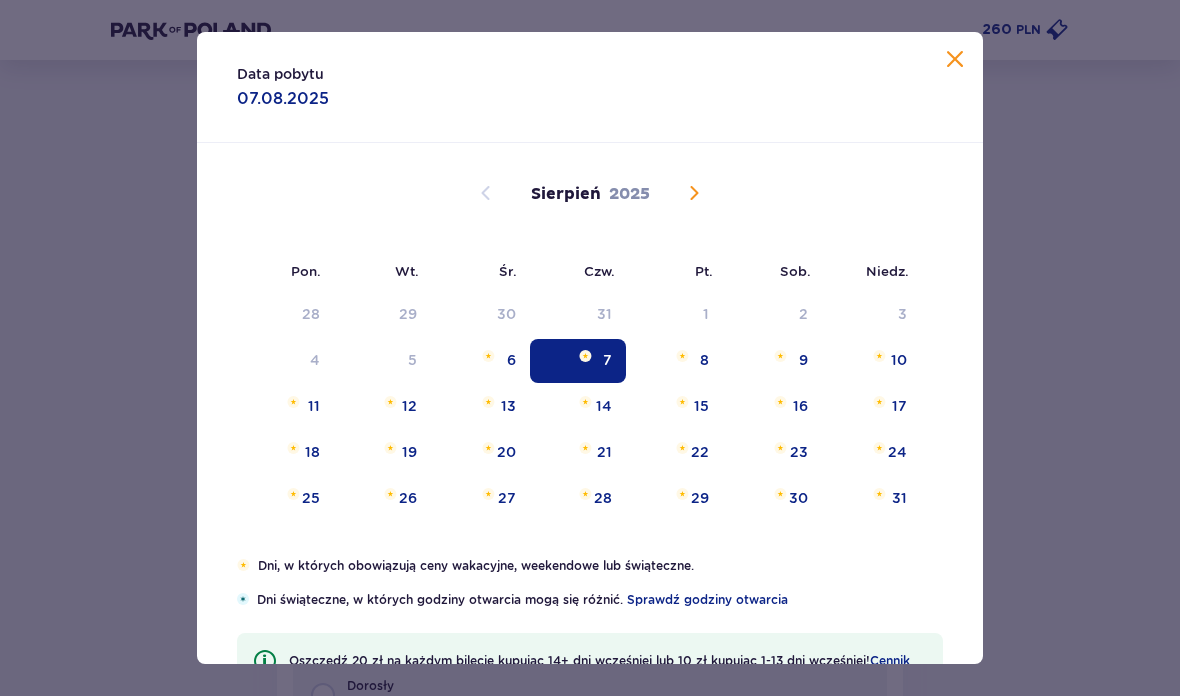 click at bounding box center (488, 356) 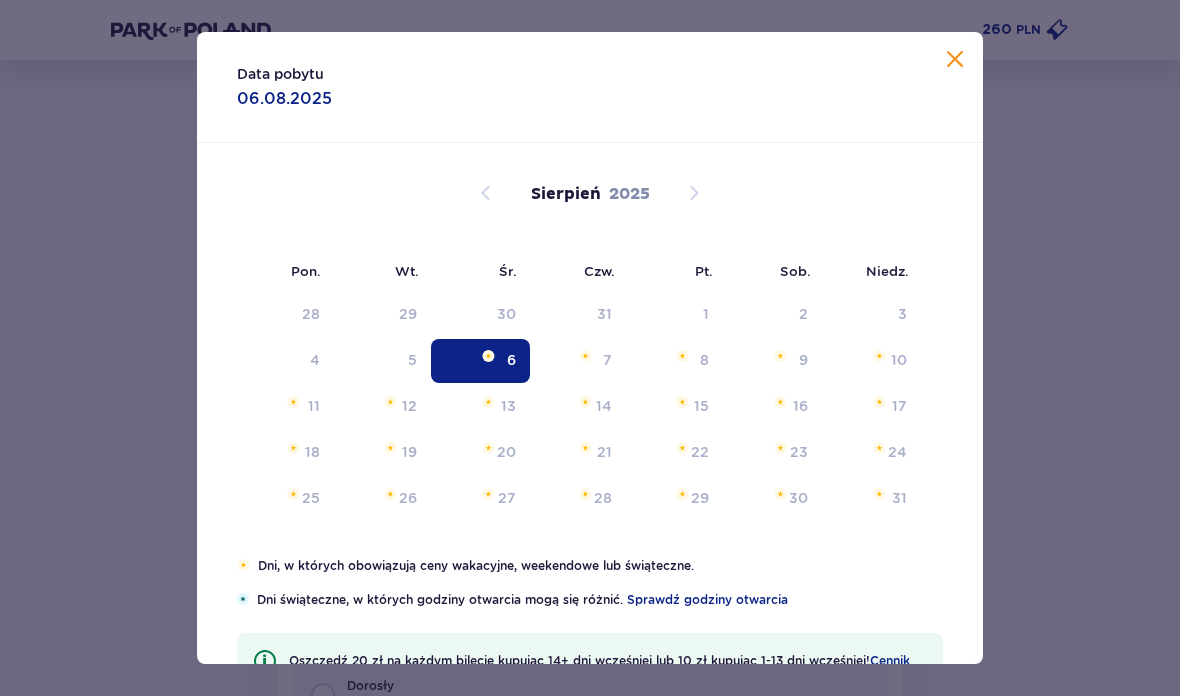 type on "06.08.25" 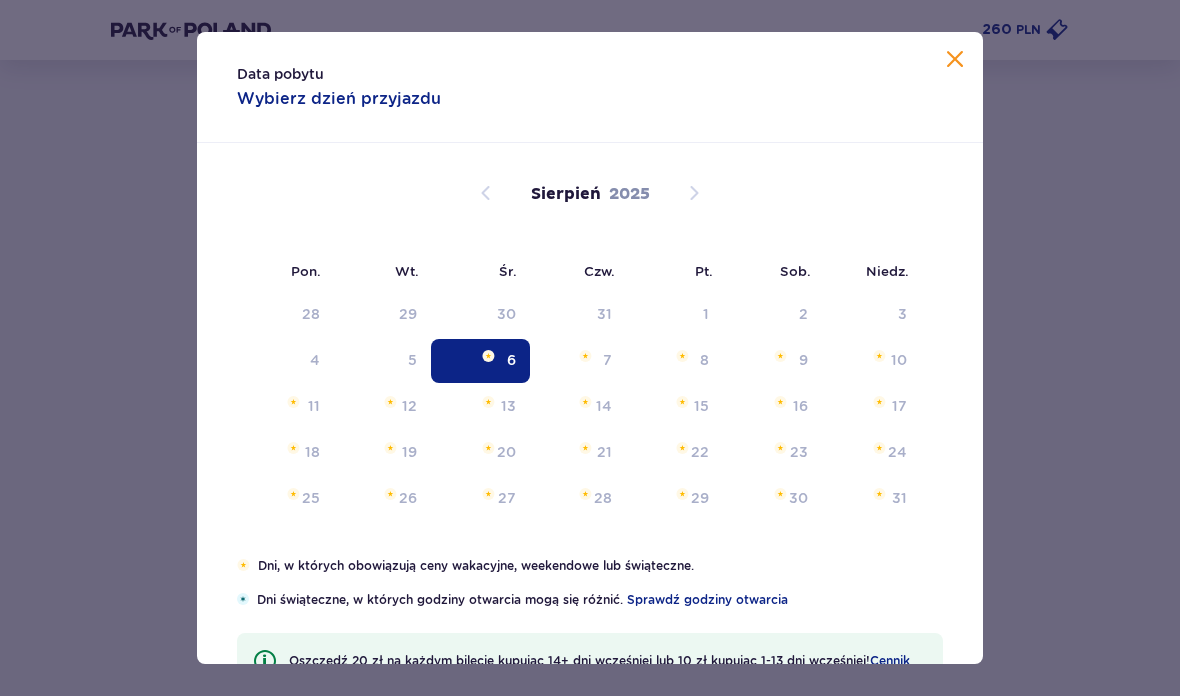 scroll, scrollTop: 268, scrollLeft: 0, axis: vertical 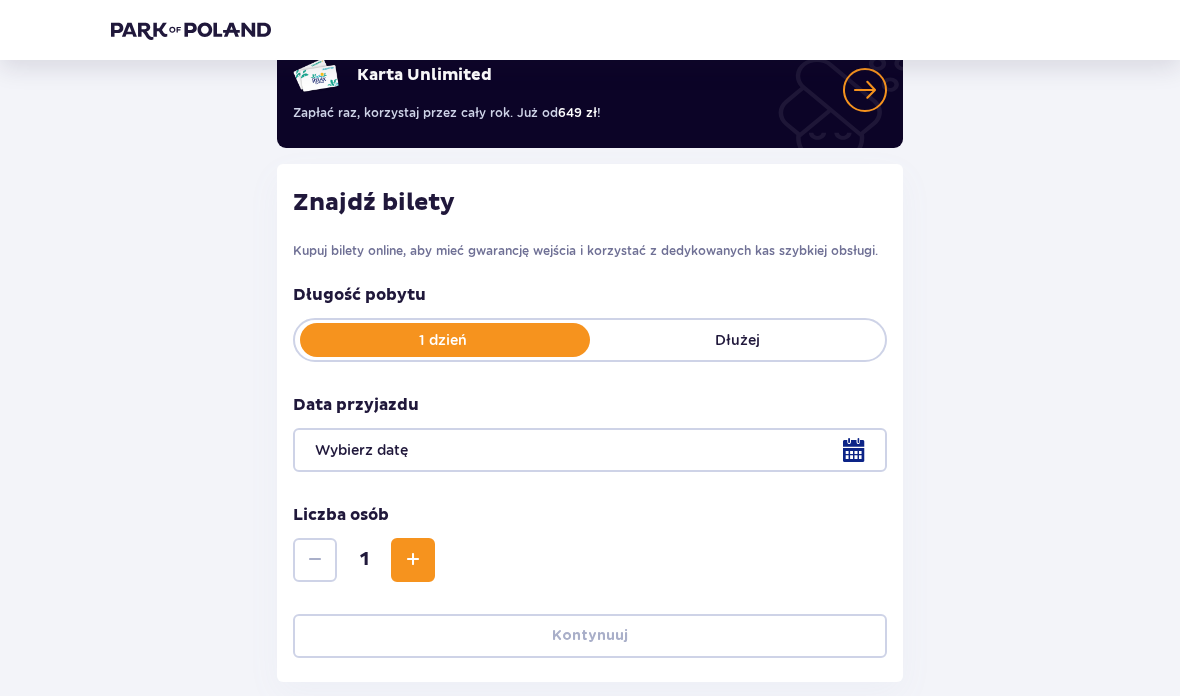 click at bounding box center [590, 450] 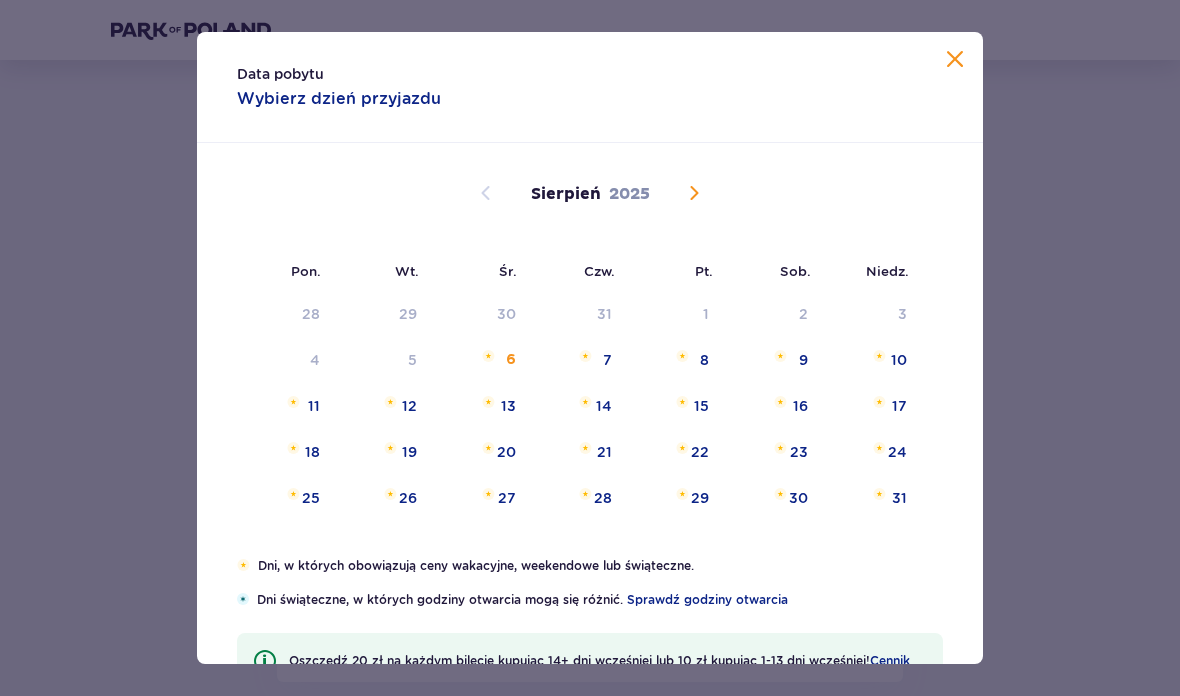 click on "6" at bounding box center (511, 360) 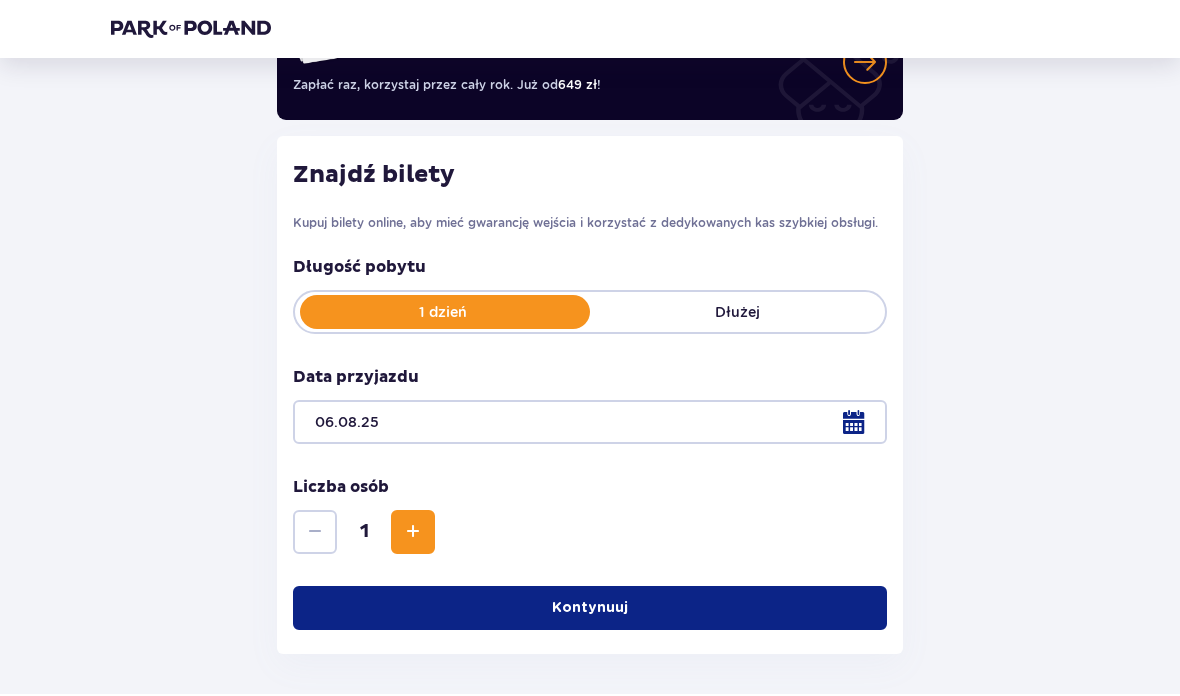 scroll, scrollTop: 0, scrollLeft: 0, axis: both 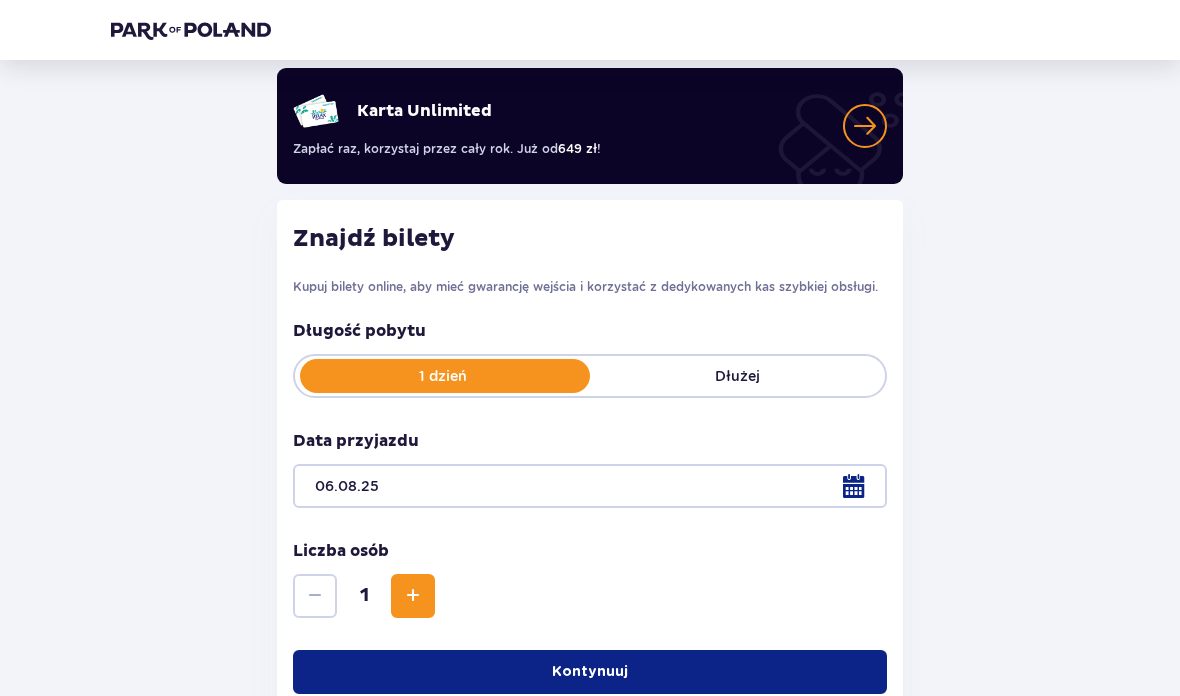 click at bounding box center [413, 597] 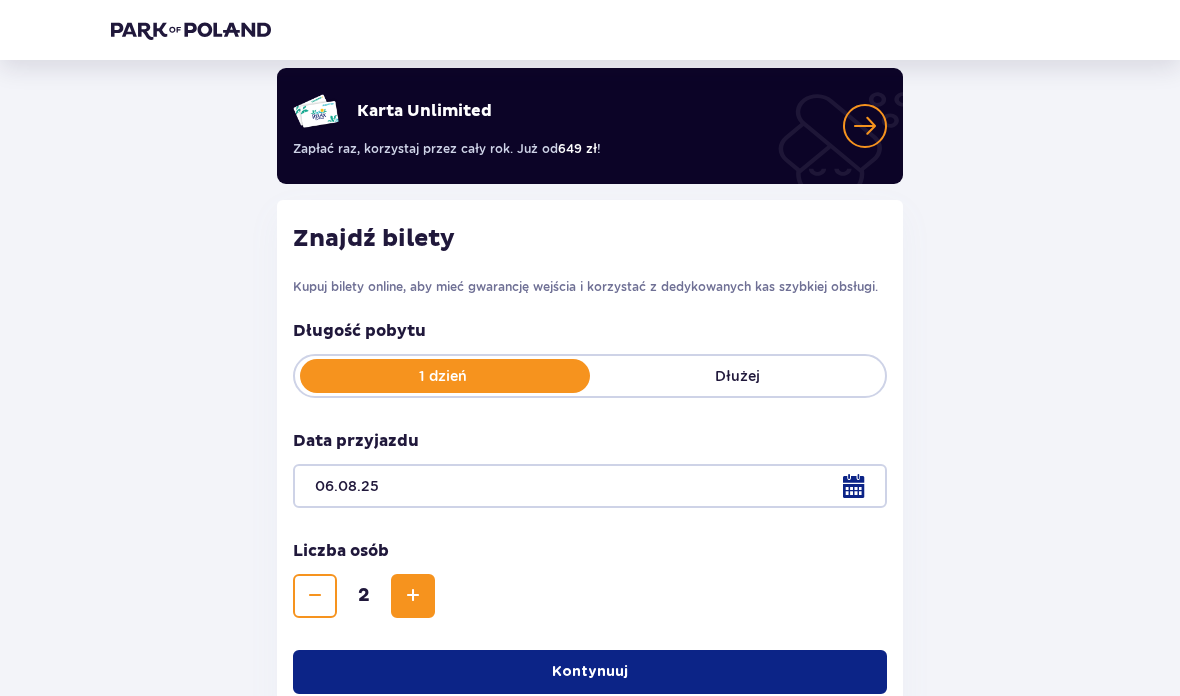 scroll, scrollTop: 126, scrollLeft: 0, axis: vertical 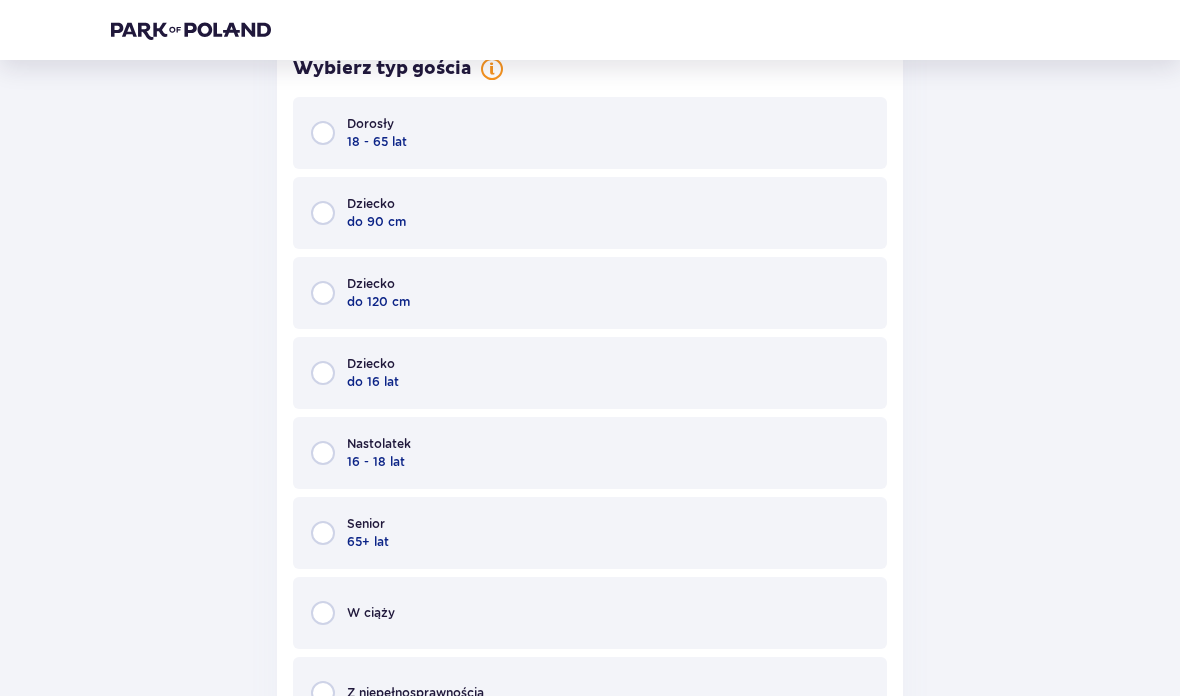 click at bounding box center [323, 374] 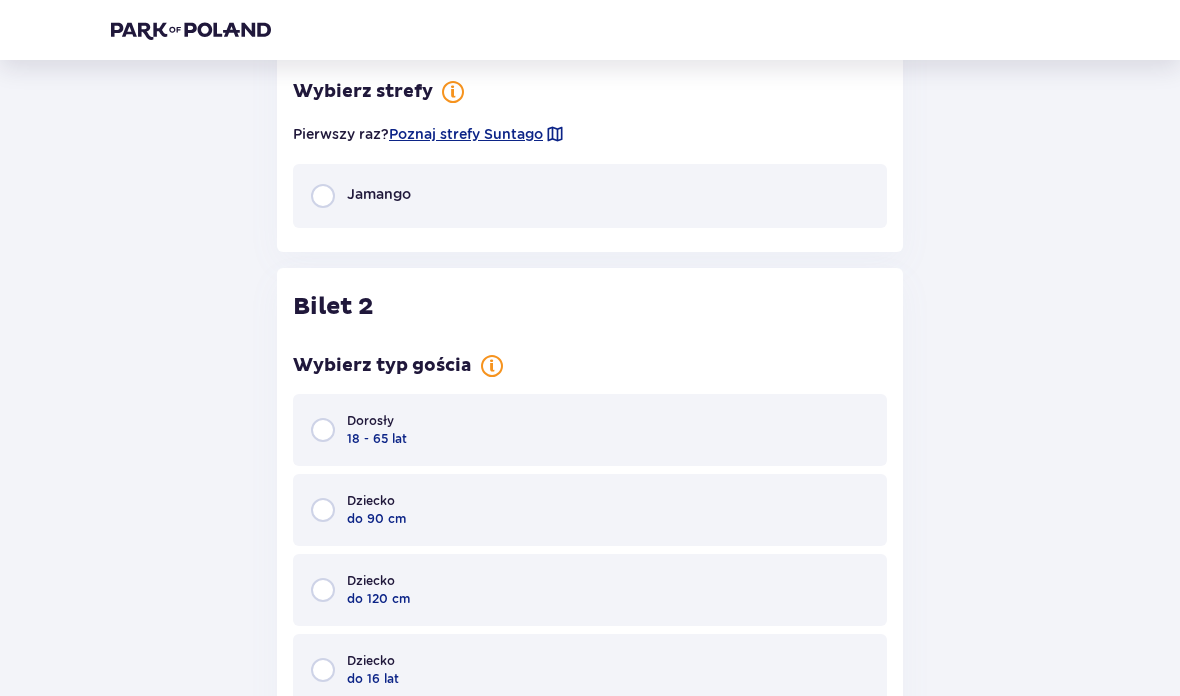 scroll, scrollTop: 1574, scrollLeft: 0, axis: vertical 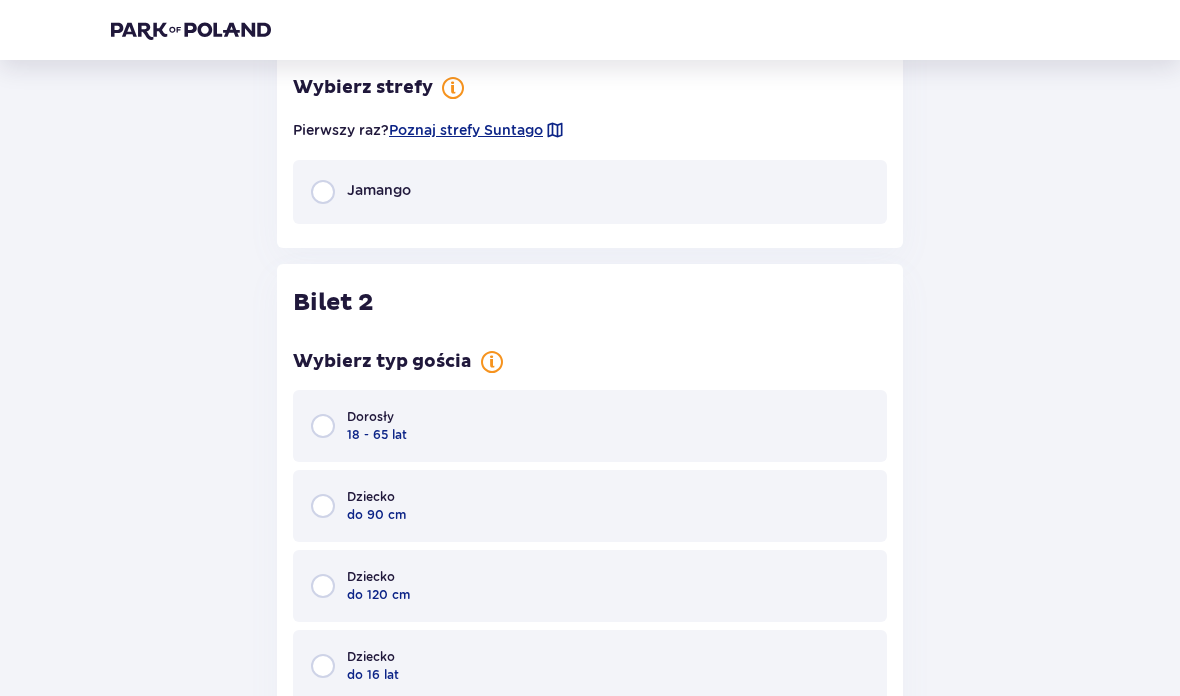 click on "Jamango" at bounding box center [590, 192] 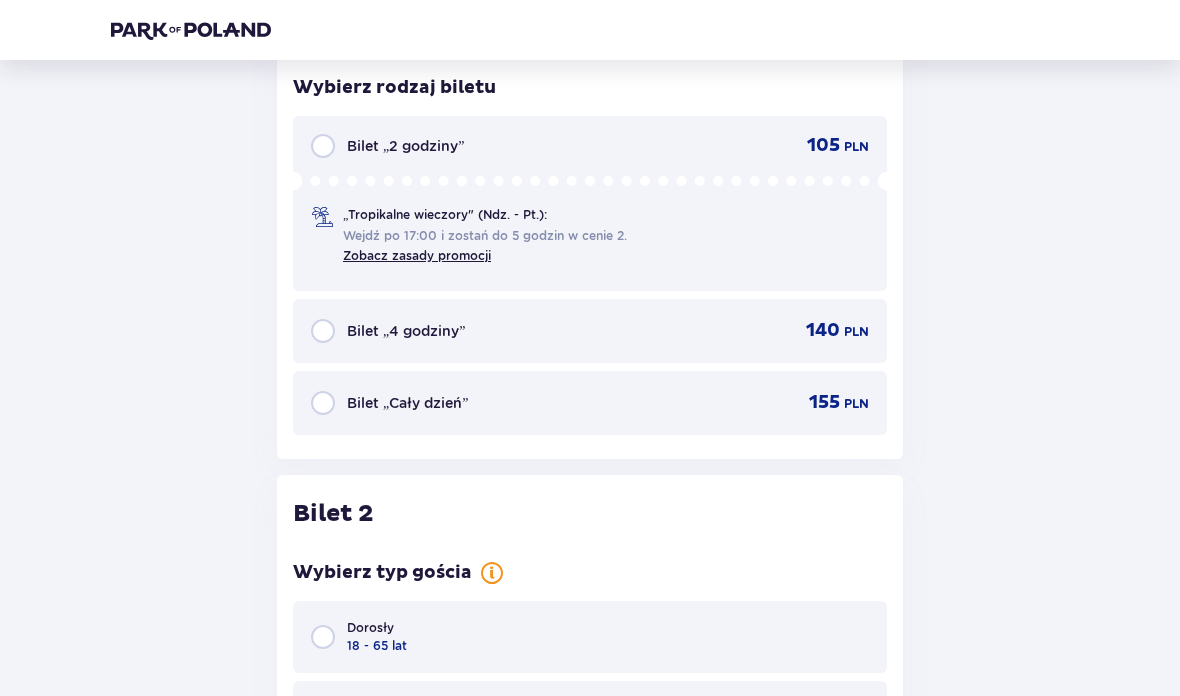 click at bounding box center [323, 331] 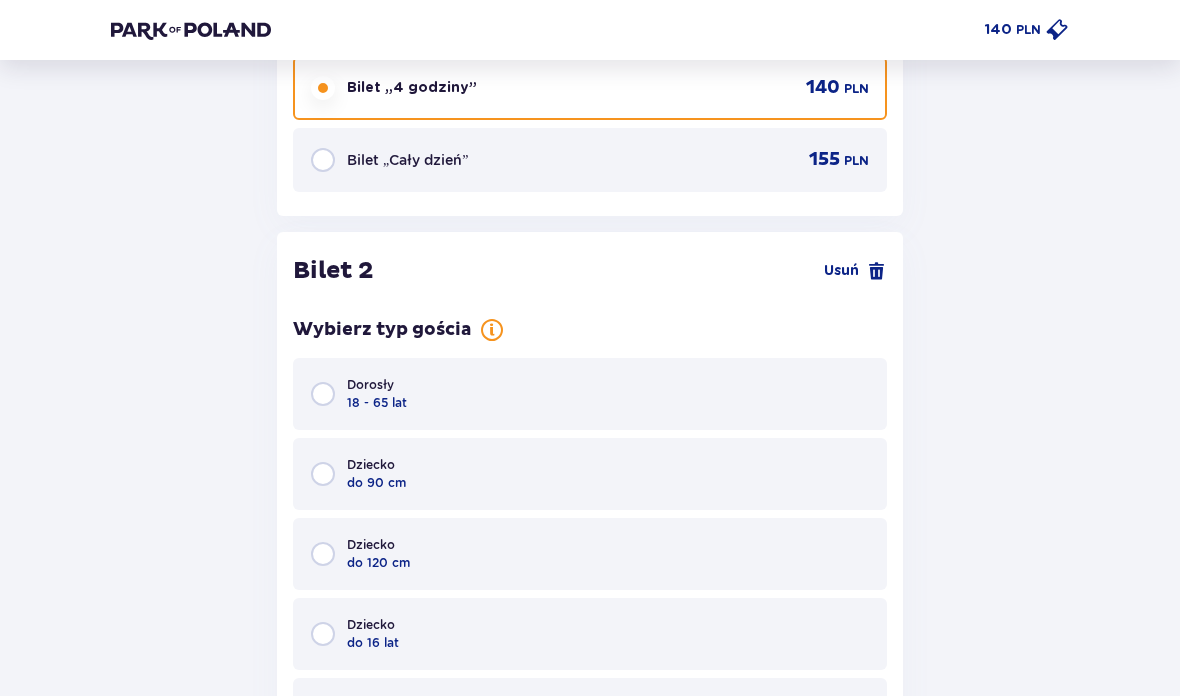scroll, scrollTop: 2148, scrollLeft: 0, axis: vertical 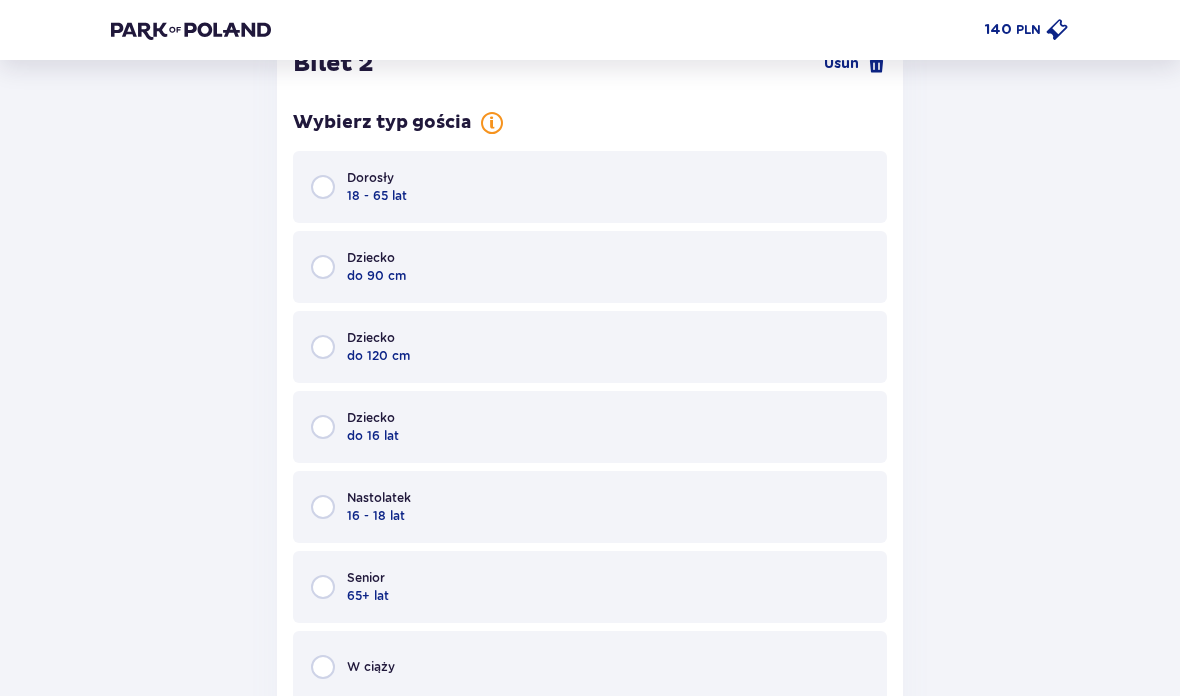 click at bounding box center (323, 427) 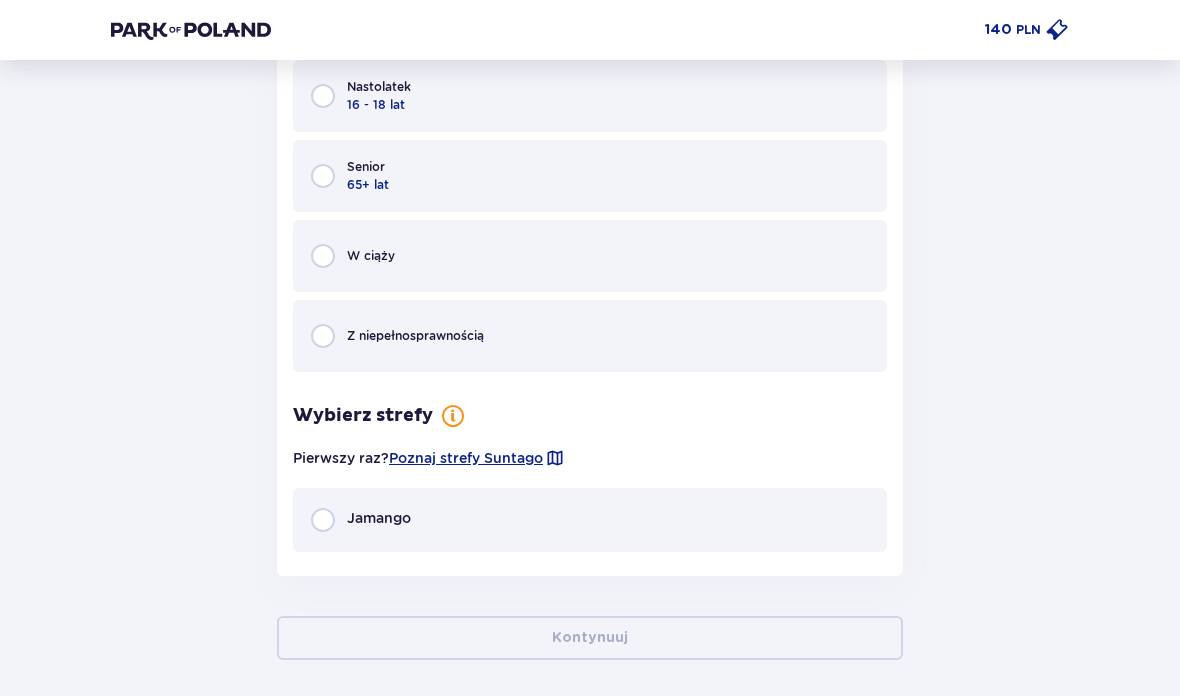 scroll, scrollTop: 2695, scrollLeft: 0, axis: vertical 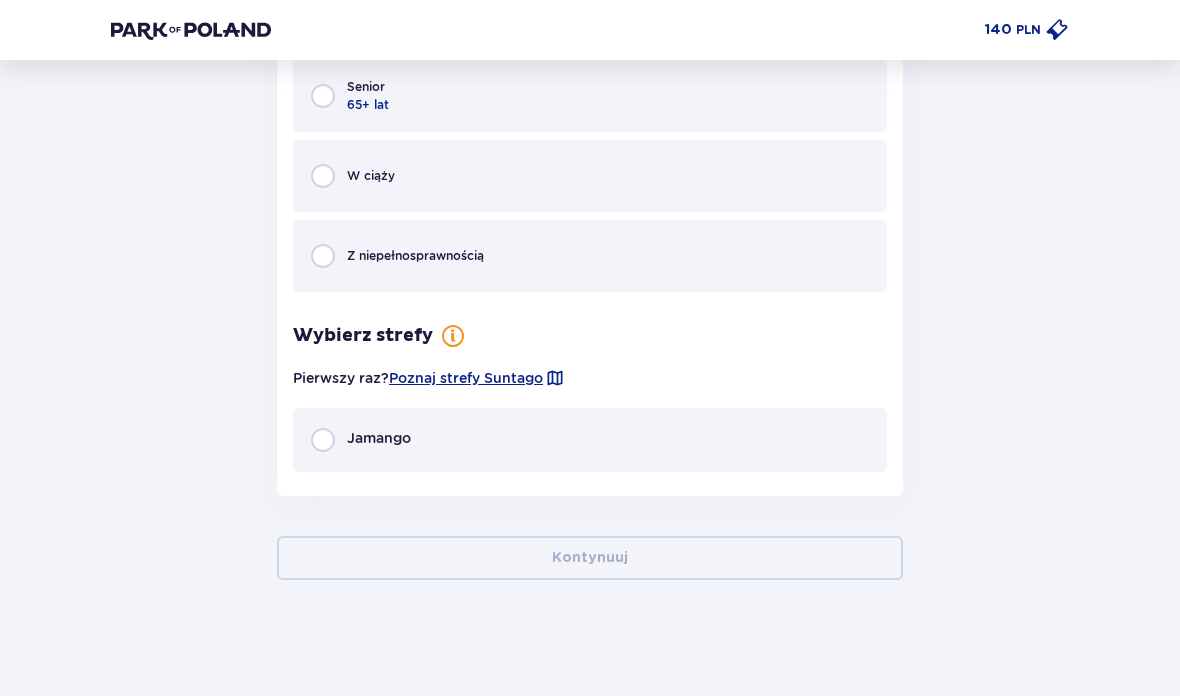 click at bounding box center [323, 440] 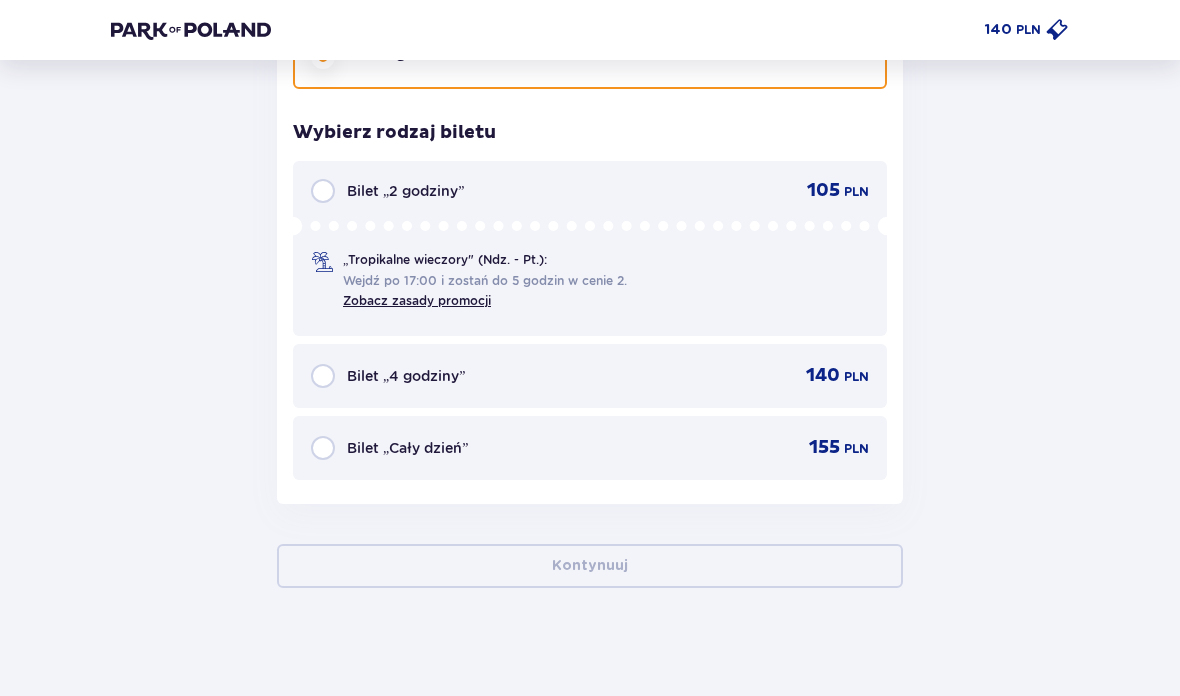 scroll, scrollTop: 3082, scrollLeft: 0, axis: vertical 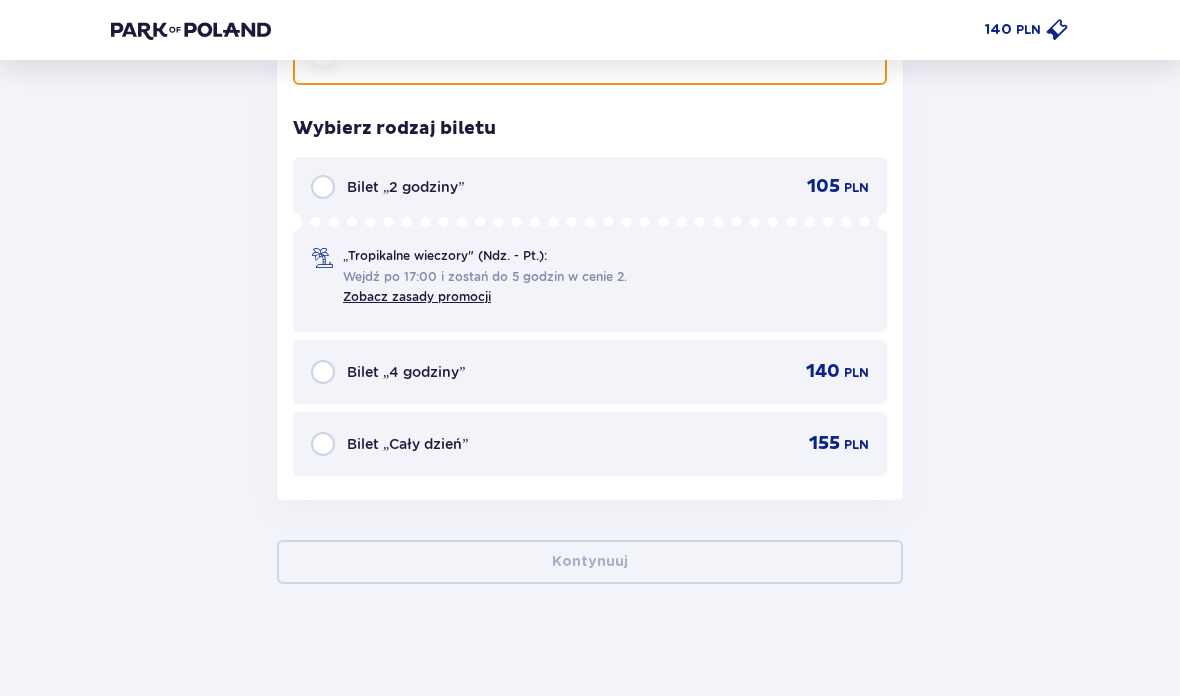 click at bounding box center [323, 372] 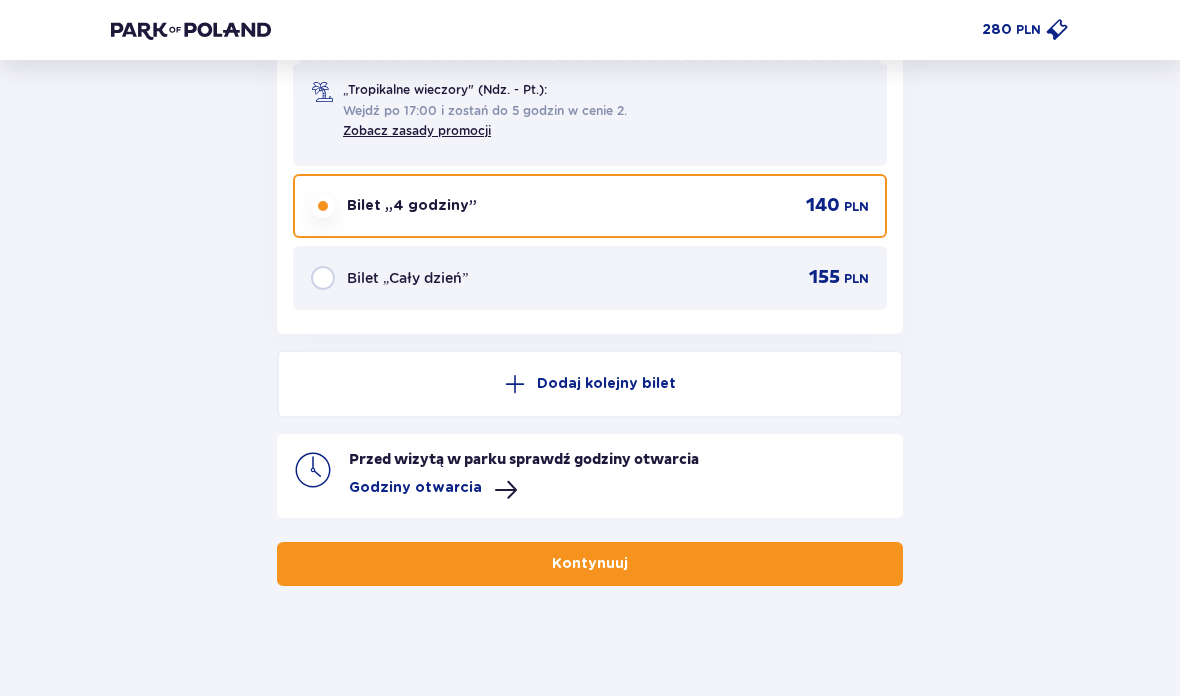 scroll, scrollTop: 3250, scrollLeft: 0, axis: vertical 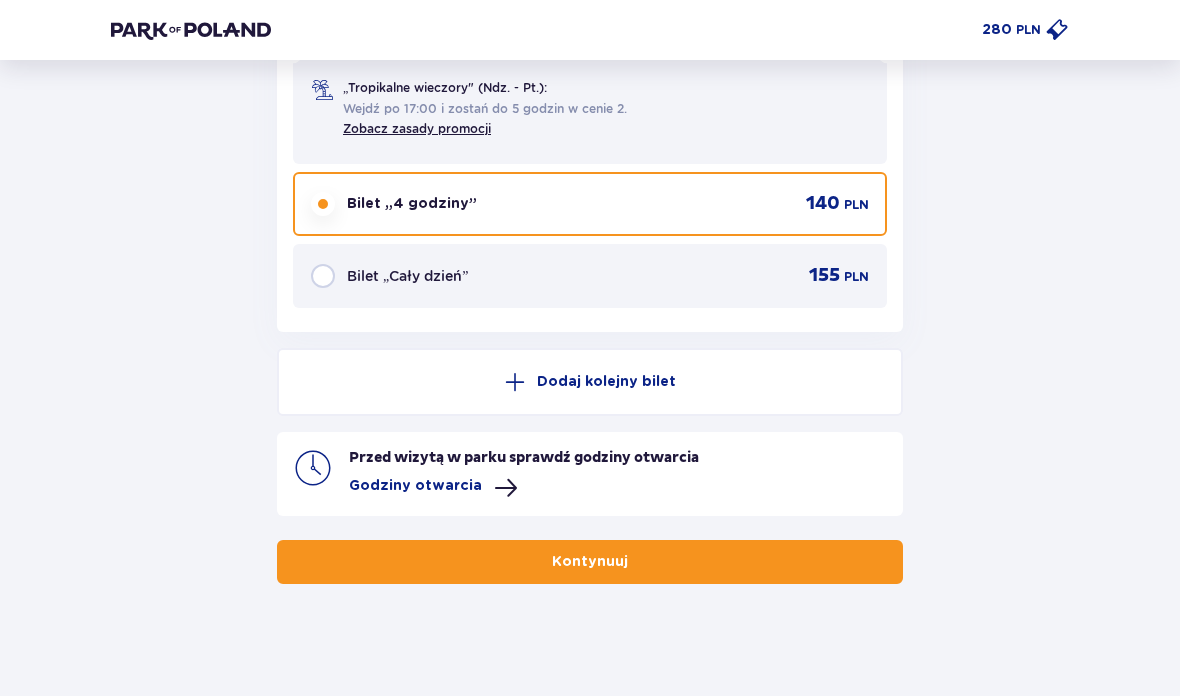 click at bounding box center (1057, 30) 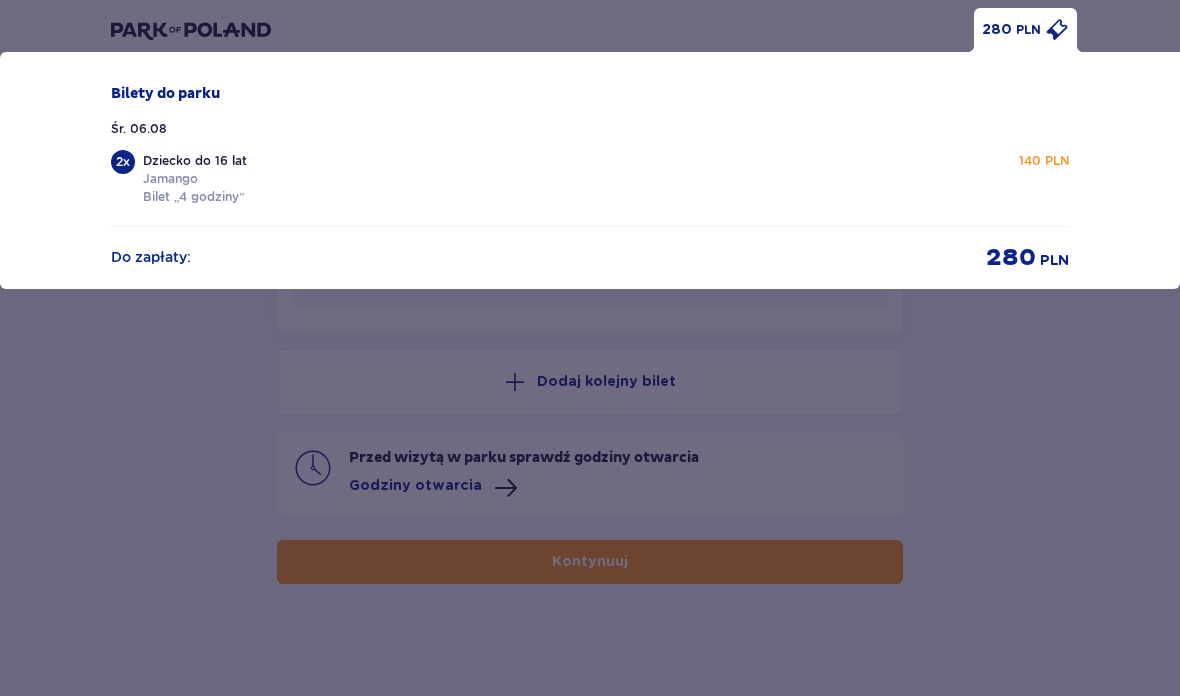 click on "280 PLN Bilety do parku Śr. 06.08   2 x Dziecko do 16 lat Jamango Bilet „4 godziny” 140 PLN Do zapłaty : 280 PLN" at bounding box center (590, 348) 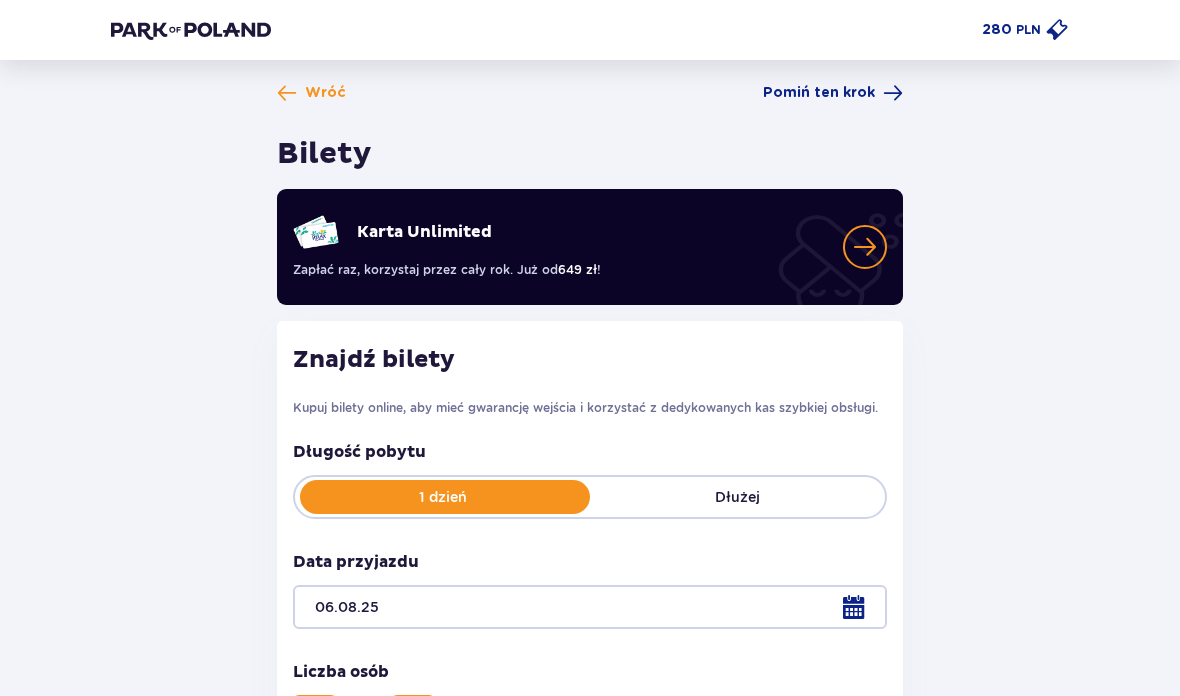 scroll, scrollTop: 0, scrollLeft: 0, axis: both 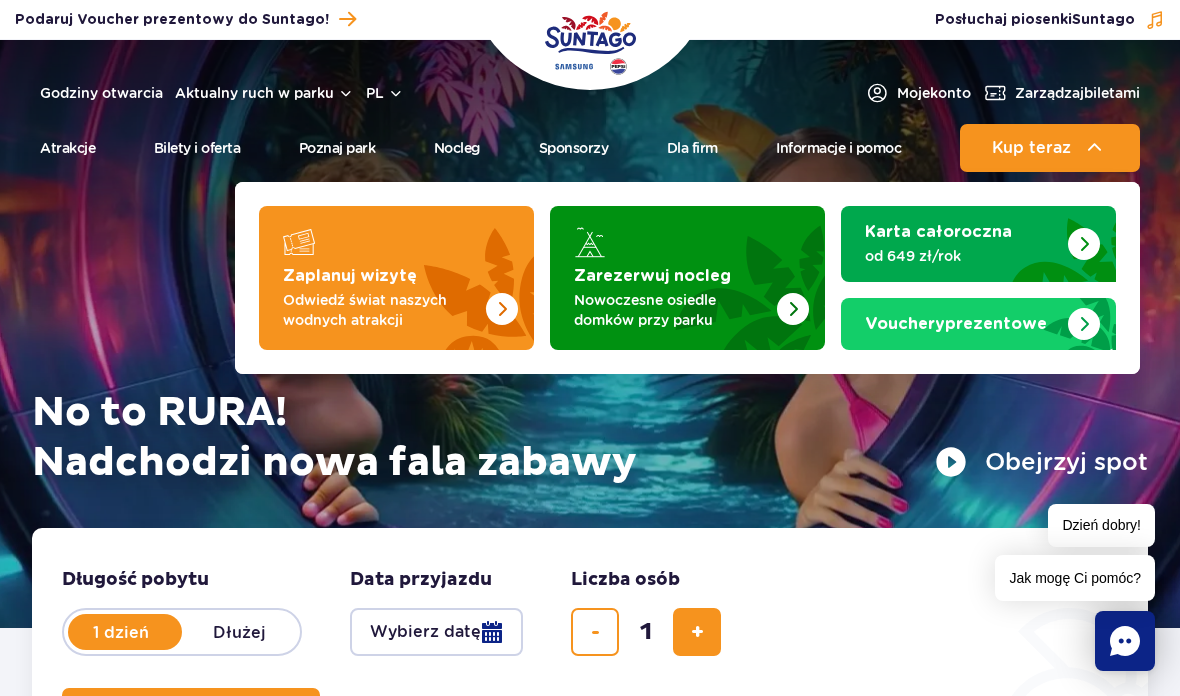 click on "Odwiedź świat naszych wodnych atrakcji" at bounding box center [380, 310] 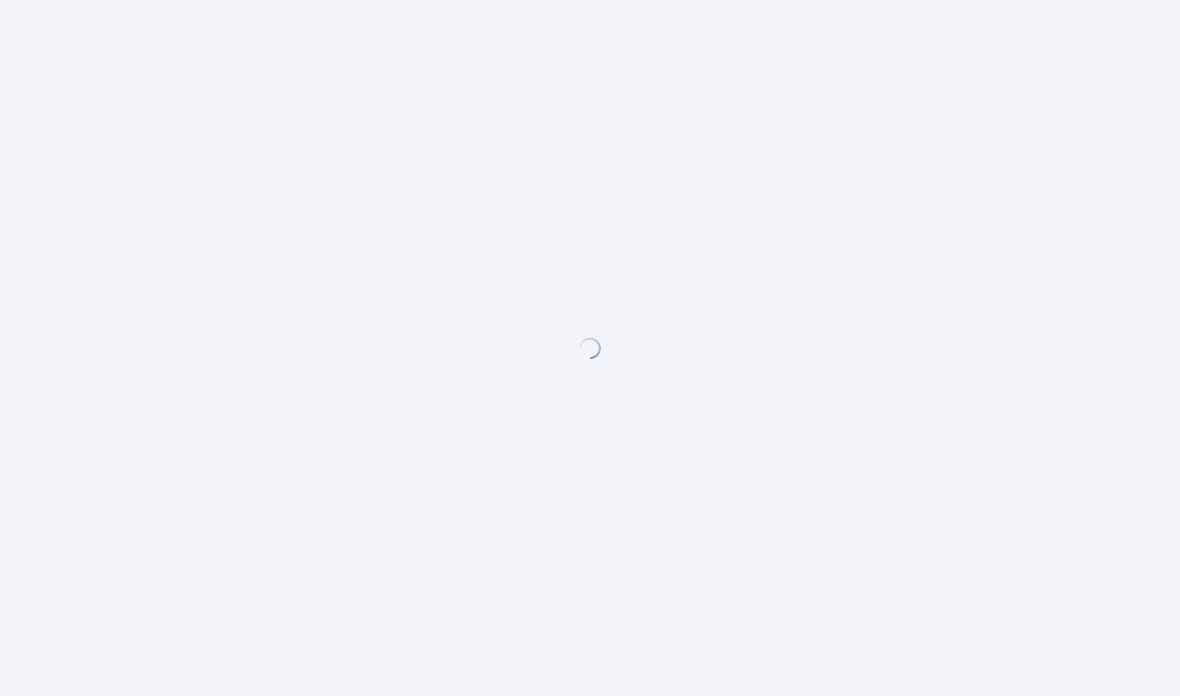 scroll, scrollTop: 0, scrollLeft: 0, axis: both 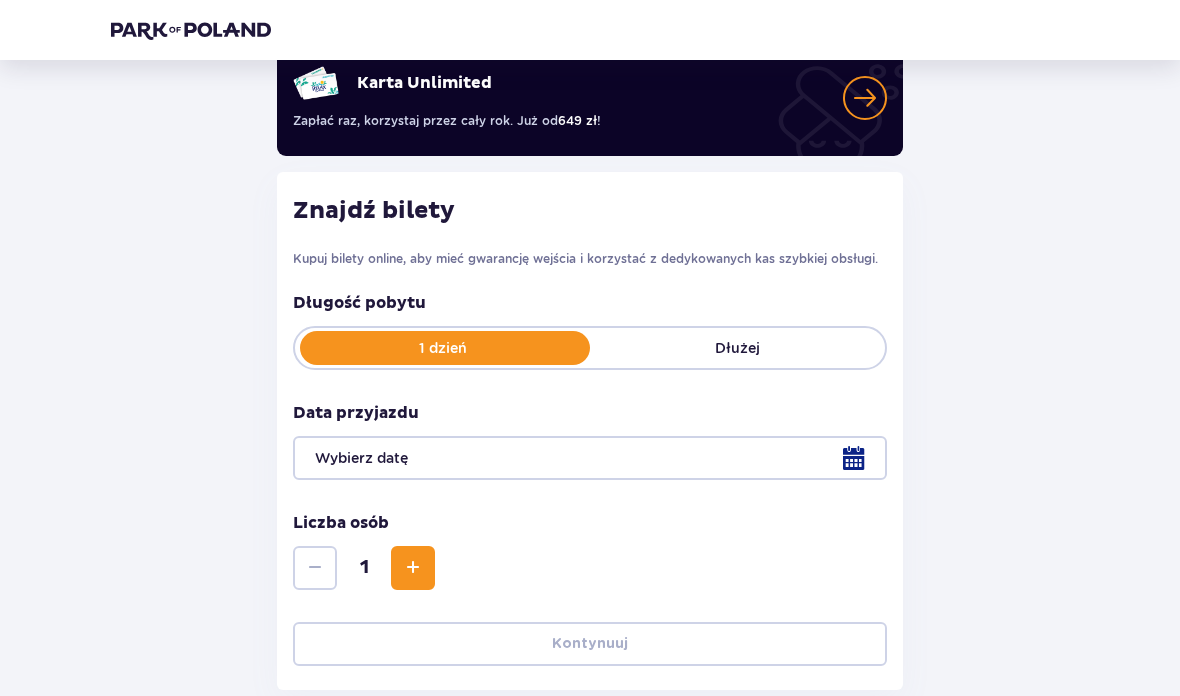 click at bounding box center (590, 458) 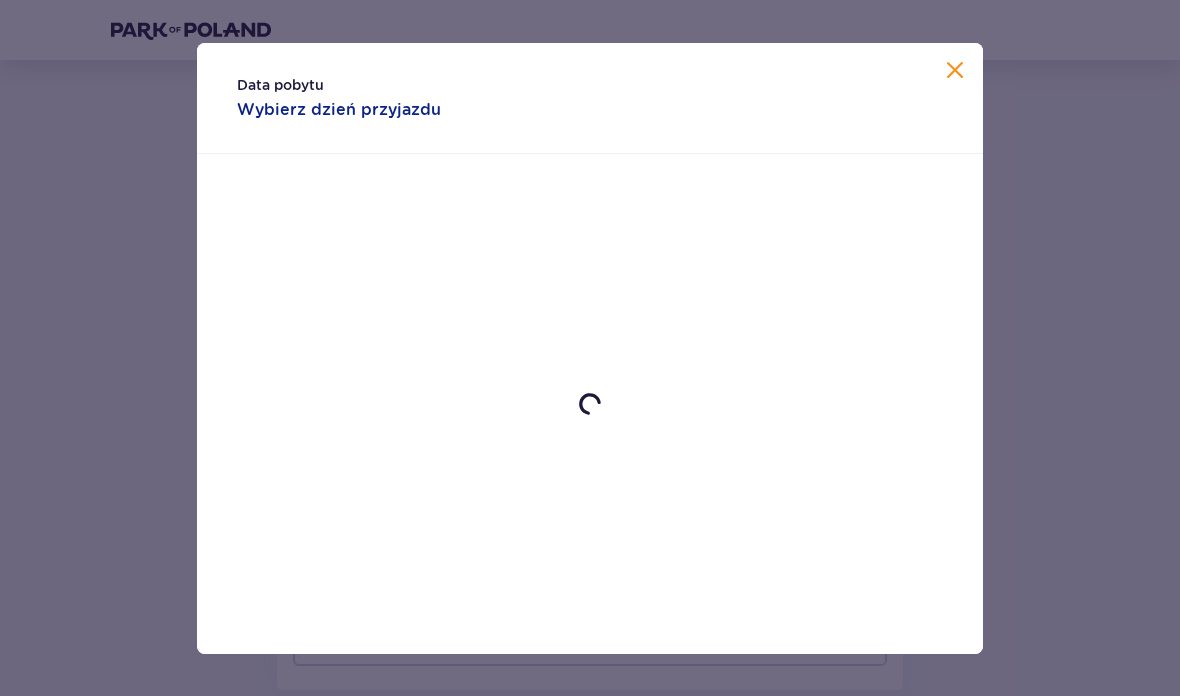 scroll, scrollTop: 234, scrollLeft: 0, axis: vertical 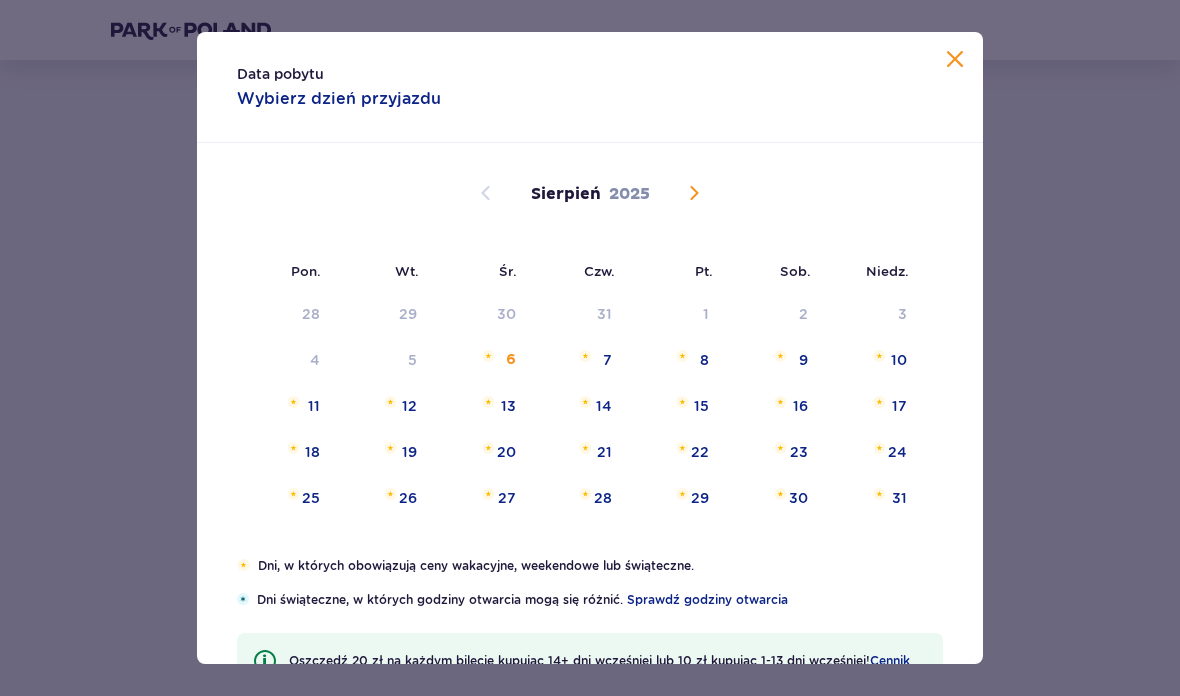 click at bounding box center (585, 356) 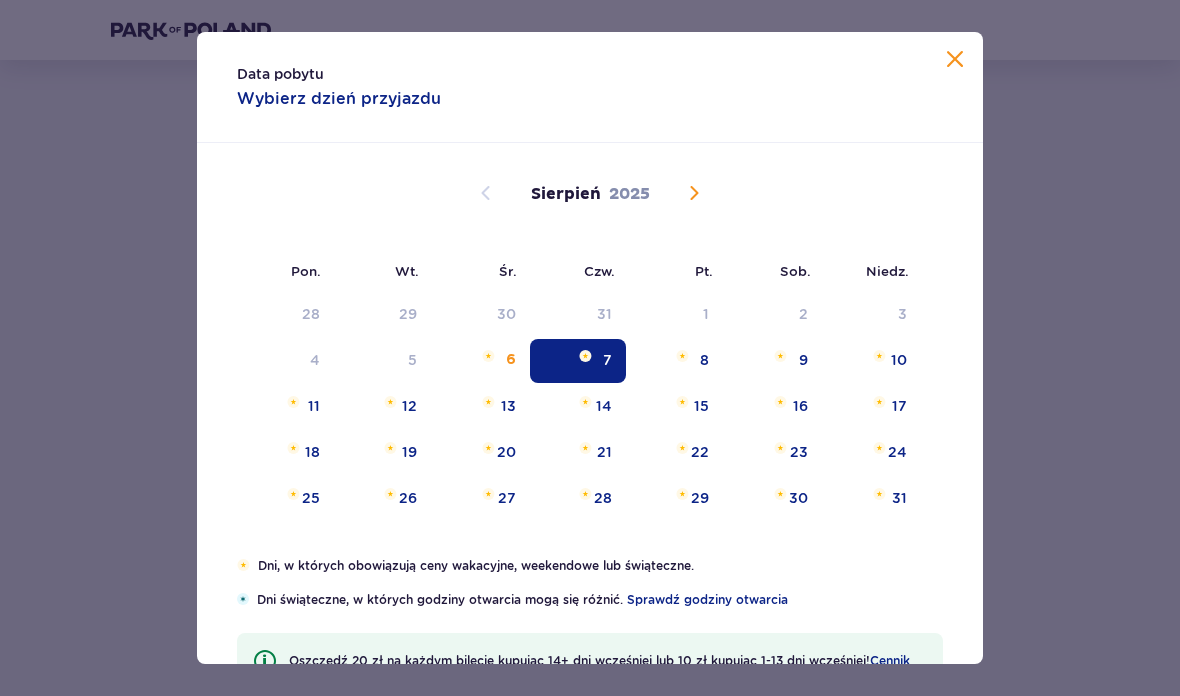 type on "07.08.25" 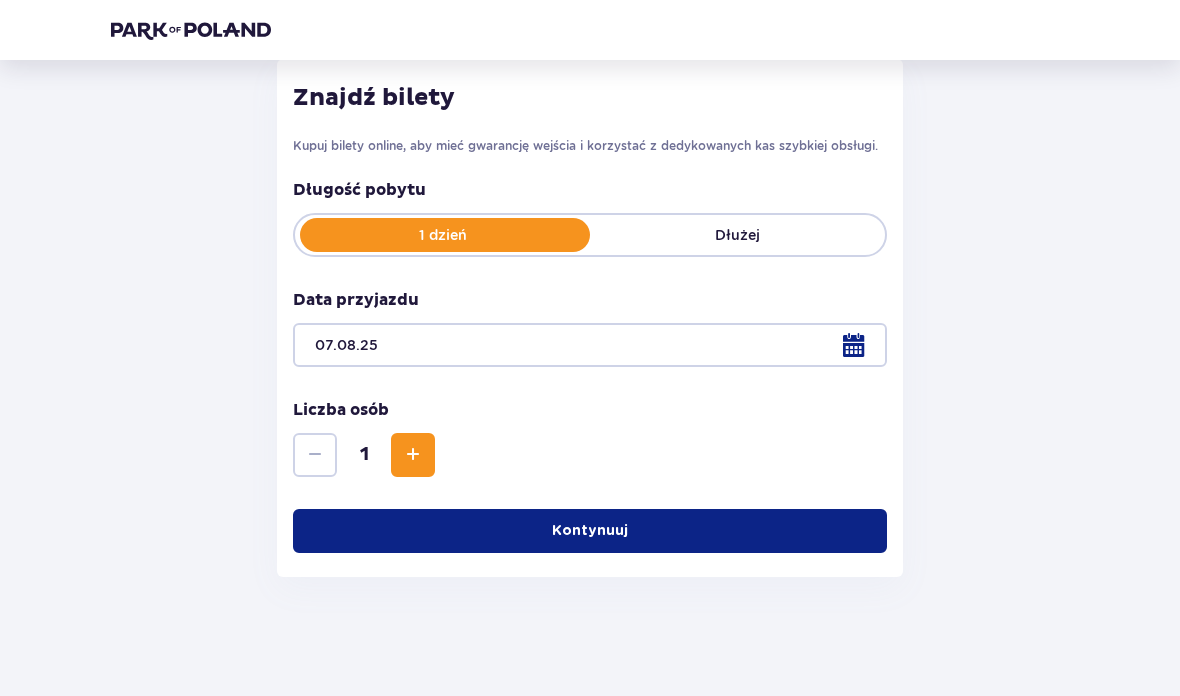 scroll, scrollTop: 268, scrollLeft: 0, axis: vertical 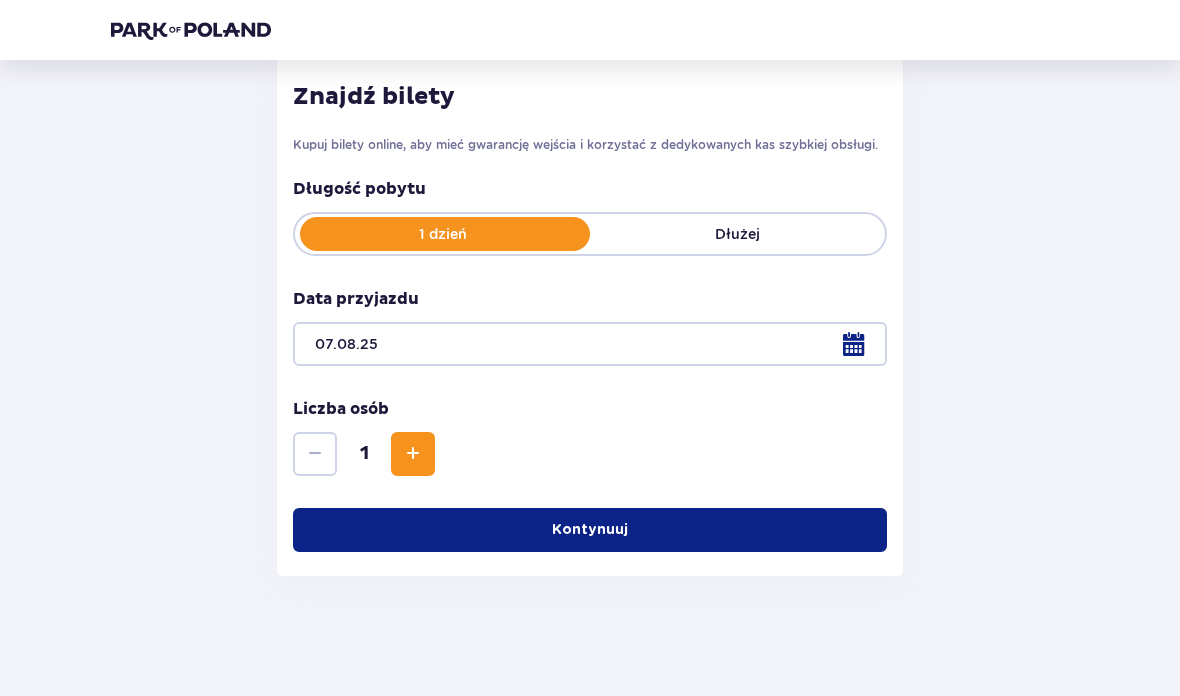 click at bounding box center (413, 454) 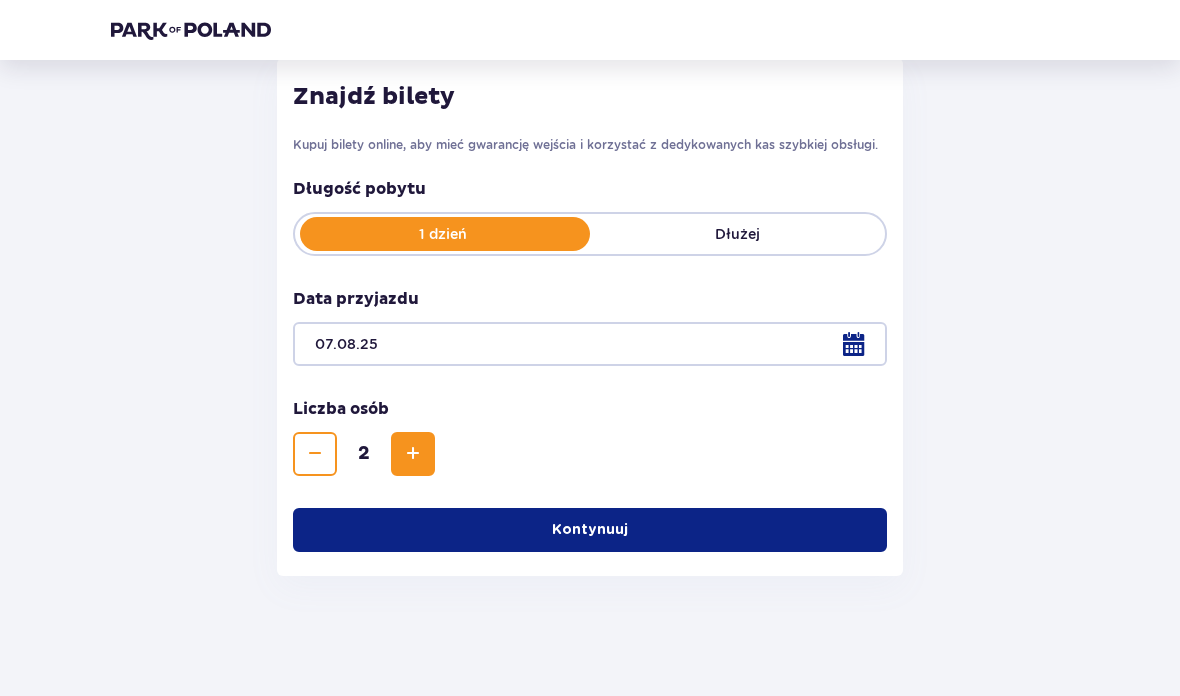 click on "Kontynuuj" at bounding box center (590, 530) 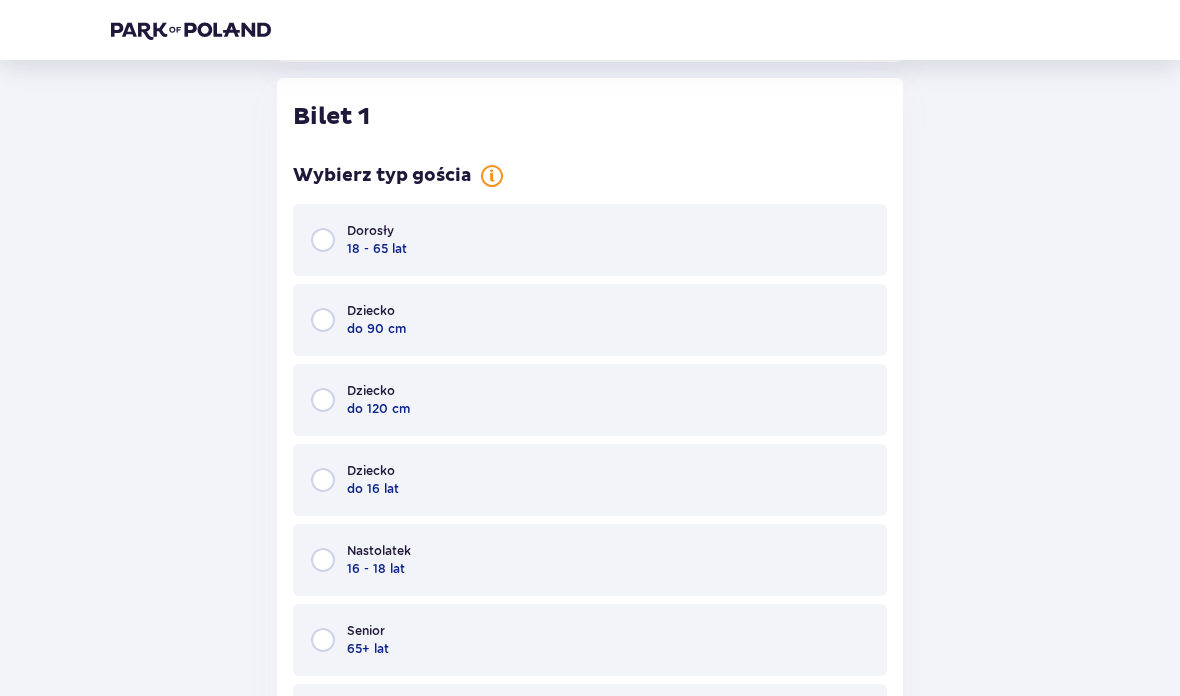scroll, scrollTop: 784, scrollLeft: 0, axis: vertical 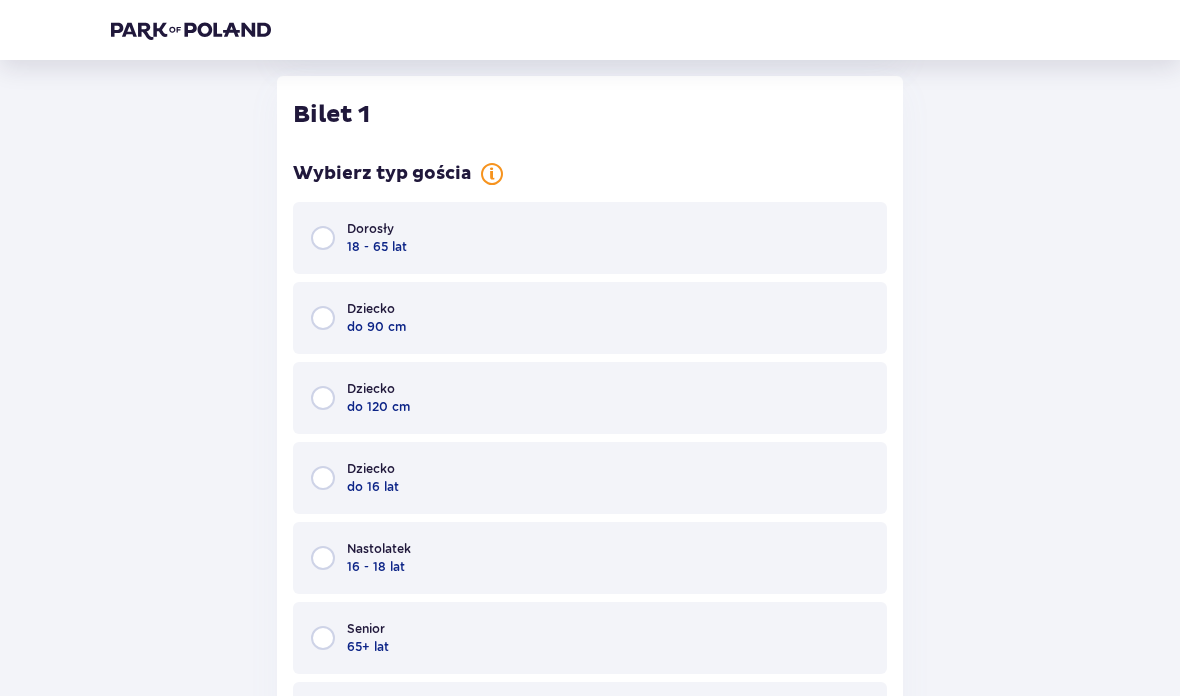 click at bounding box center [323, 478] 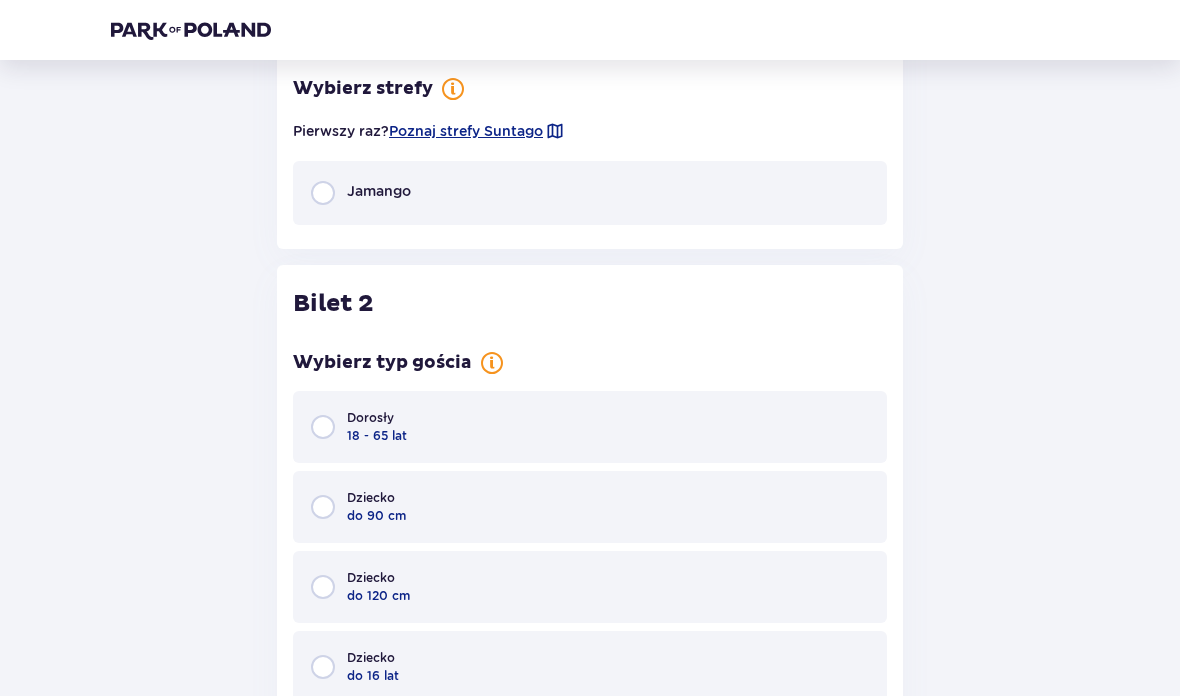 scroll, scrollTop: 1574, scrollLeft: 0, axis: vertical 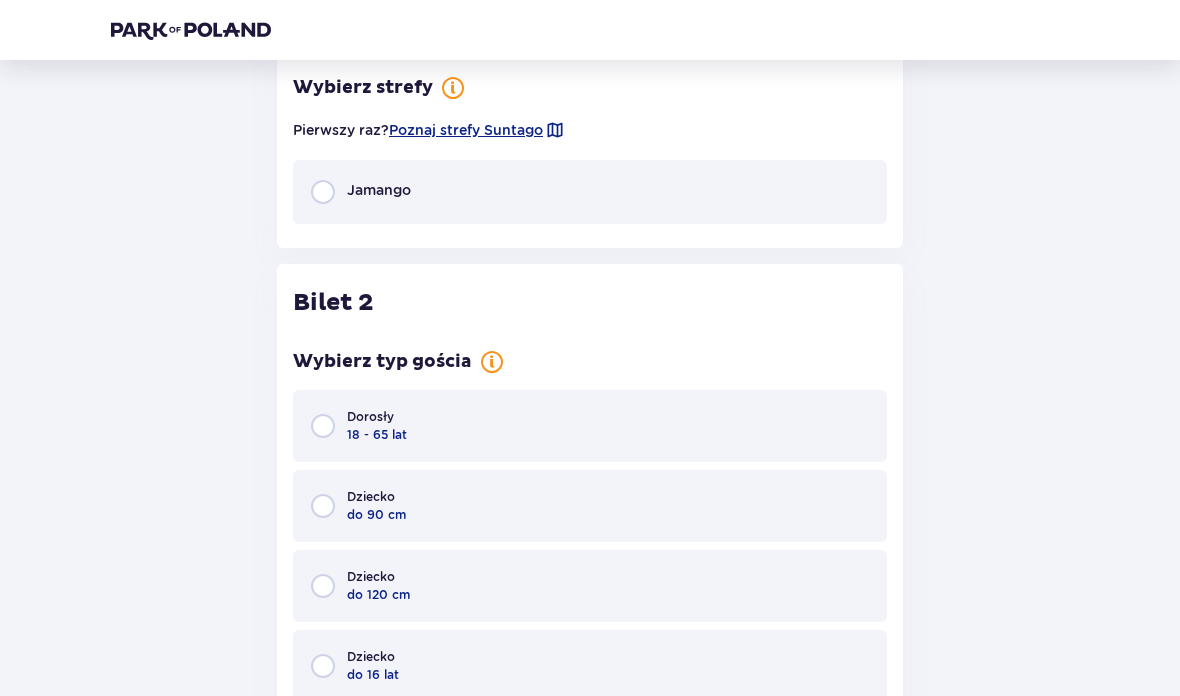 click at bounding box center (323, 192) 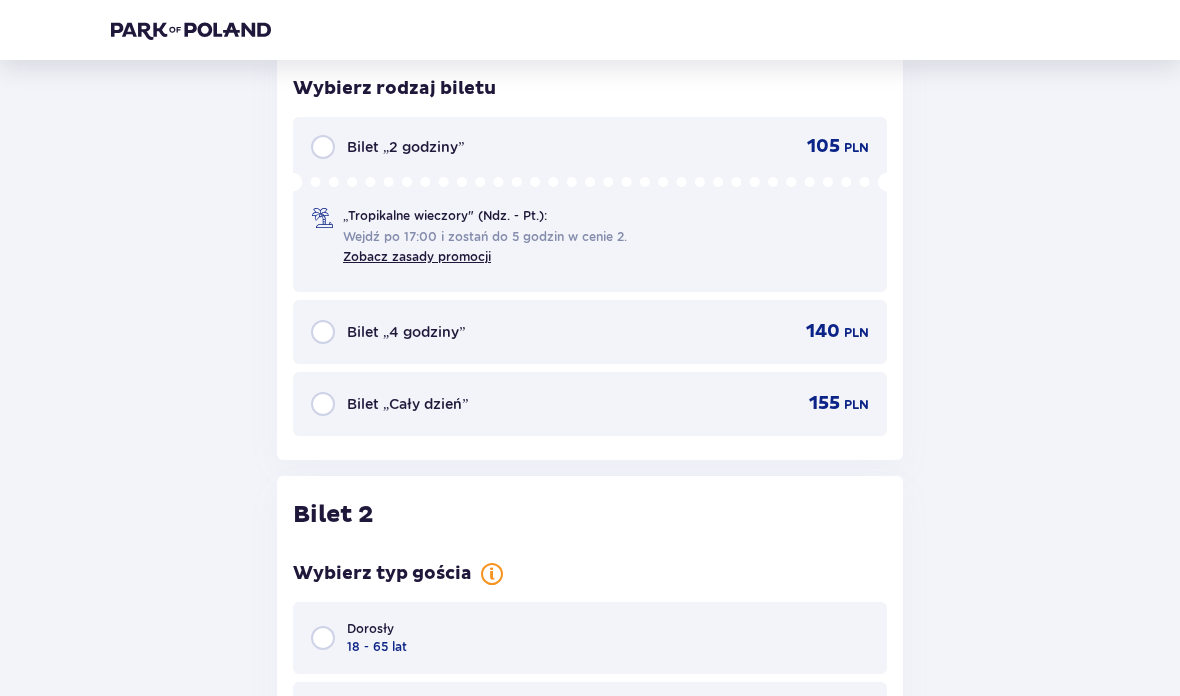 scroll, scrollTop: 1754, scrollLeft: 0, axis: vertical 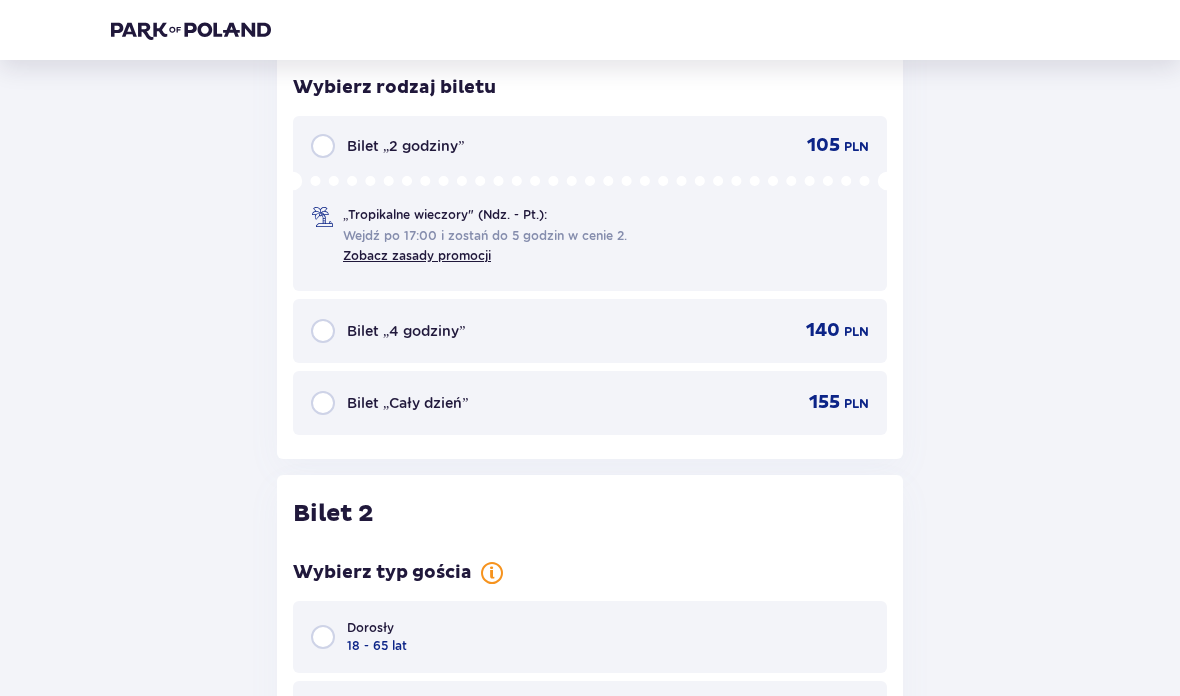 click at bounding box center [323, 331] 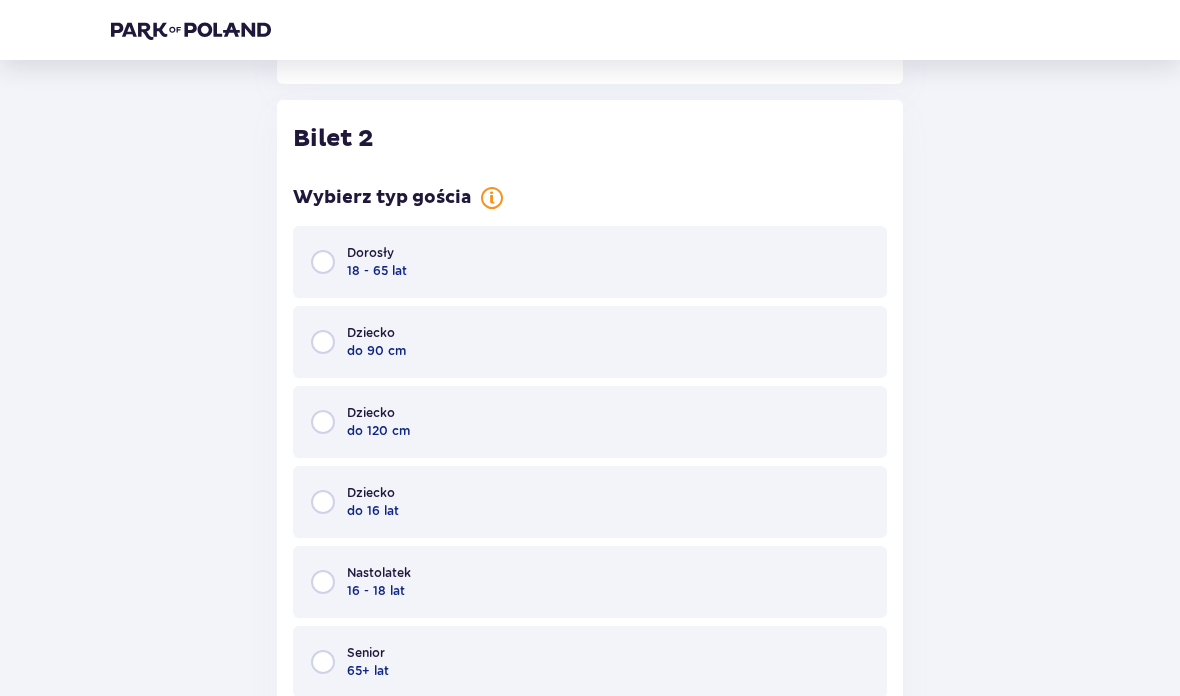 scroll, scrollTop: 2148, scrollLeft: 0, axis: vertical 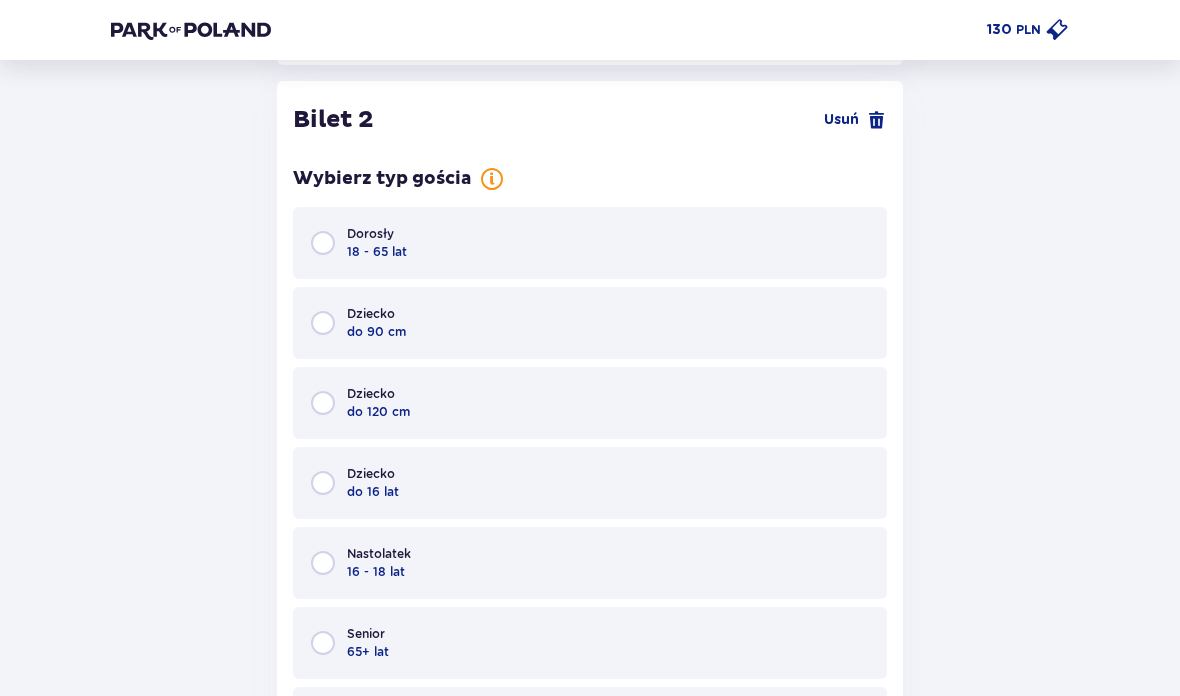 click at bounding box center (323, 483) 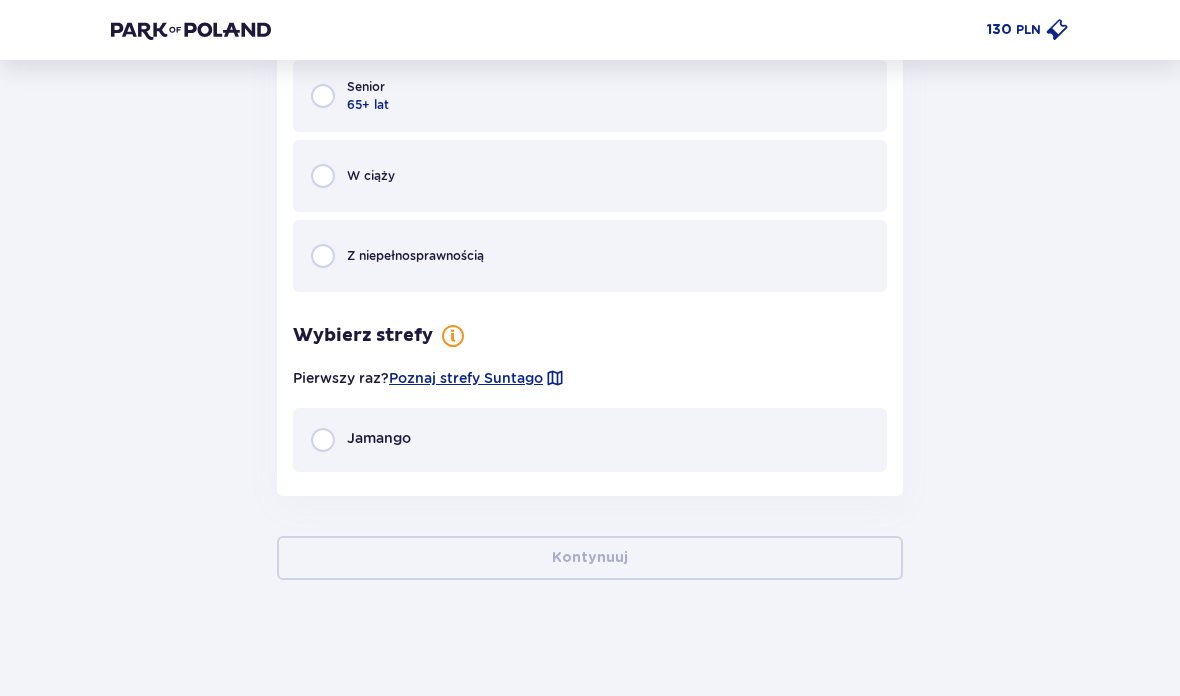 click at bounding box center (323, 440) 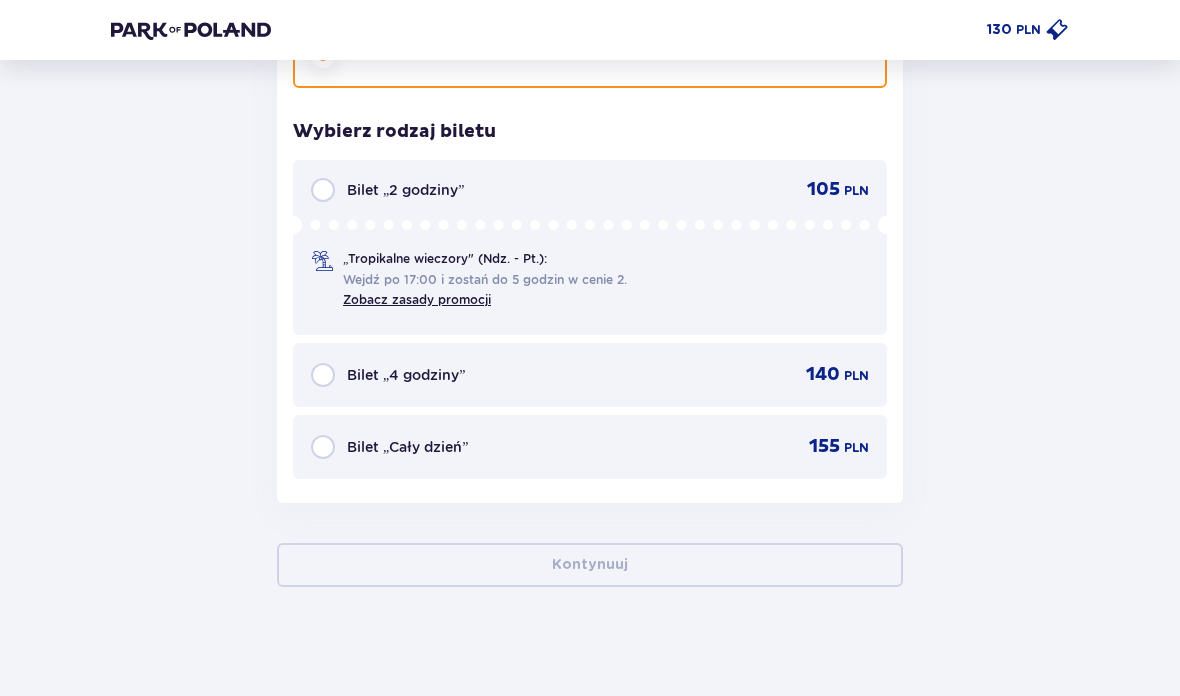 scroll, scrollTop: 3082, scrollLeft: 0, axis: vertical 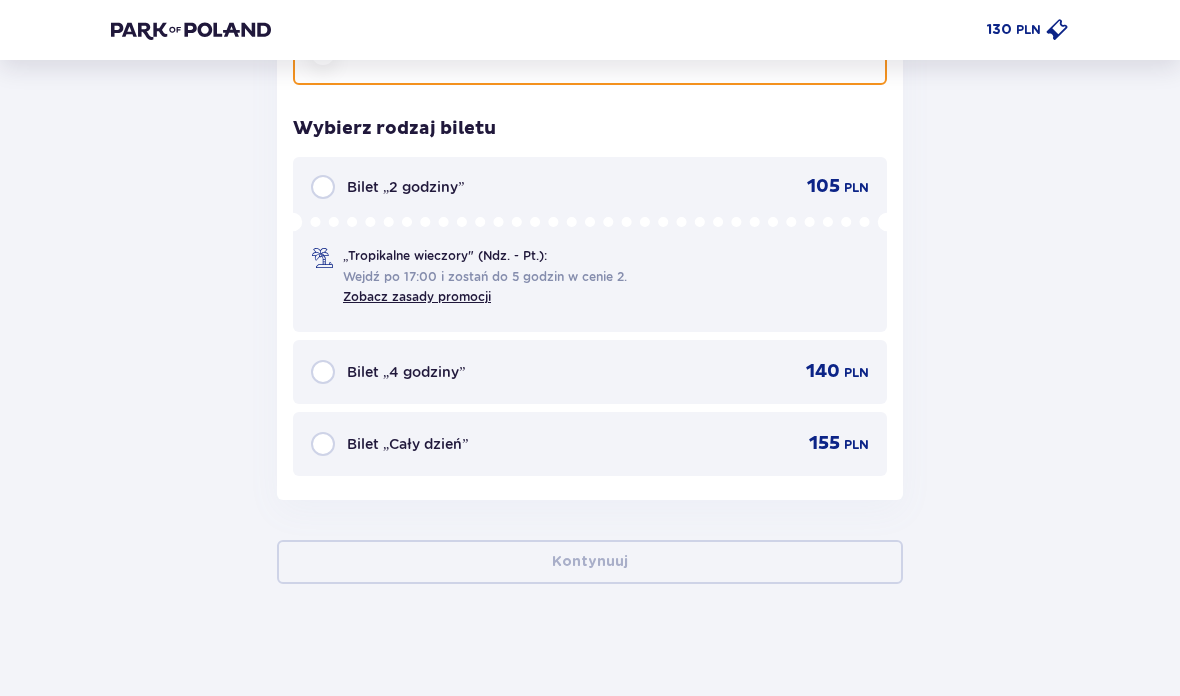click at bounding box center [323, 372] 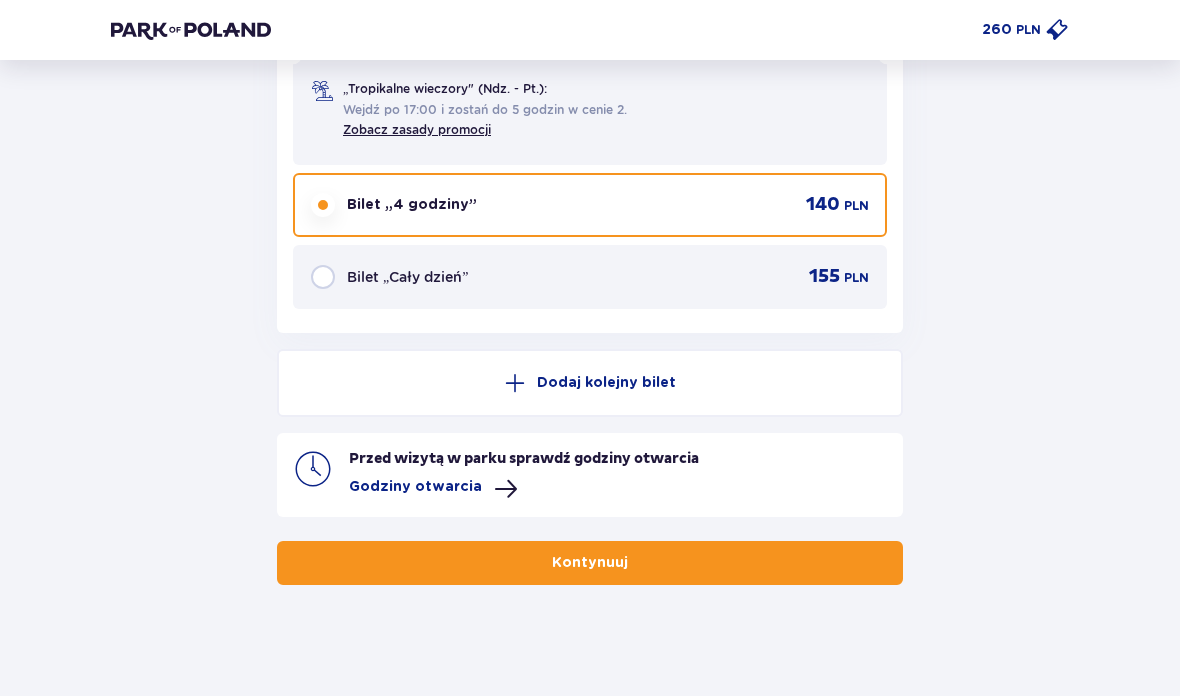 scroll, scrollTop: 3250, scrollLeft: 0, axis: vertical 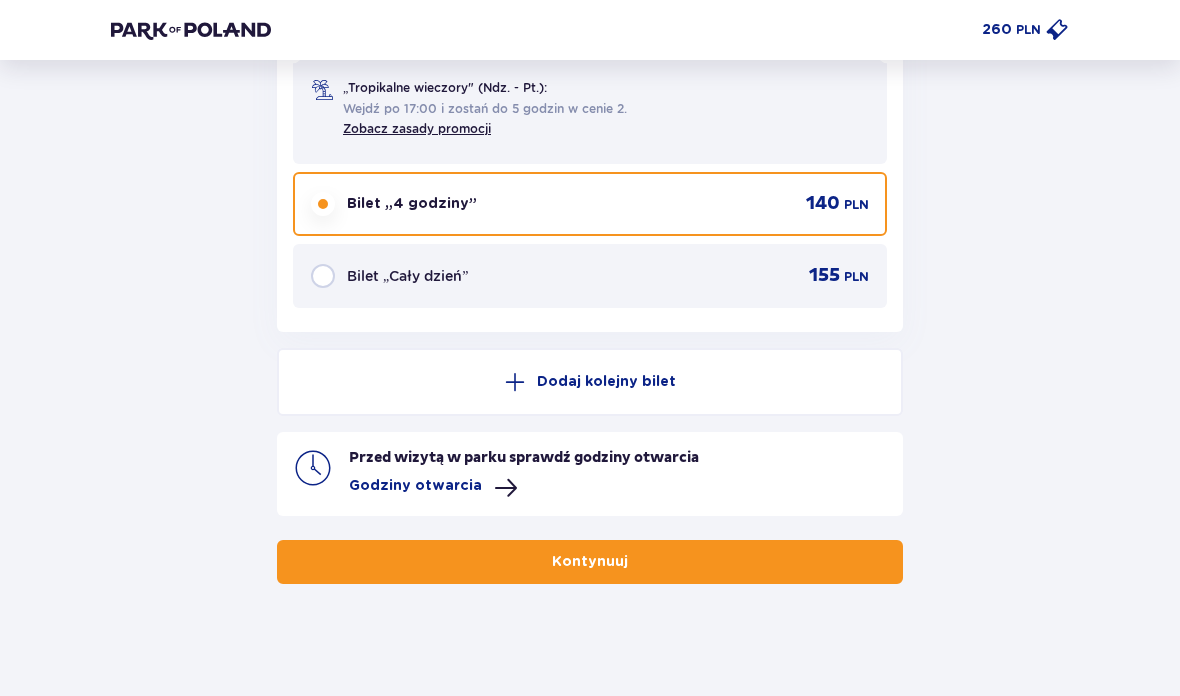 click on "Kontynuuj" at bounding box center [590, 562] 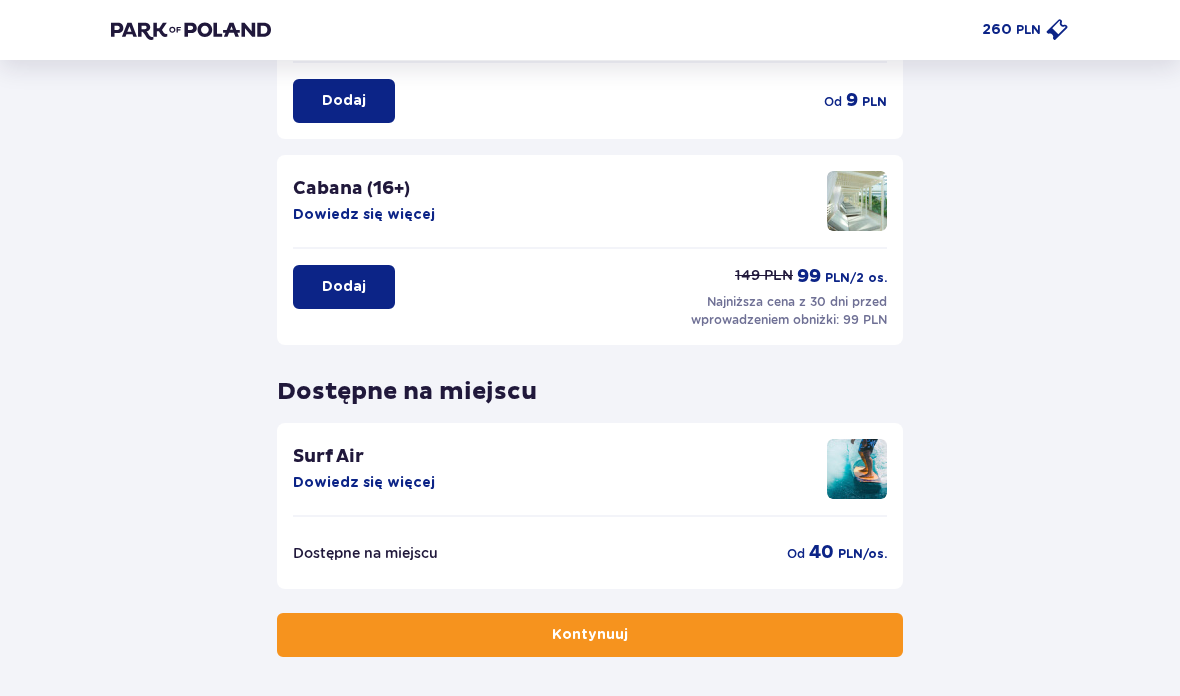 scroll, scrollTop: 430, scrollLeft: 0, axis: vertical 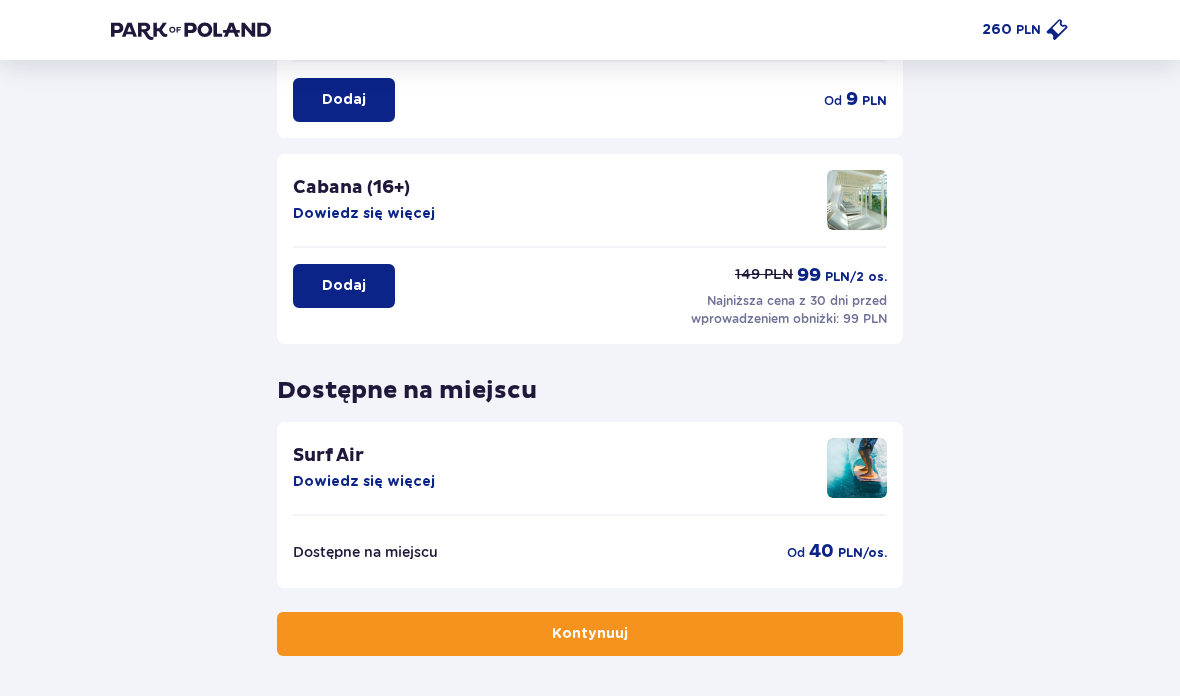 click on "Dowiedz się więcej" at bounding box center [364, 214] 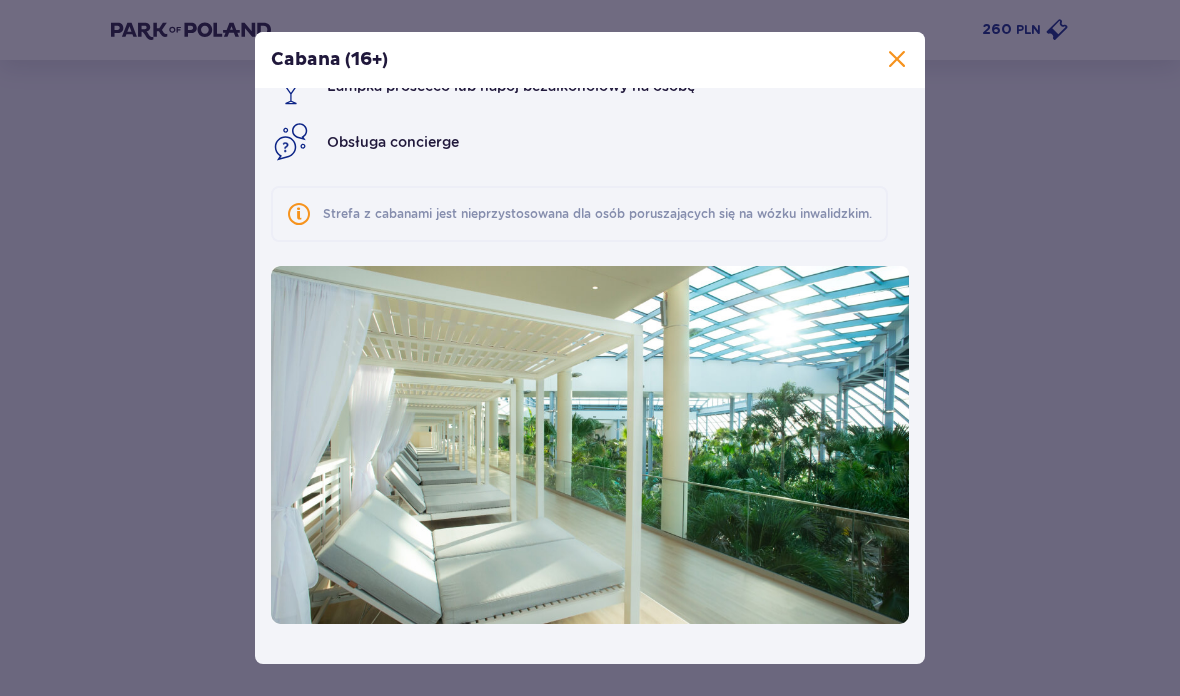scroll, scrollTop: 166, scrollLeft: 0, axis: vertical 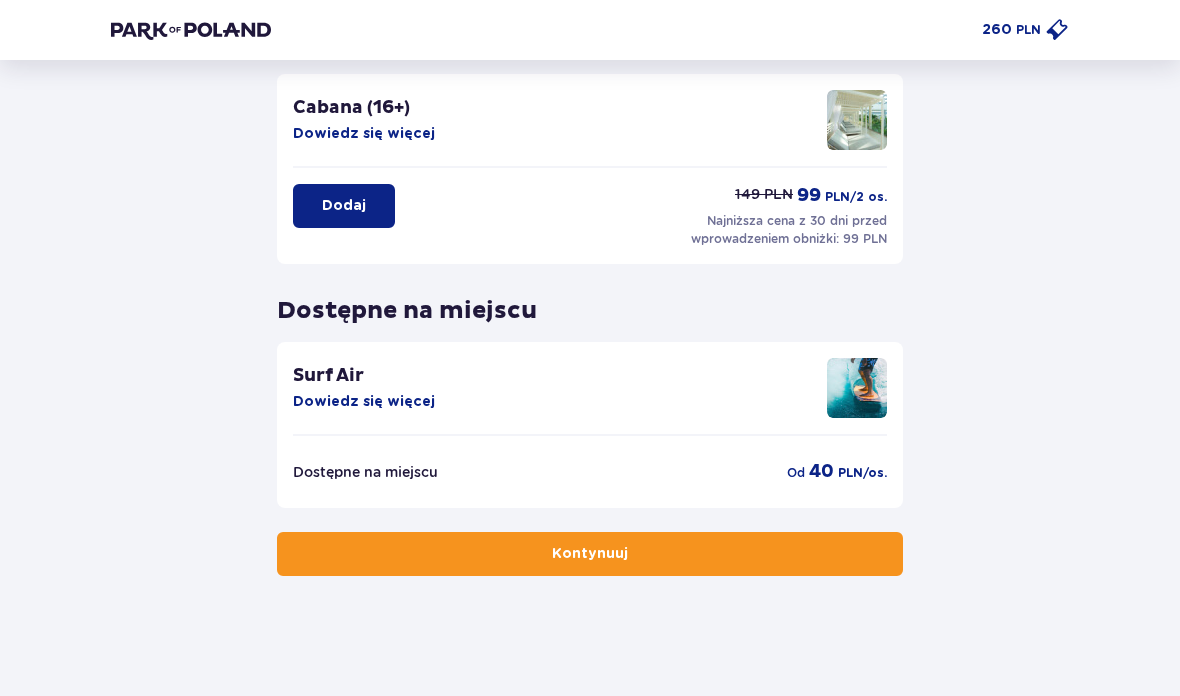 click on "Dowiedz się więcej" at bounding box center [364, 402] 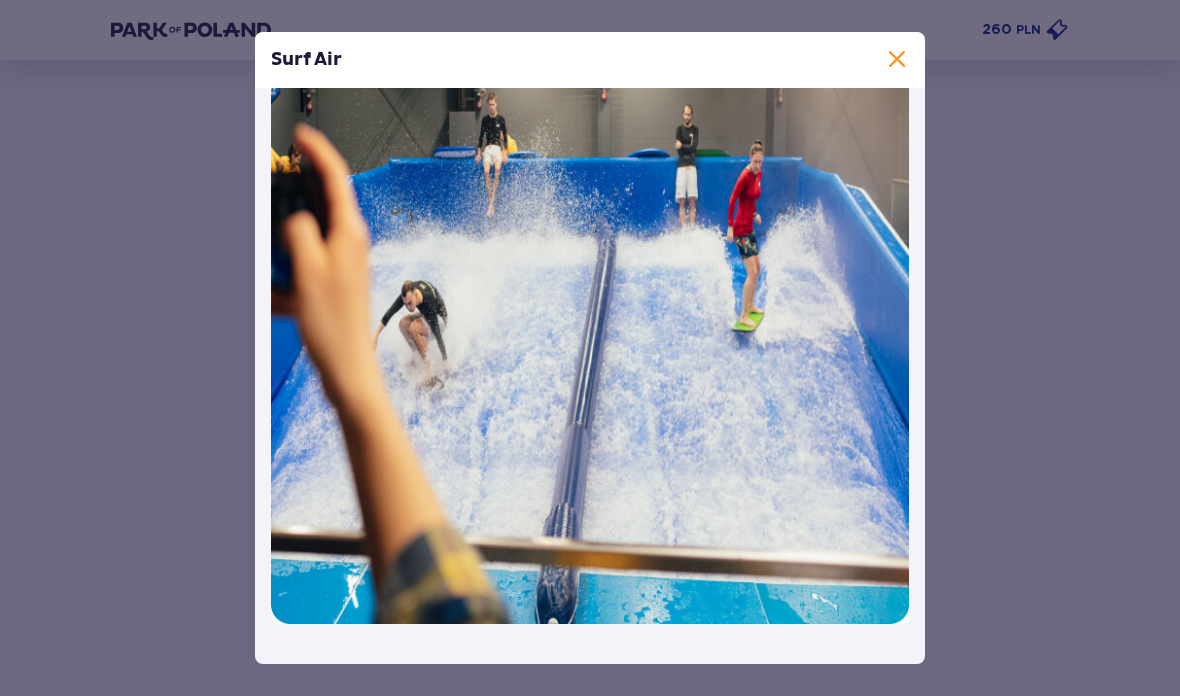 scroll, scrollTop: 184, scrollLeft: 0, axis: vertical 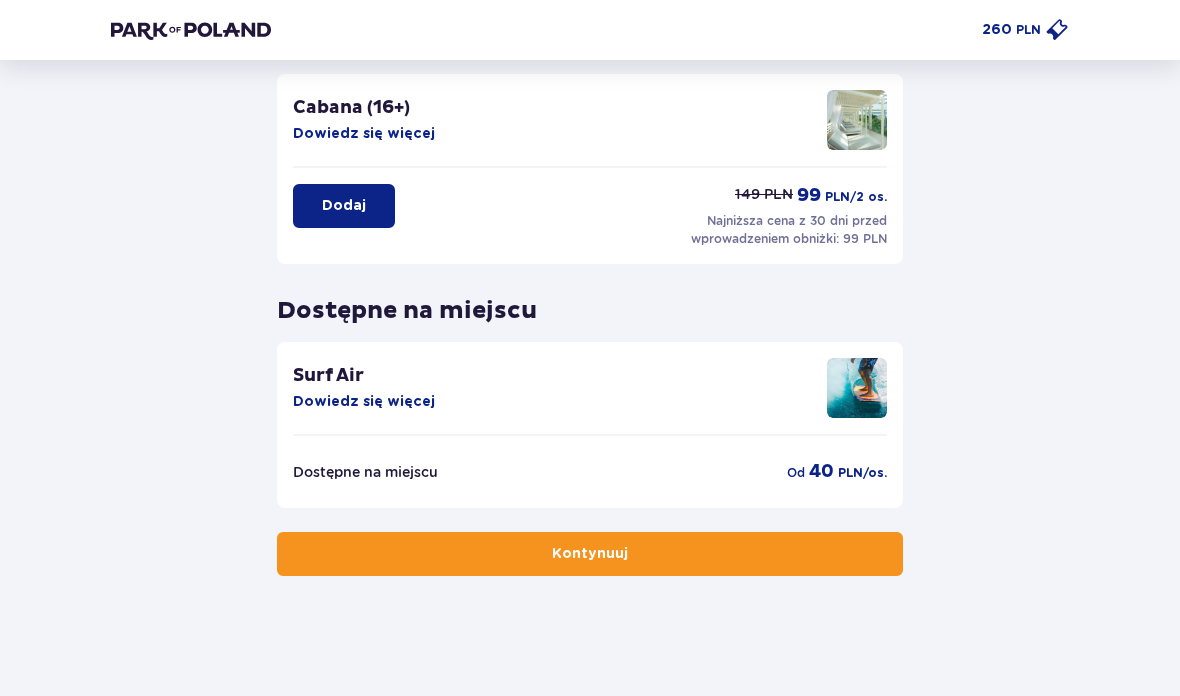 click on "Kontynuuj" at bounding box center (590, 554) 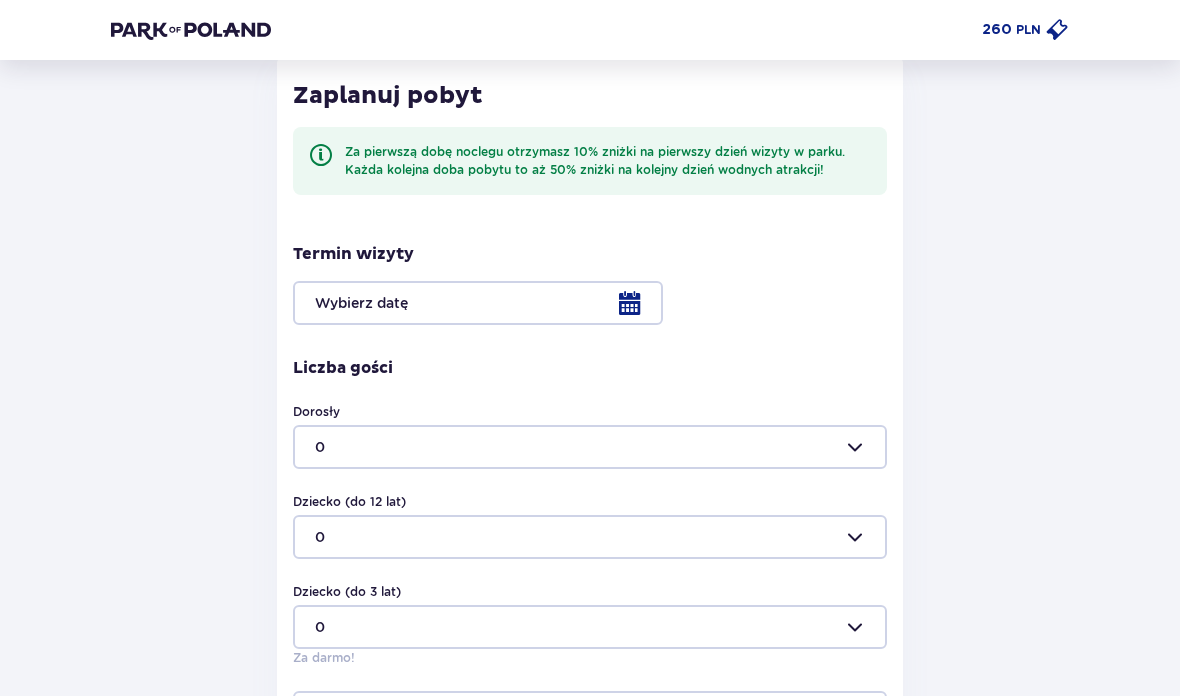 scroll, scrollTop: 558, scrollLeft: 0, axis: vertical 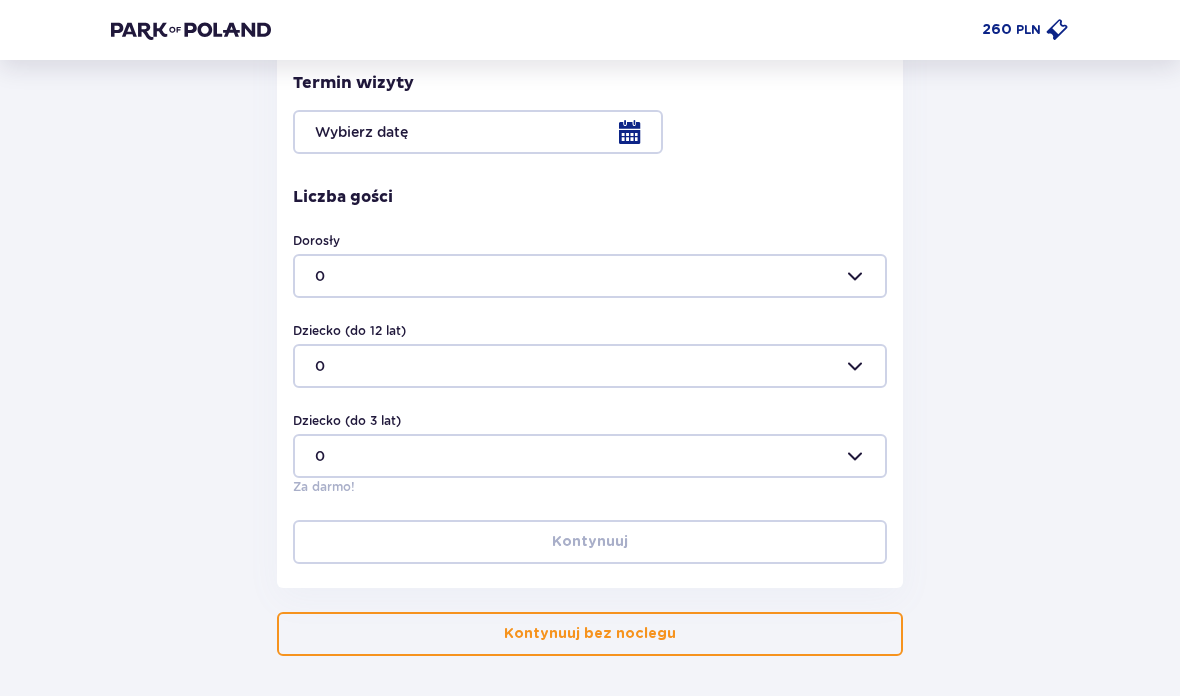 click on "Kontynuuj bez noclegu" at bounding box center [590, 634] 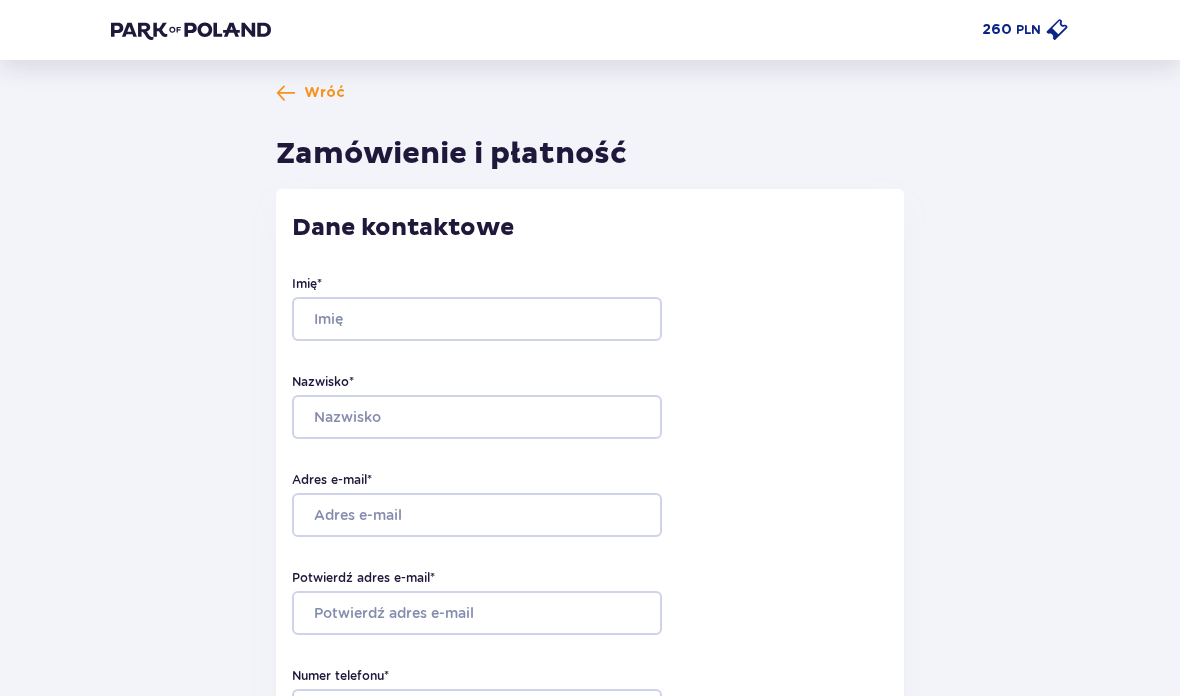 scroll, scrollTop: 0, scrollLeft: 0, axis: both 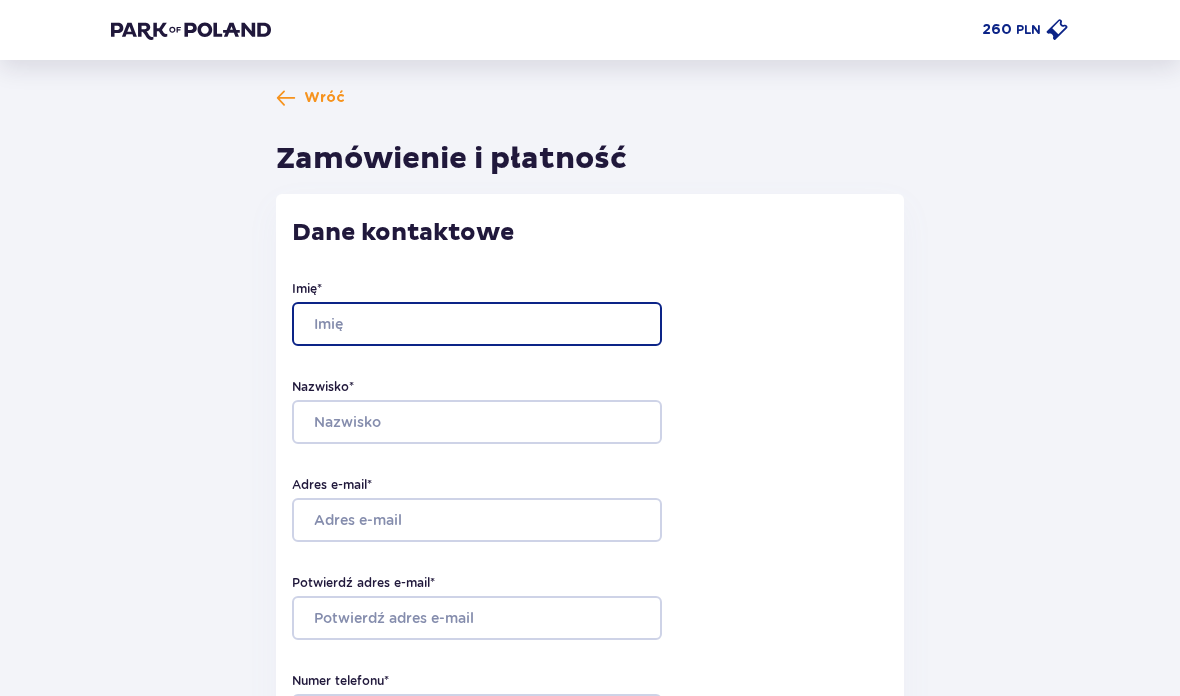 click on "Imię *" at bounding box center (477, 324) 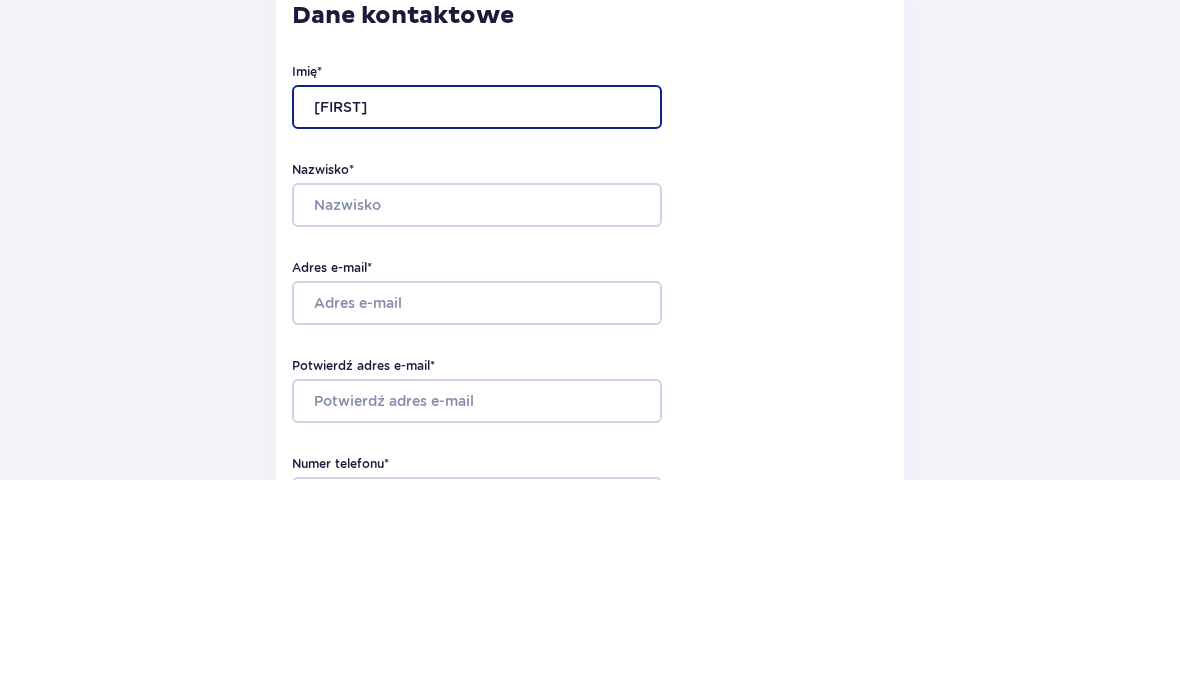 type on "Beata" 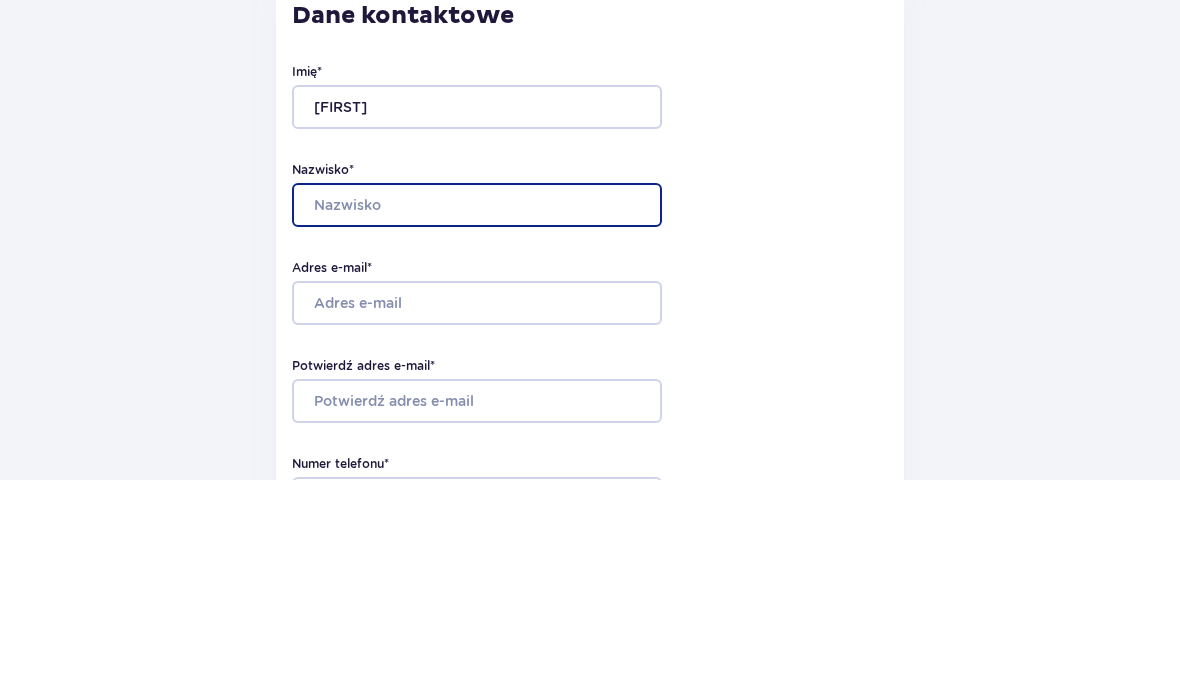 click on "Nazwisko *" at bounding box center [477, 422] 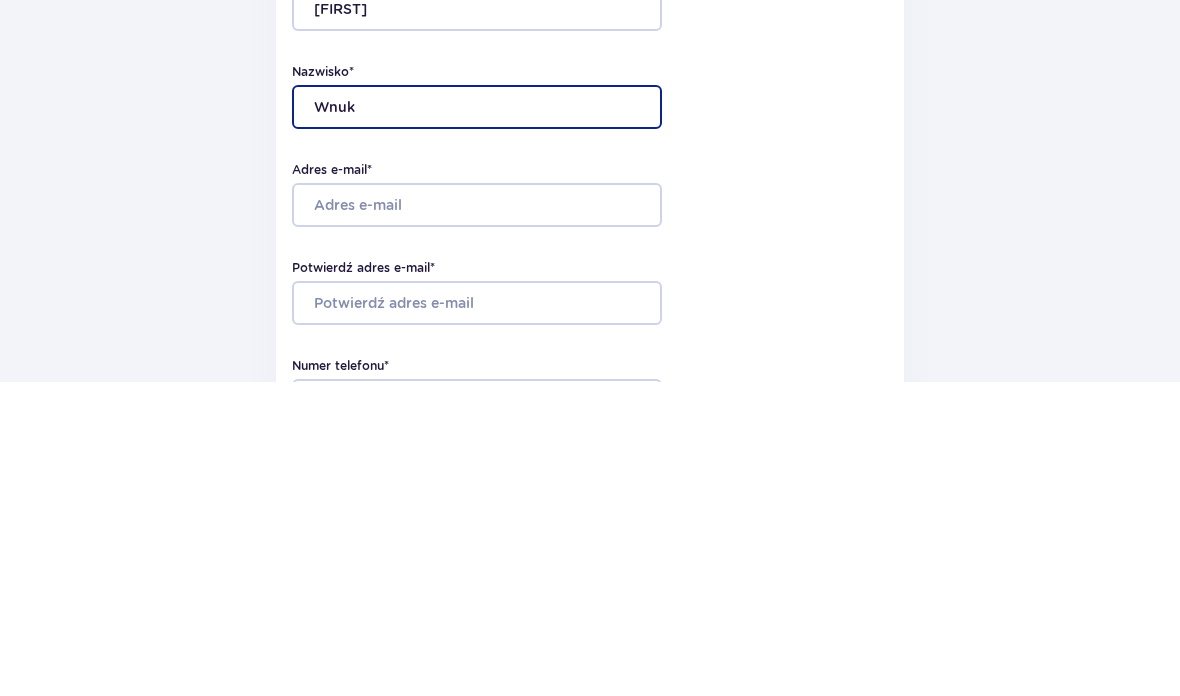 type on "[LAST]" 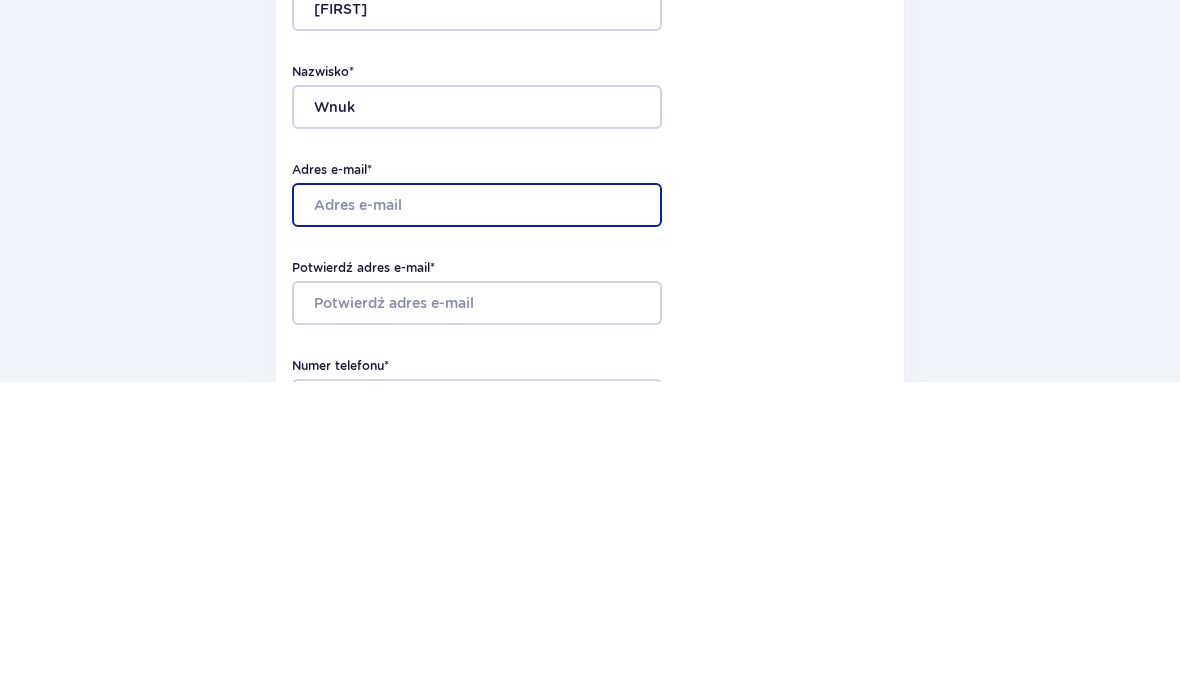 click on "Adres e-mail *" at bounding box center (477, 520) 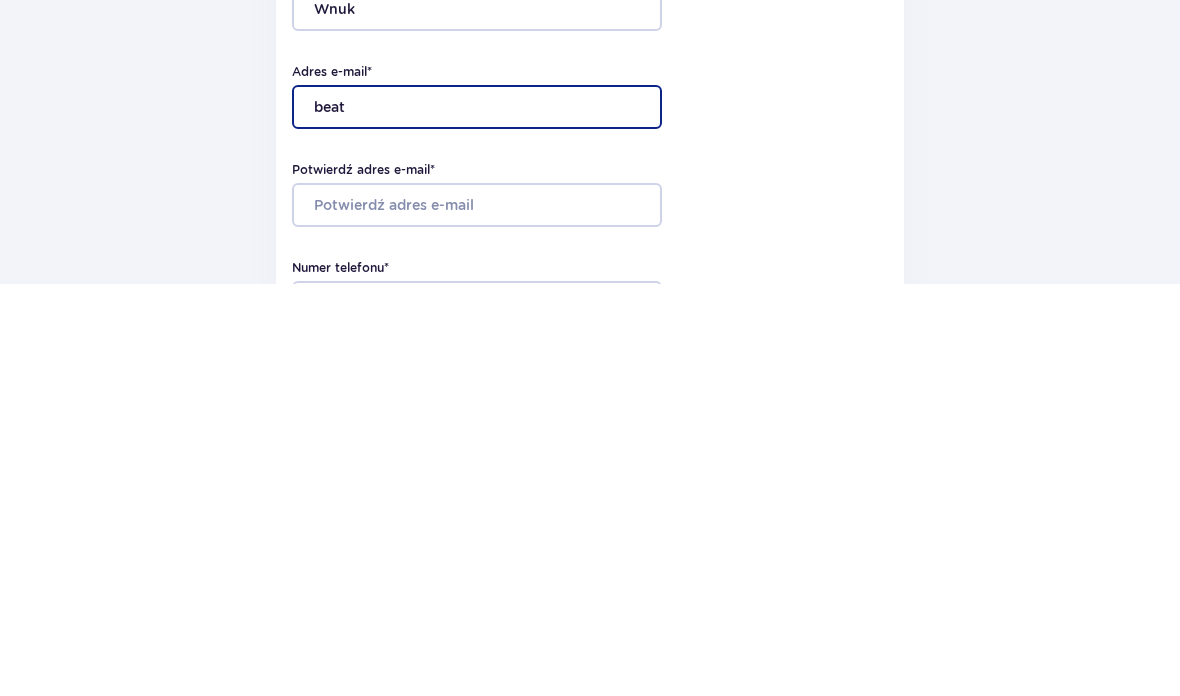 type on "[EMAIL]" 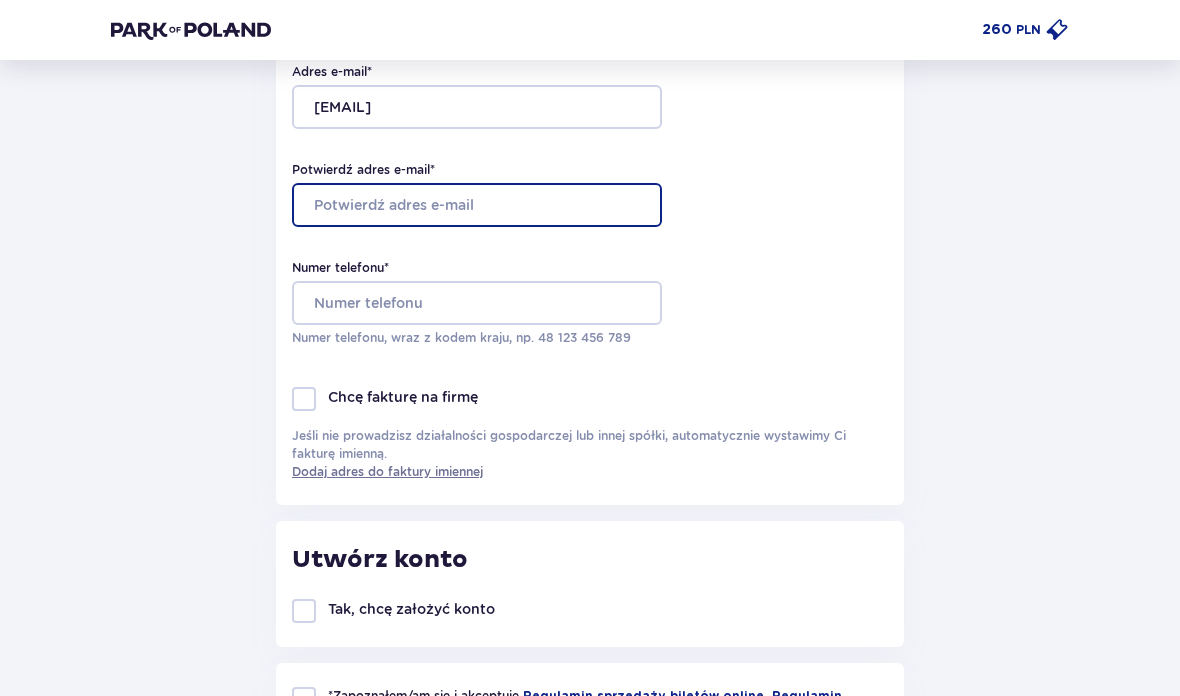 click on "Potwierdź adres e-mail *" at bounding box center (477, 205) 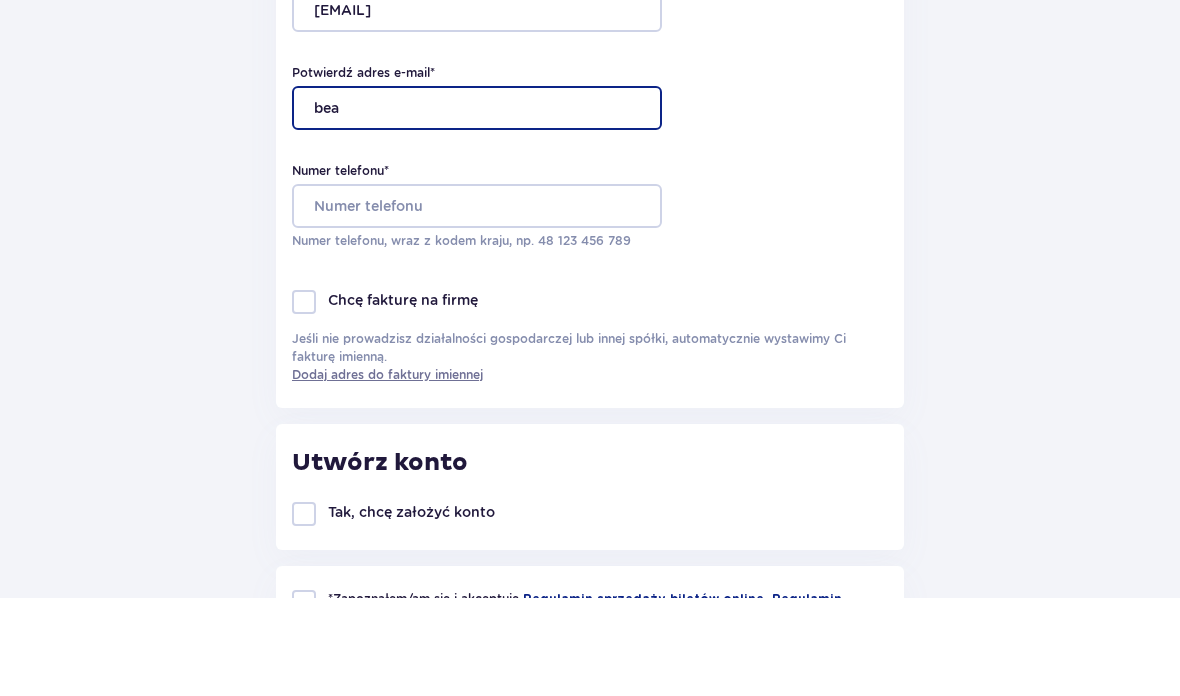 type on "beat" 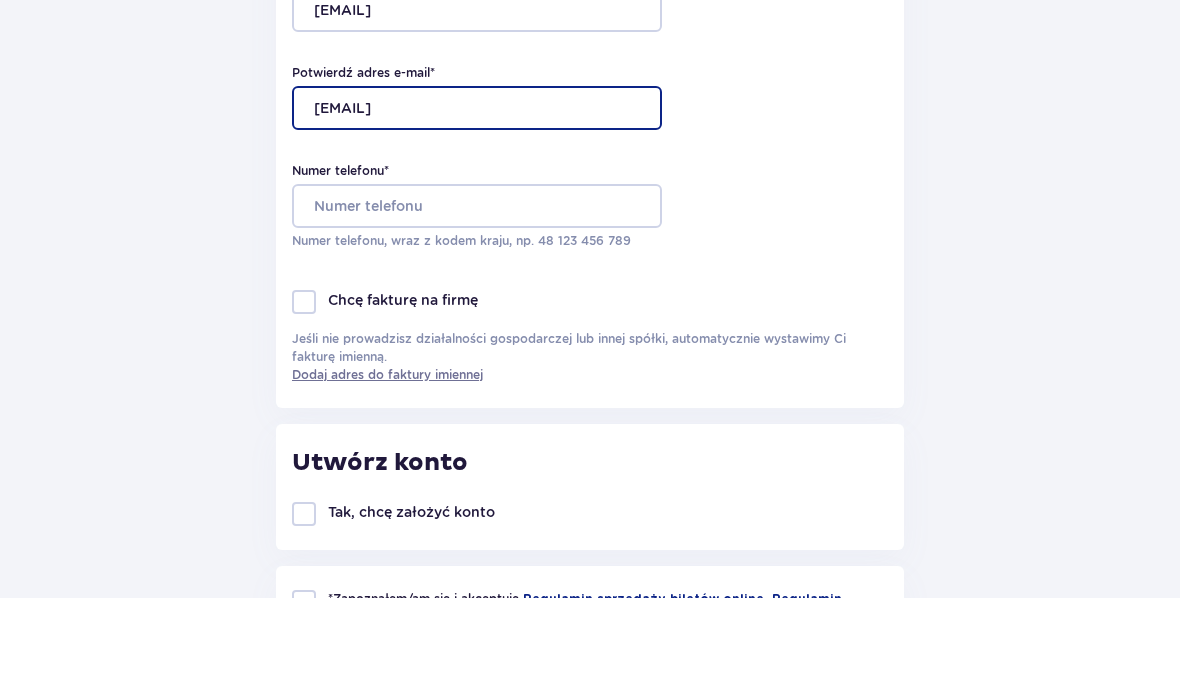 type on "[EMAIL]" 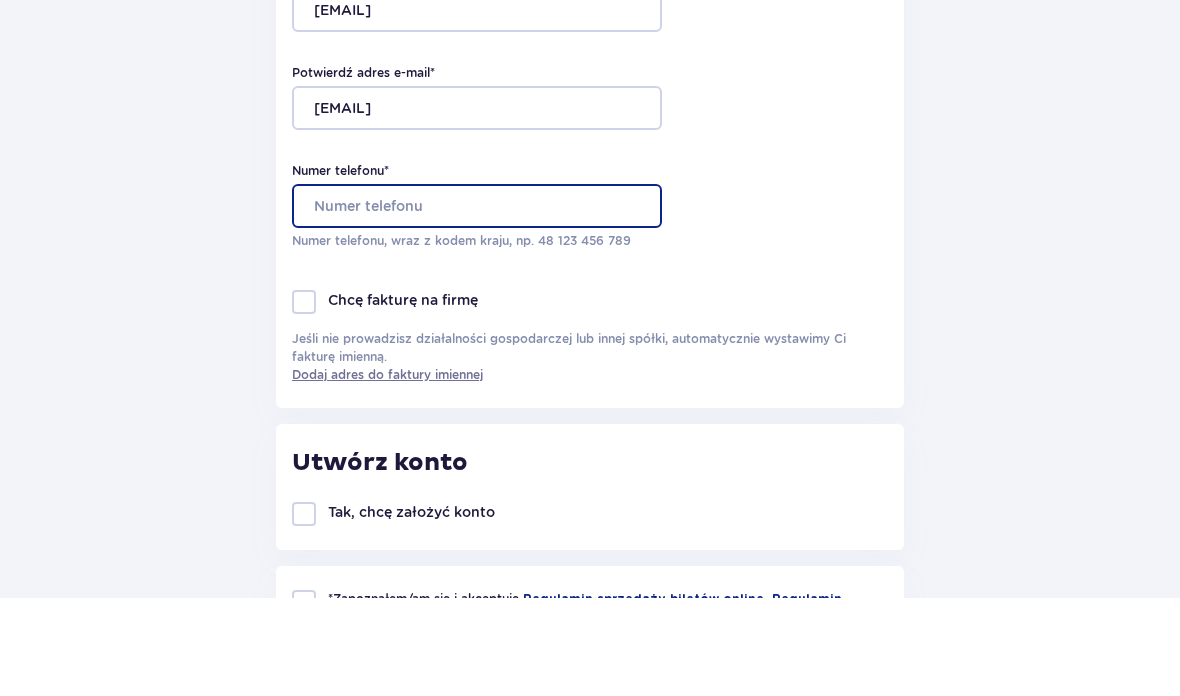 click on "Numer telefonu *" at bounding box center [477, 304] 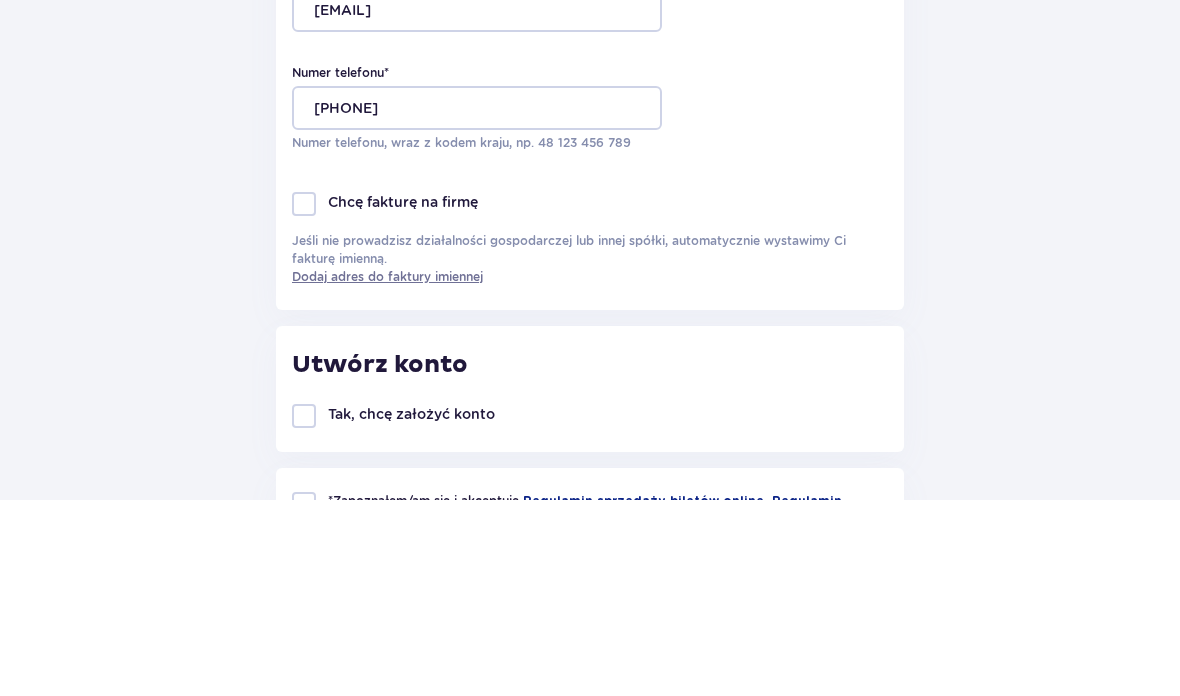 scroll, scrollTop: 609, scrollLeft: 0, axis: vertical 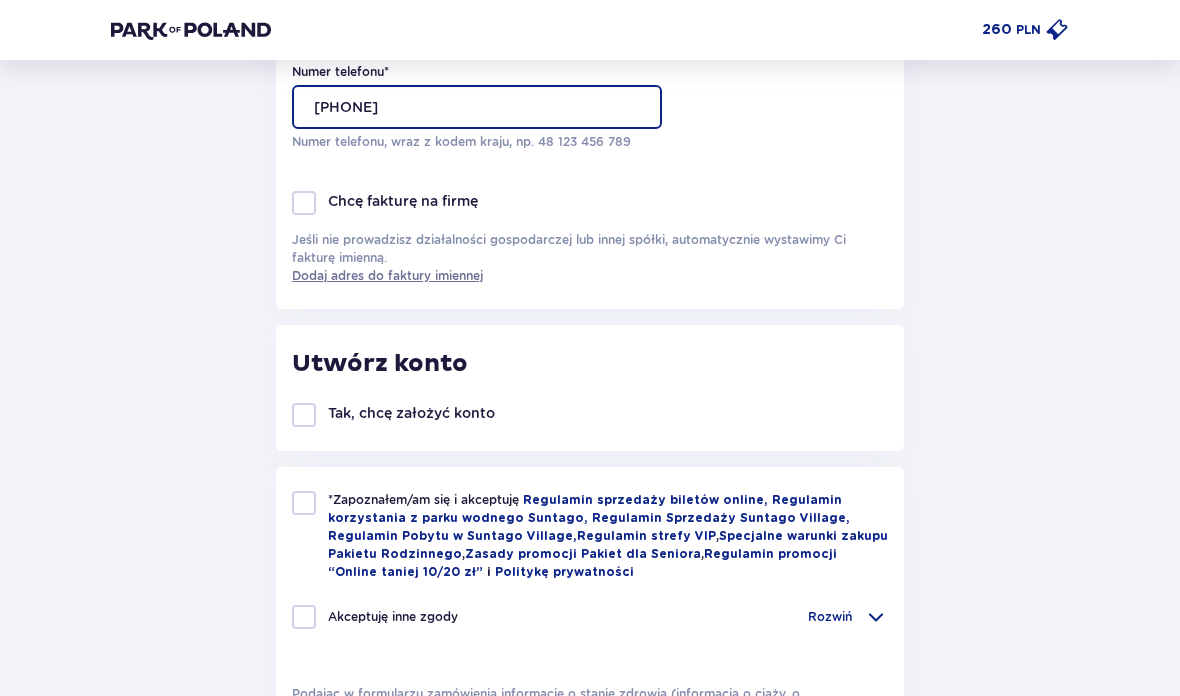 type on "[NUMBER]" 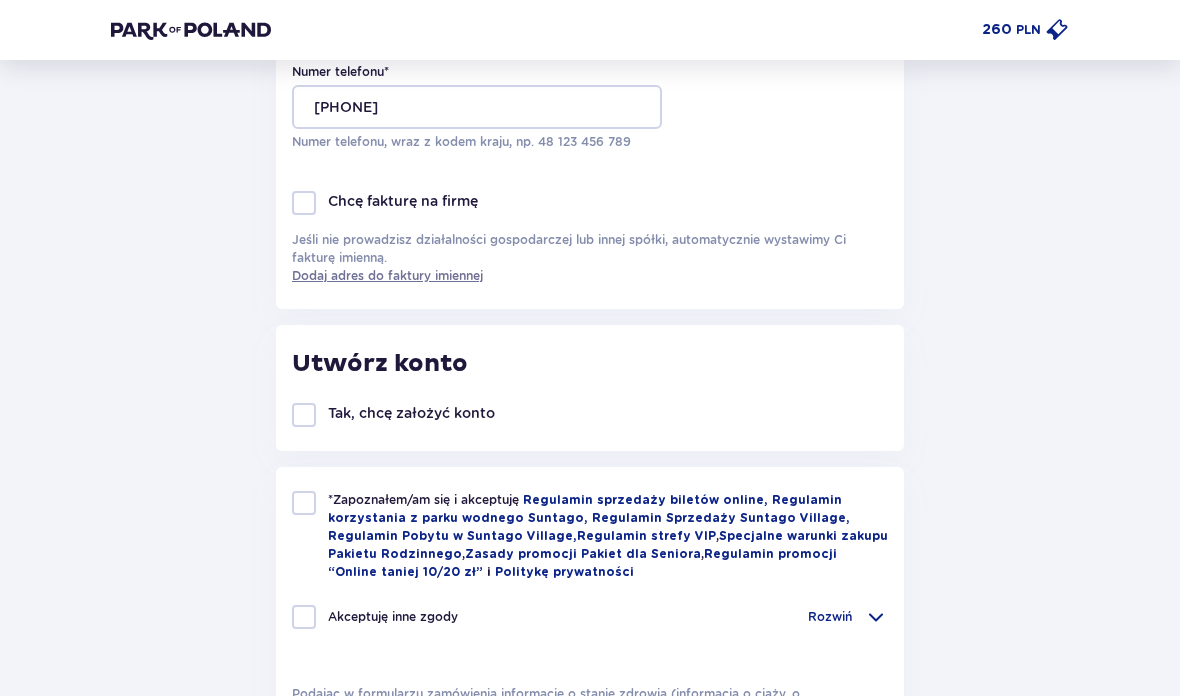 click at bounding box center (304, 503) 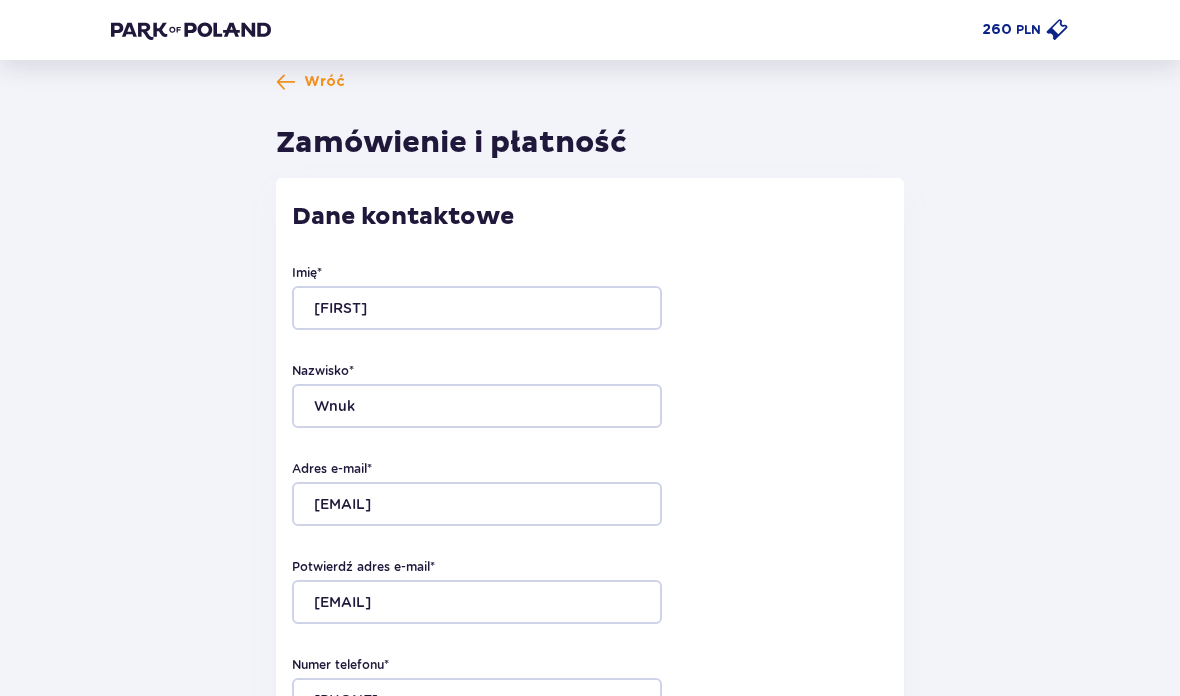 scroll, scrollTop: 0, scrollLeft: 0, axis: both 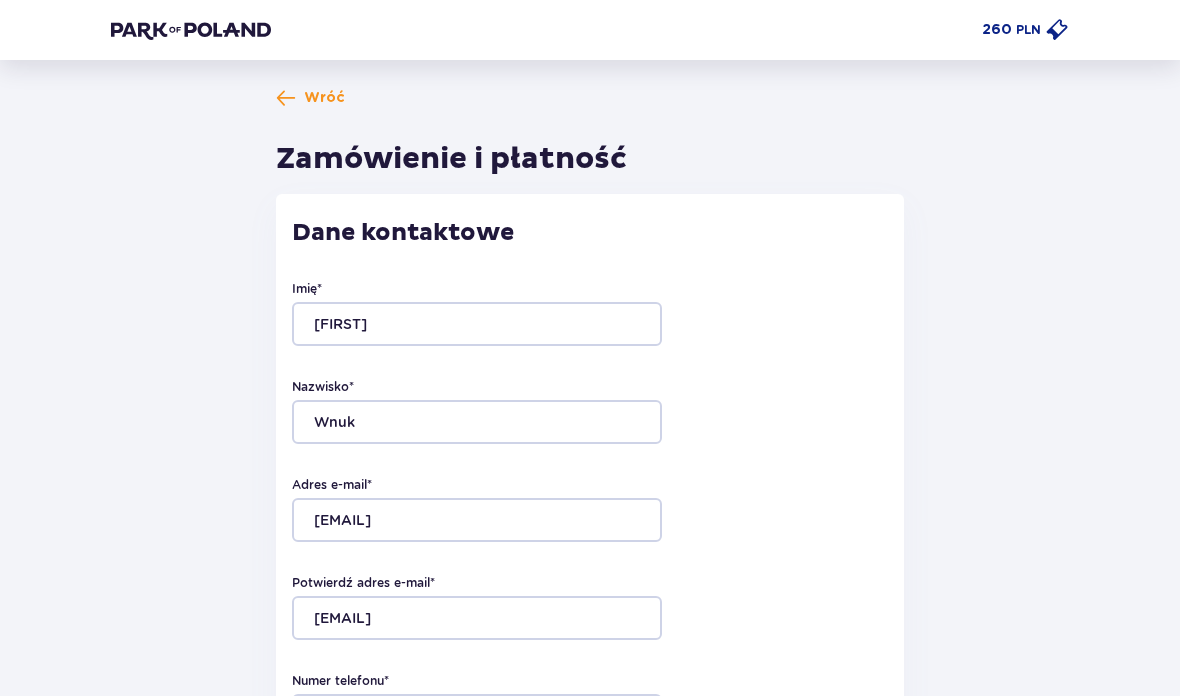 click on "Wróć Zamówienie i płatność Dane kontaktowe Imię * Beata Nazwisko * Wnuk Adres e-mail * beatka.wnuk@gmail.com Potwierdź adres e-mail * beatka.wnuk@gmail.com Numer telefonu * 500163588 Numer telefonu, wraz z kodem kraju, np. 48 ​123 ​456 ​789 Chcę fakturę na firmę Jeśli nie prowadzisz działalności gospodarczej lub innej spółki, automatycznie wystawimy Ci fakturę imienną. Dodaj adres do faktury imiennej Utwórz konto Tak, chcę założyć konto *Zapoznałem/am się i akceptuję   Regulamin sprzedaży biletów online,   Regulamin korzystania z parku wodnego Suntago,   Regulamin Sprzedaży Suntago Village,   Regulamin Pobytu w Suntago Village ,  Regulamin strefy VIP ,  Specjalne warunki zakupu Pakietu Rodzinnego ,  Zasady promocji Pakiet dla Seniora ,  Regulamin promocji “Online taniej 10/20 zł”   i   Politykę prywatności Akceptuję inne zgody Rozwiń Chcę otrzymywać od Global Parks Poland Sp. z o.o. z siedzibą przy   ul. Fosa 41/11, 02-768 Warszawa Bilety do parku Edytuj   2 x 2" at bounding box center (590, 1185) 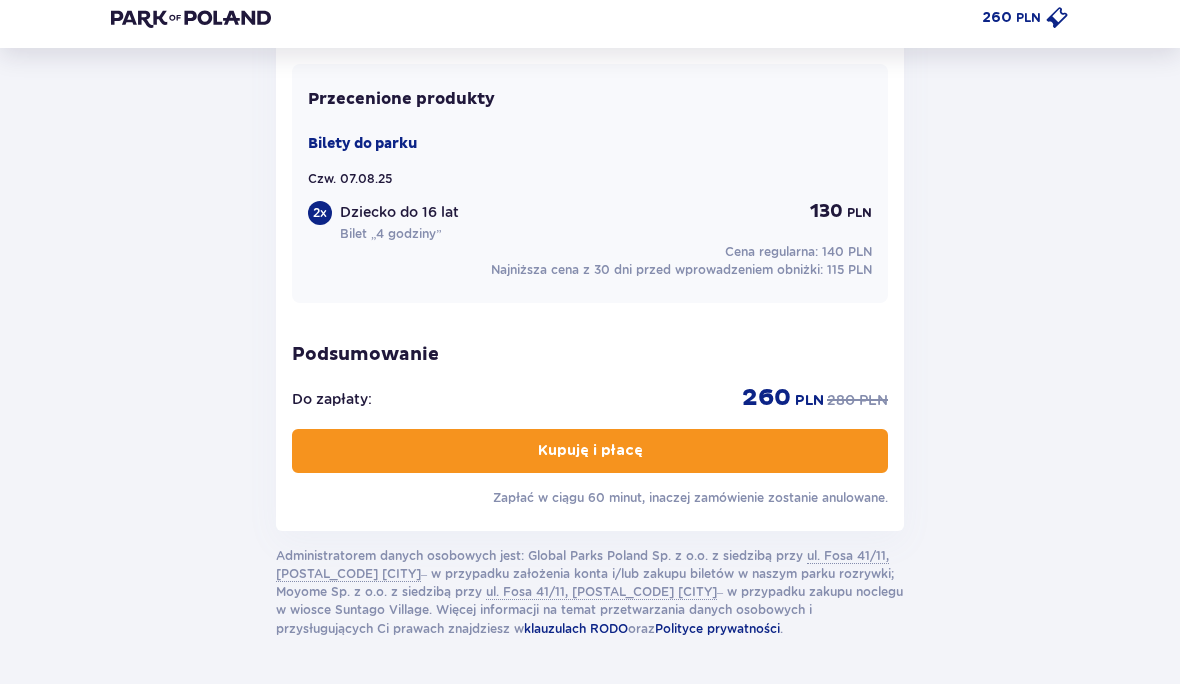 scroll, scrollTop: 1632, scrollLeft: 0, axis: vertical 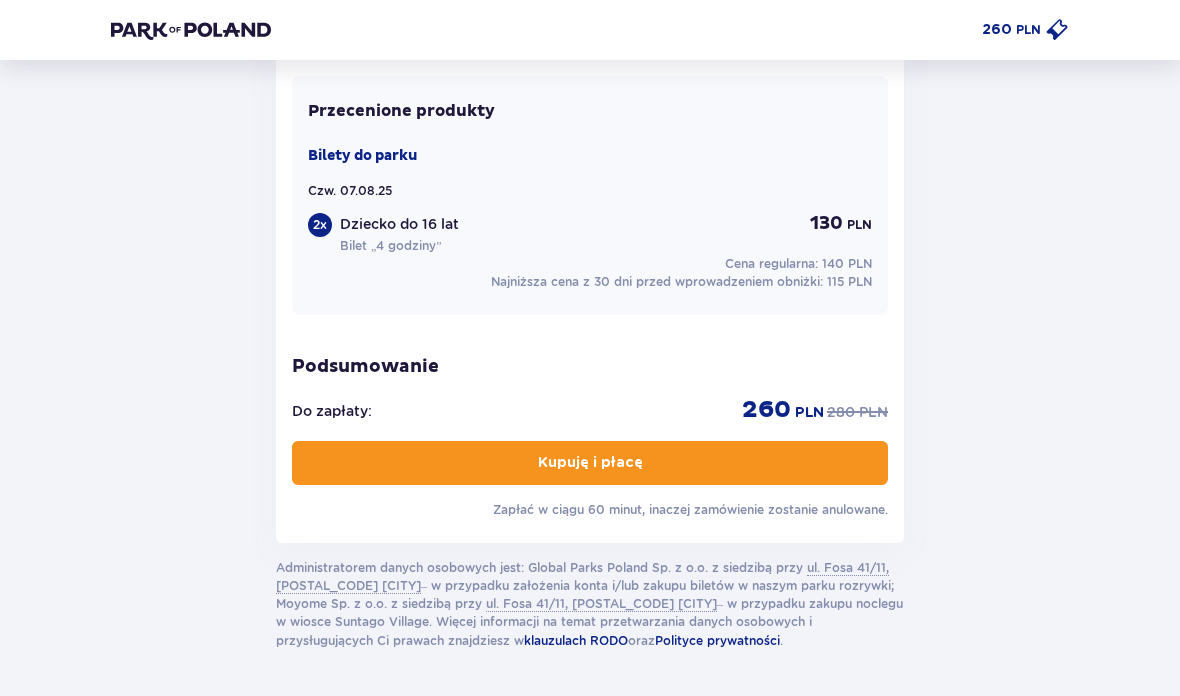 click on "Kupuję i płacę" at bounding box center (590, 463) 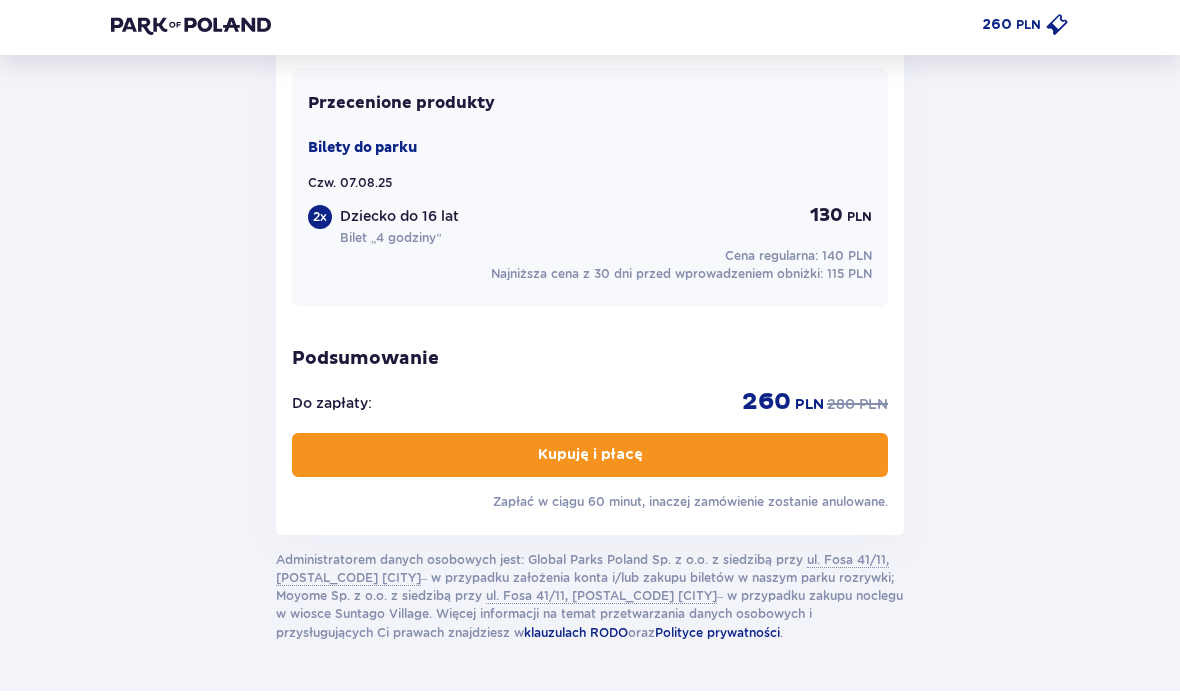 scroll, scrollTop: 1632, scrollLeft: 0, axis: vertical 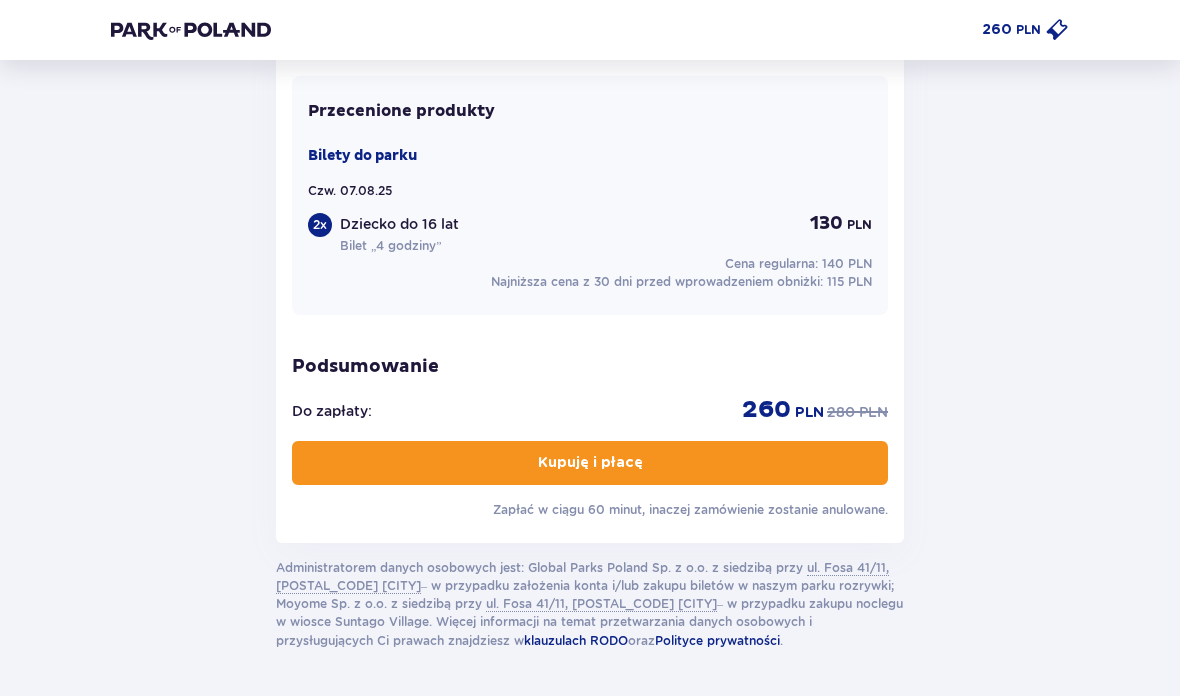 click on "Kupuję i płacę" at bounding box center [590, 463] 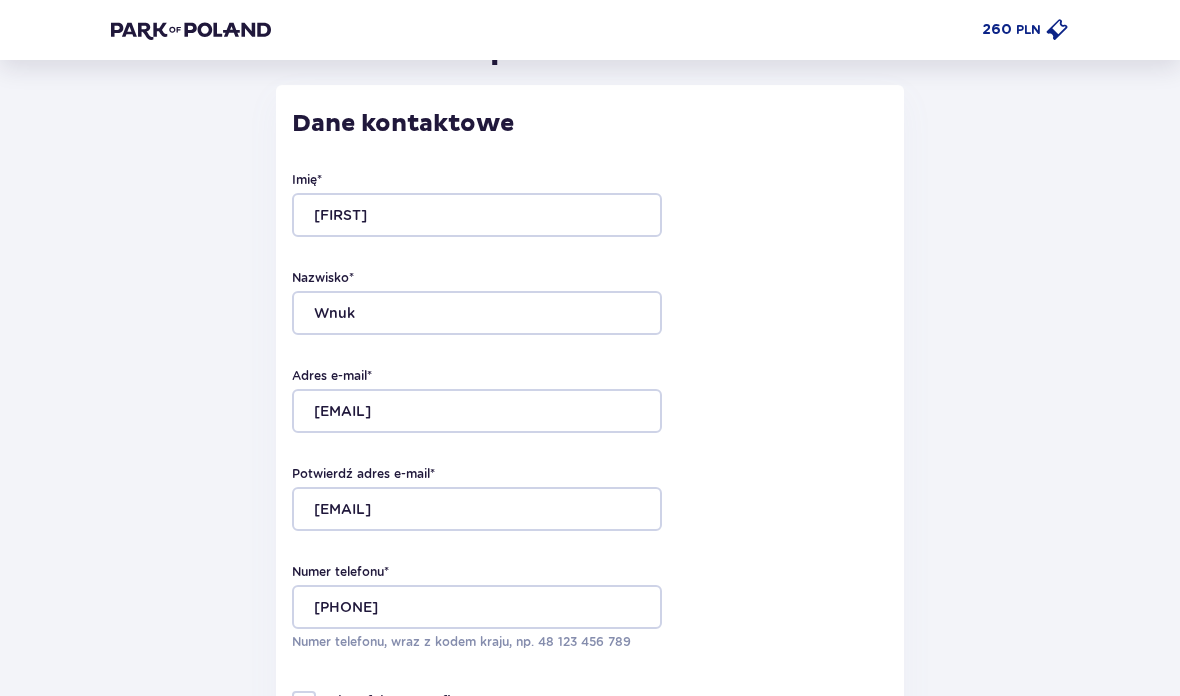 scroll, scrollTop: 0, scrollLeft: 0, axis: both 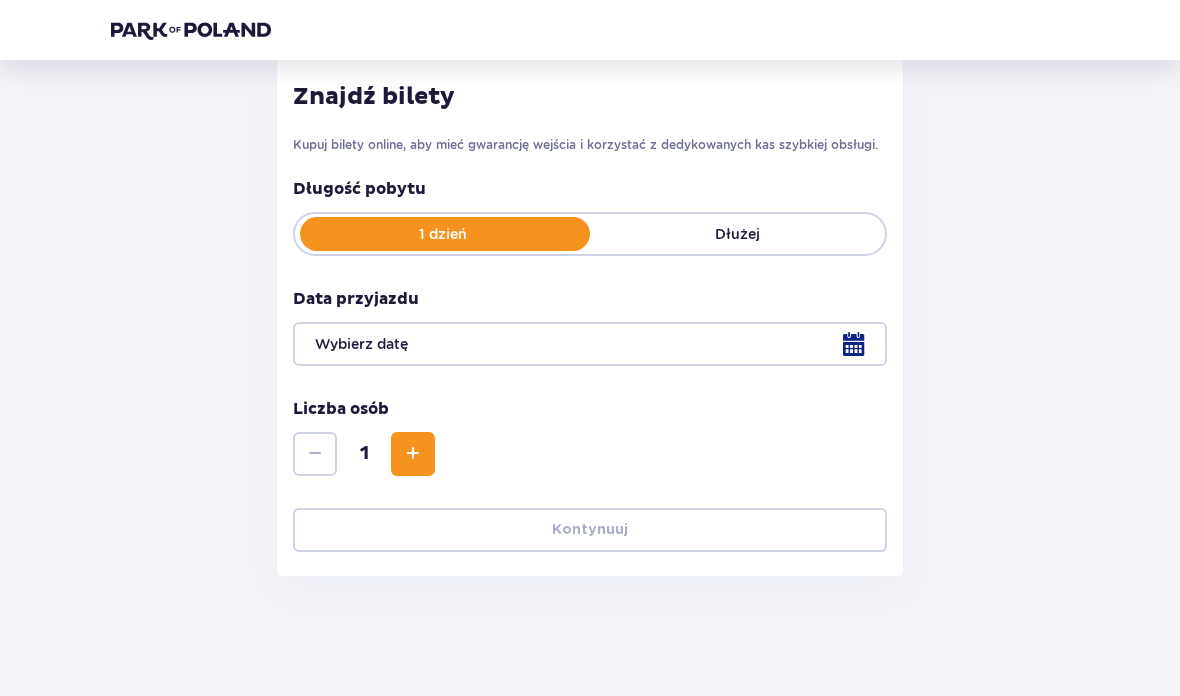 click at bounding box center (590, 344) 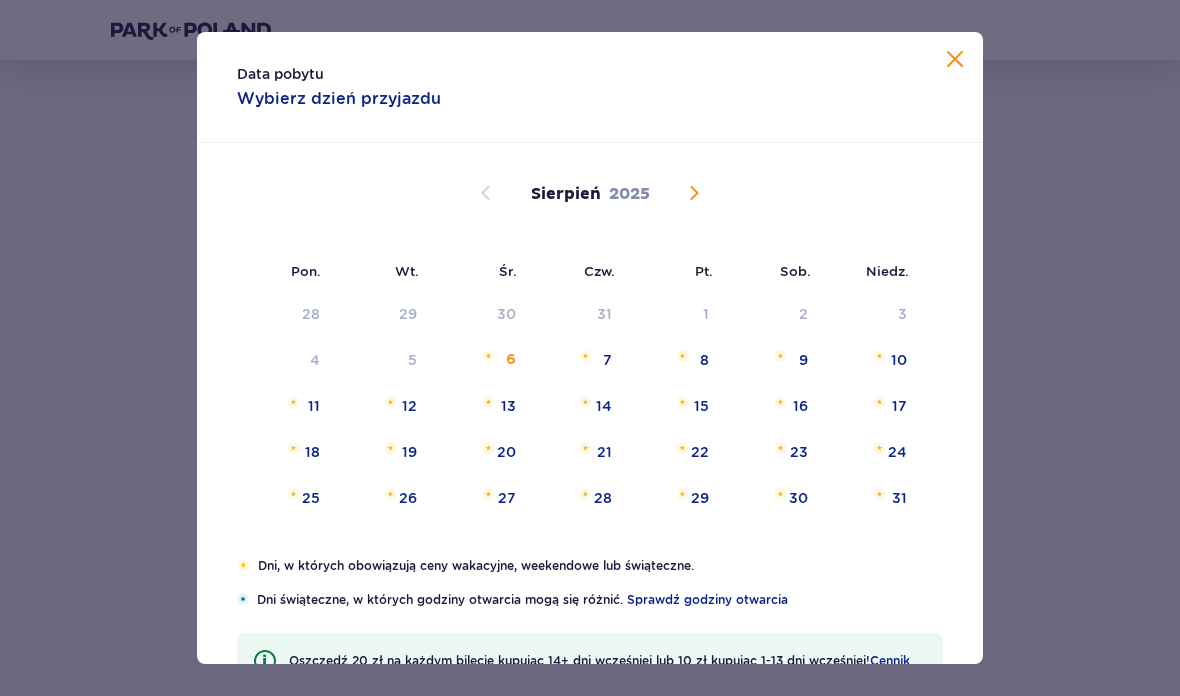 click at bounding box center (585, 356) 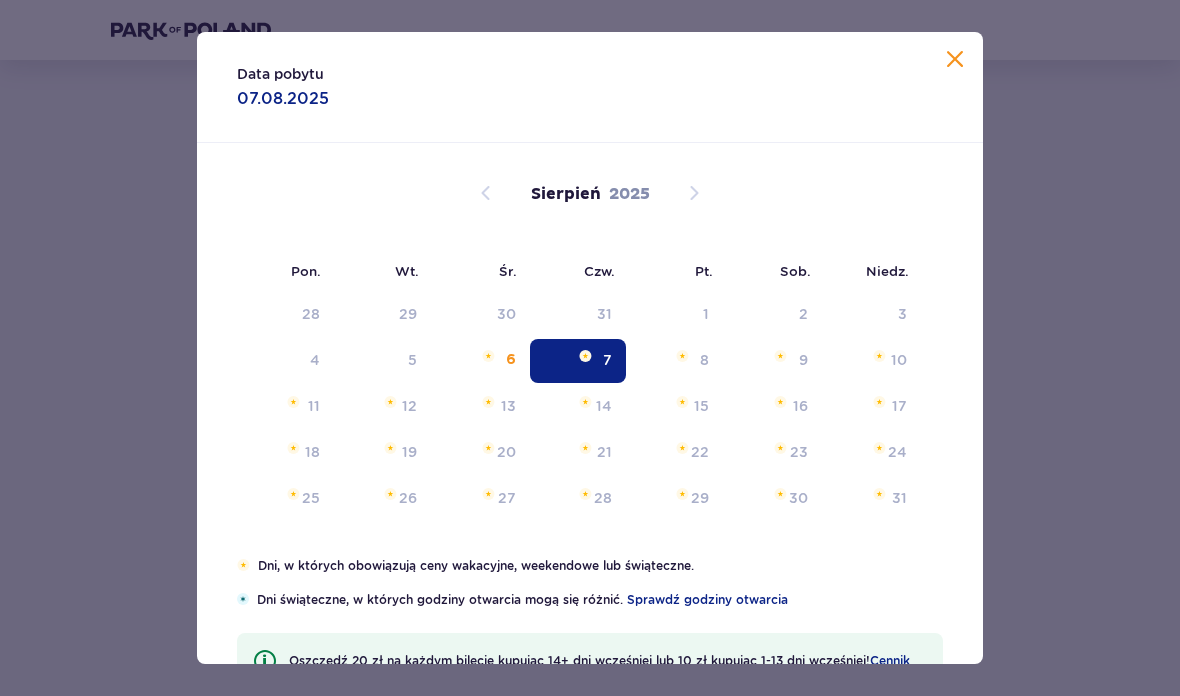 type on "07.08.25" 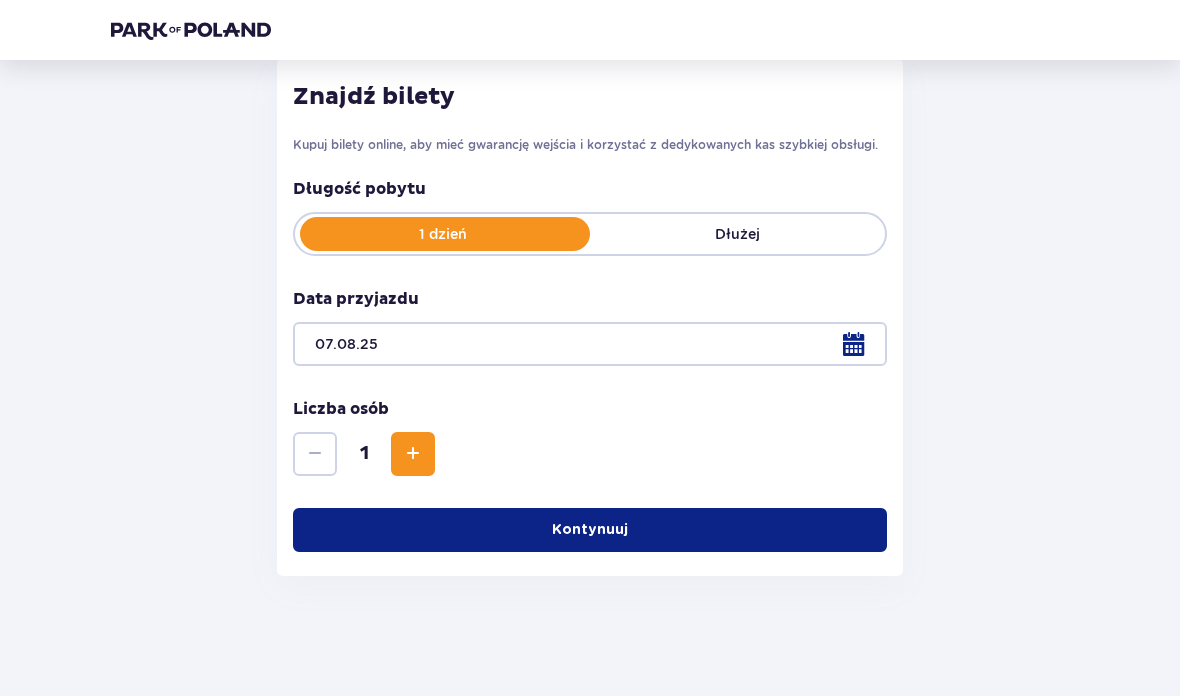 click at bounding box center (413, 454) 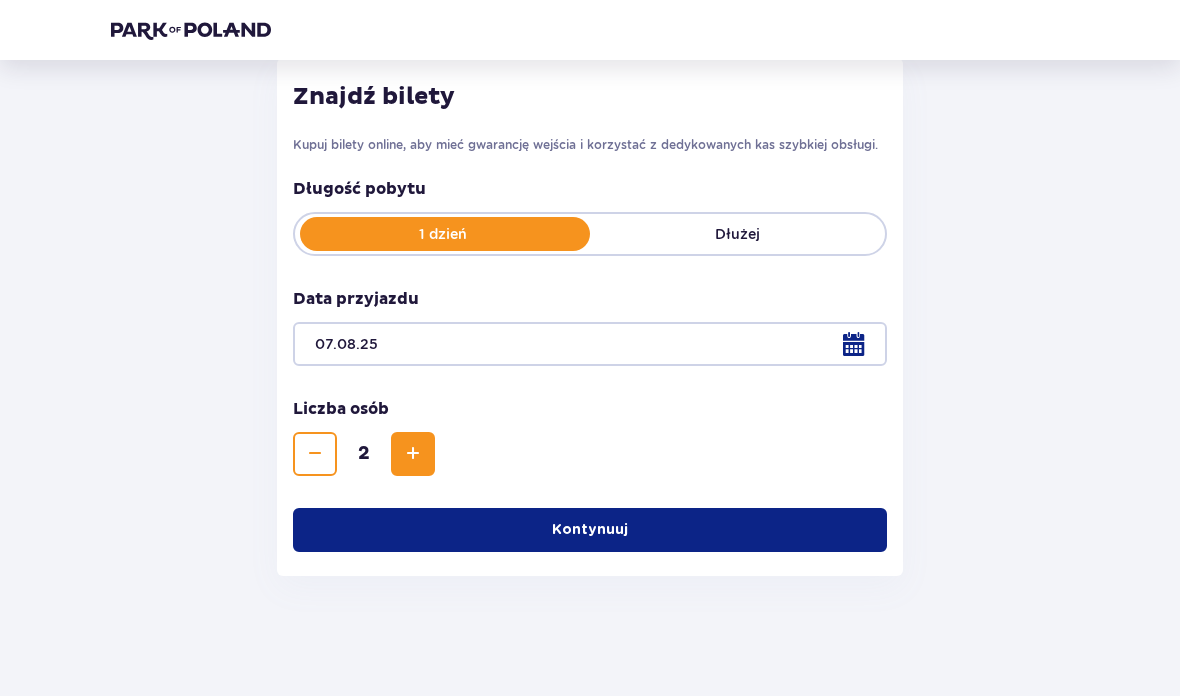 click on "Kontynuuj" at bounding box center [590, 530] 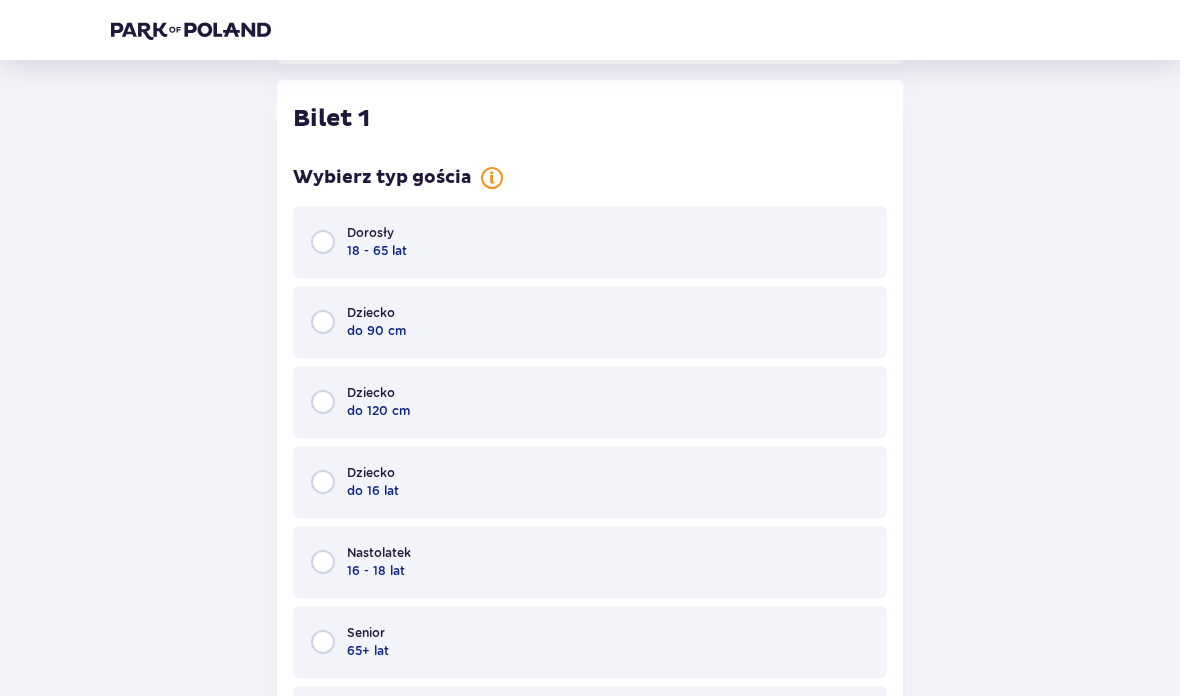 scroll, scrollTop: 784, scrollLeft: 0, axis: vertical 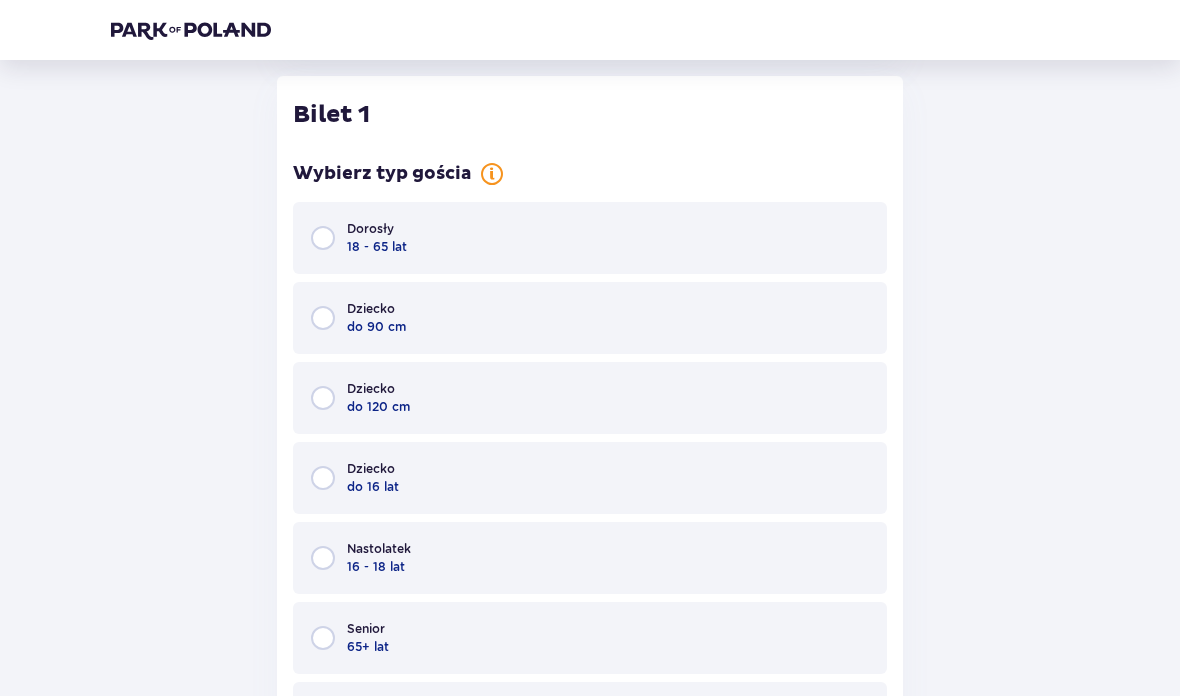 click on "Dziecko do 16 lat" at bounding box center [590, 478] 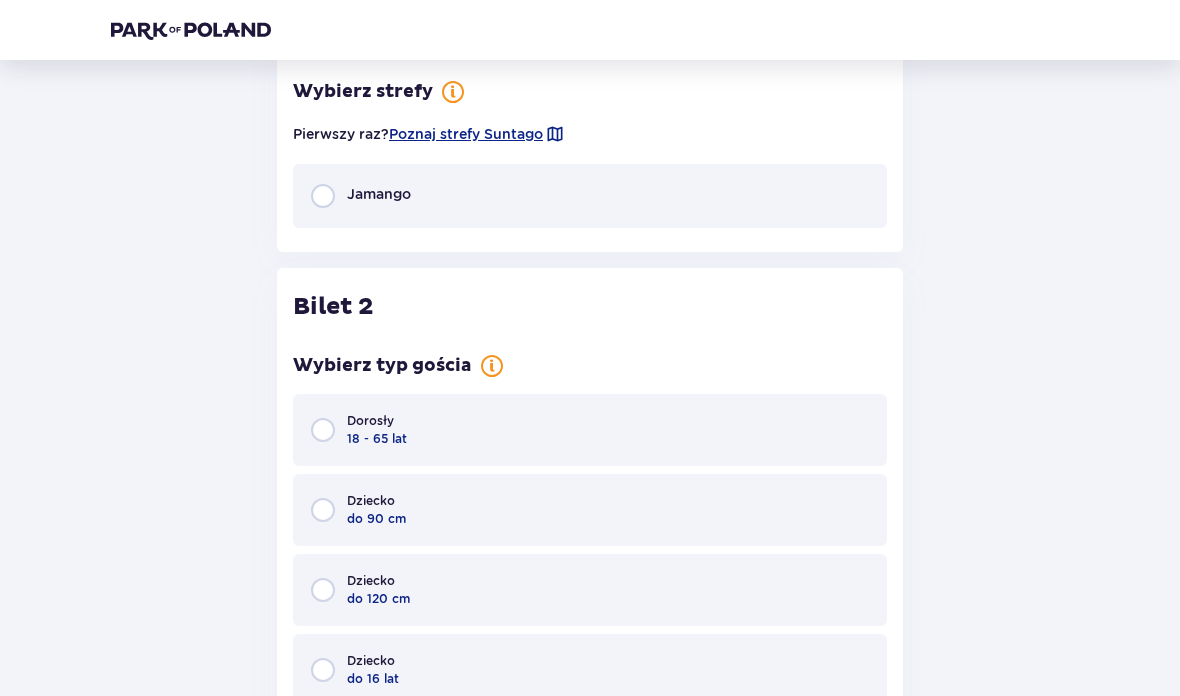 scroll, scrollTop: 1574, scrollLeft: 0, axis: vertical 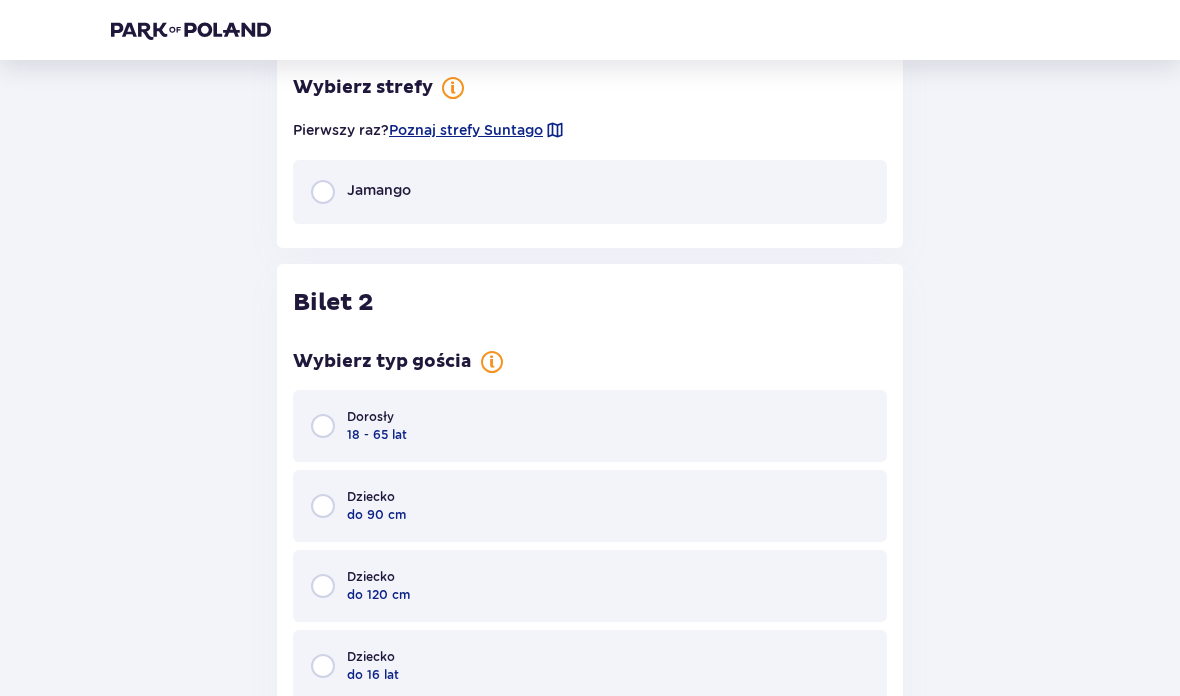 click on "Jamango" at bounding box center [590, 192] 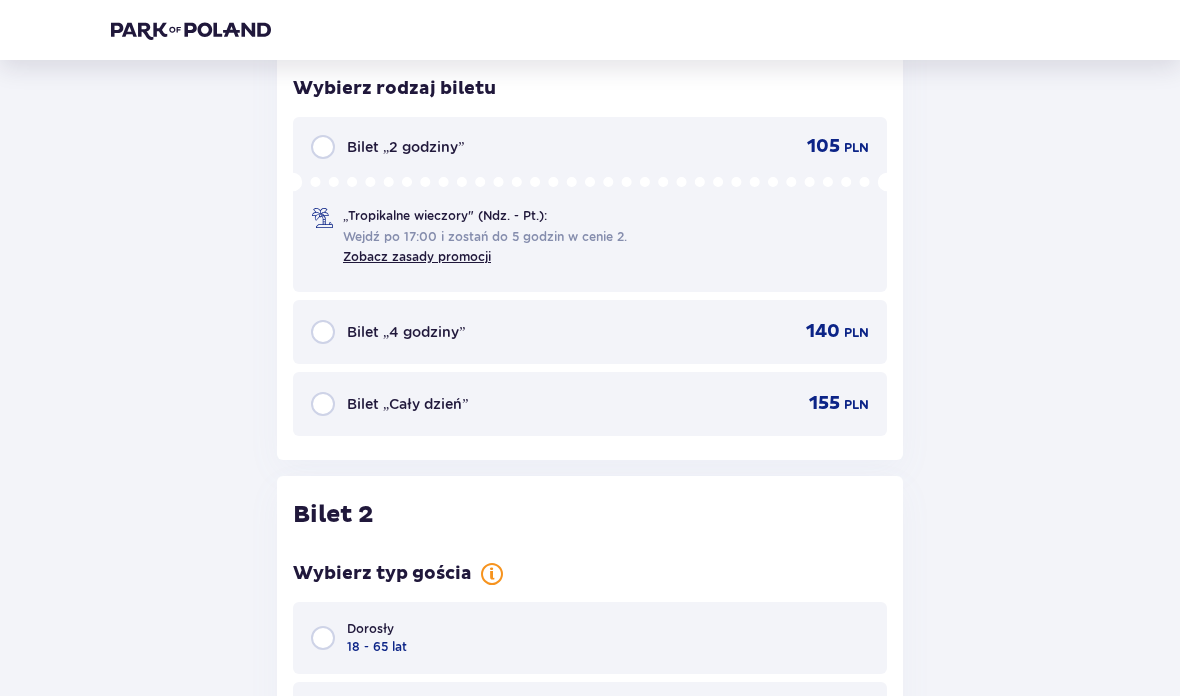 scroll, scrollTop: 1754, scrollLeft: 0, axis: vertical 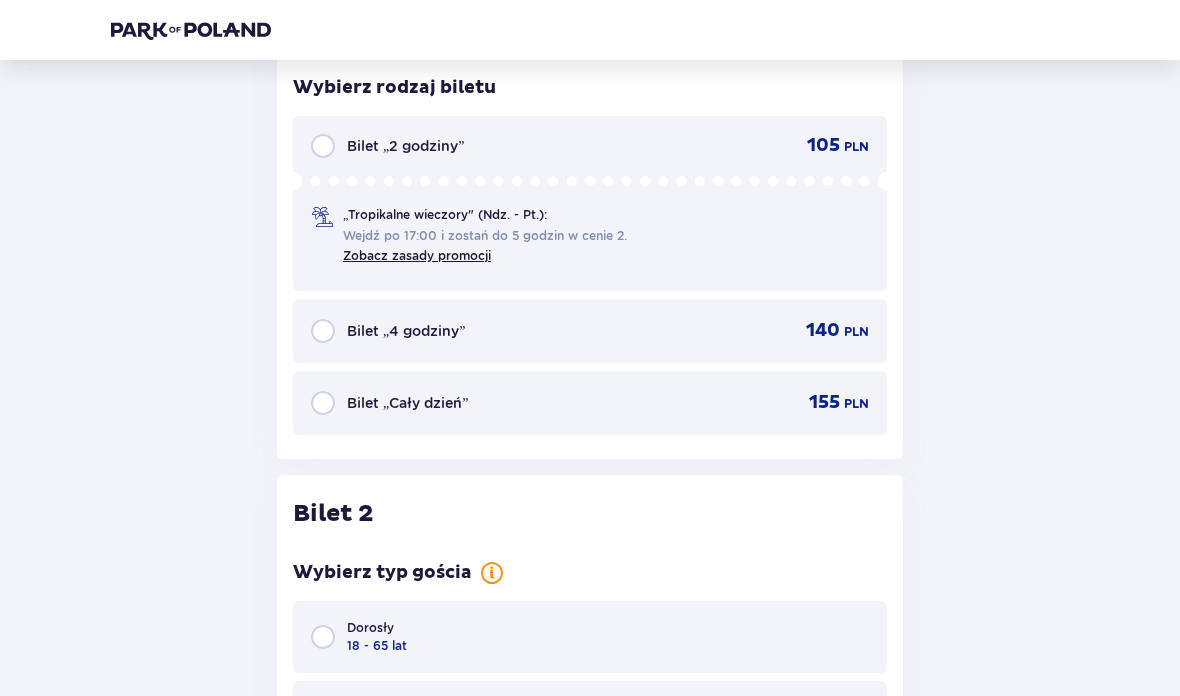 click at bounding box center (323, 331) 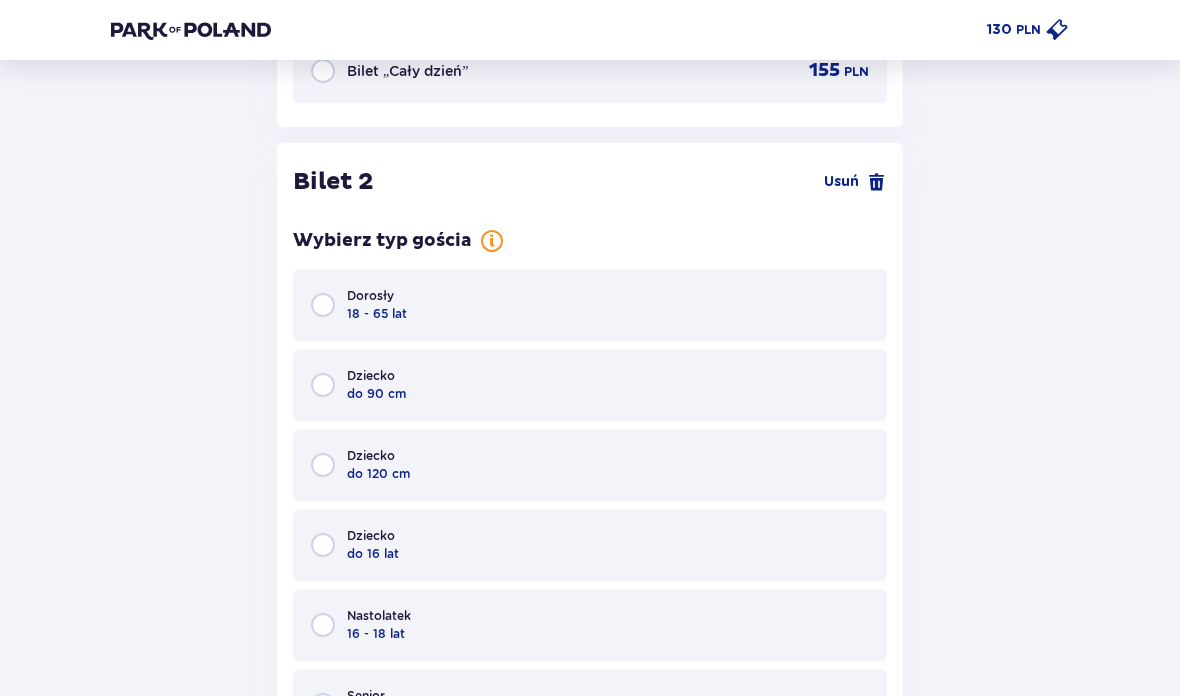 scroll, scrollTop: 2148, scrollLeft: 0, axis: vertical 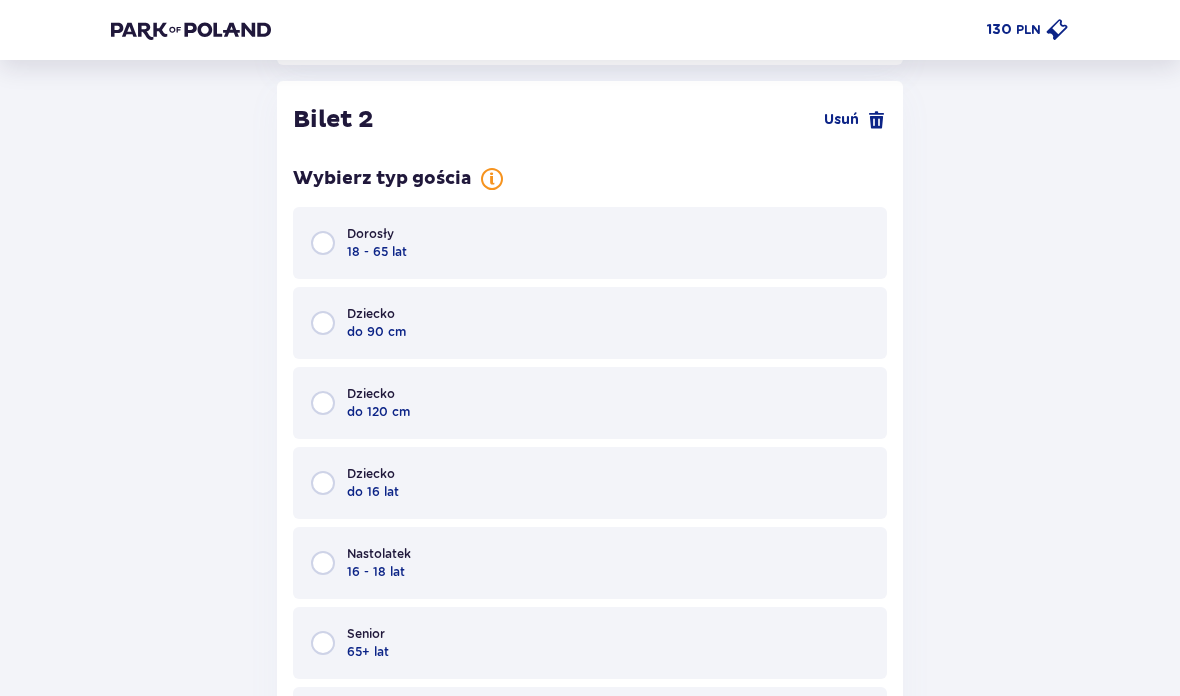 click at bounding box center [323, 483] 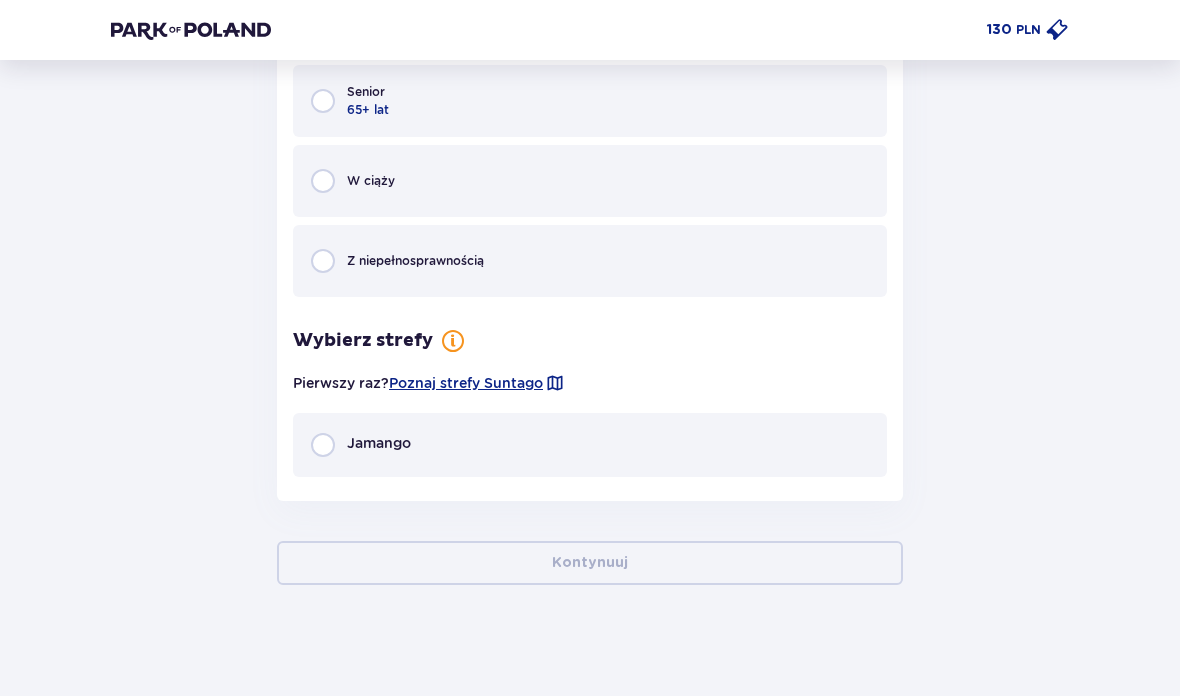 scroll, scrollTop: 2695, scrollLeft: 0, axis: vertical 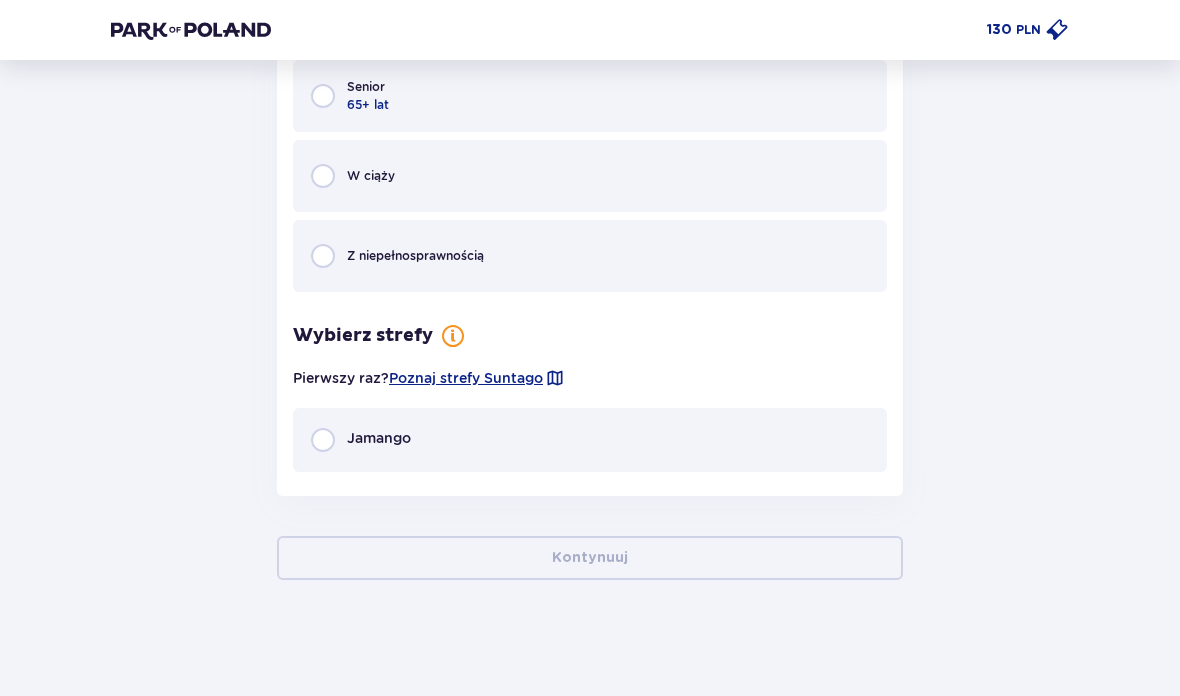 click at bounding box center (323, 440) 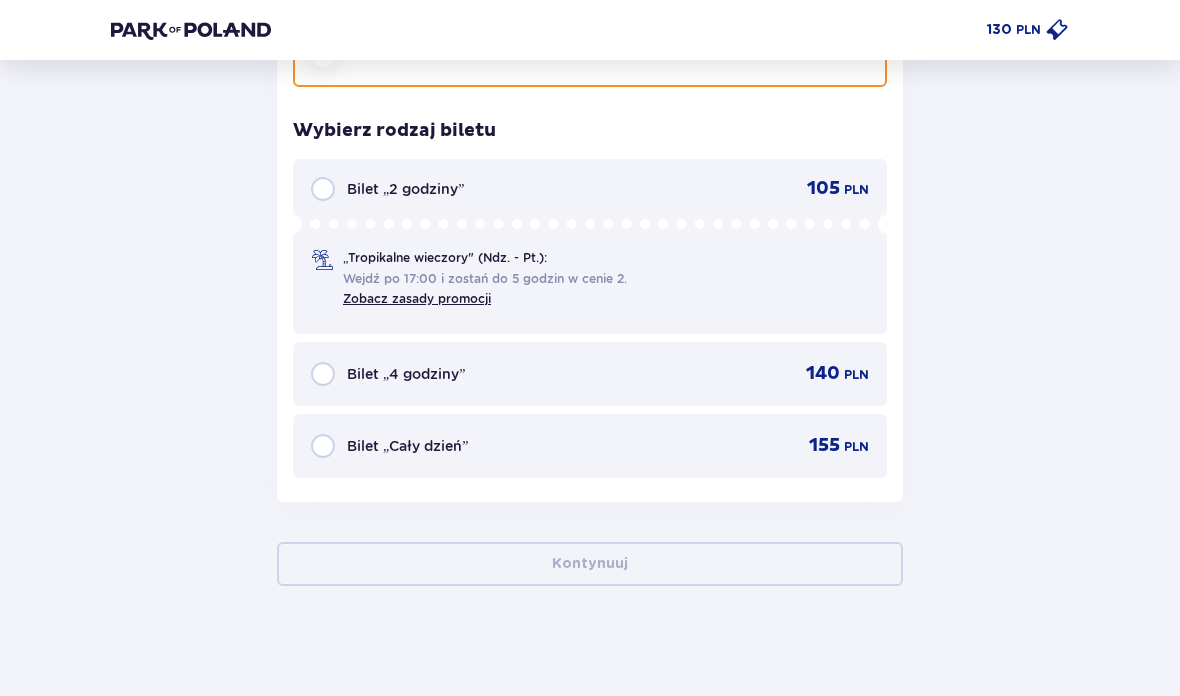 scroll, scrollTop: 3082, scrollLeft: 0, axis: vertical 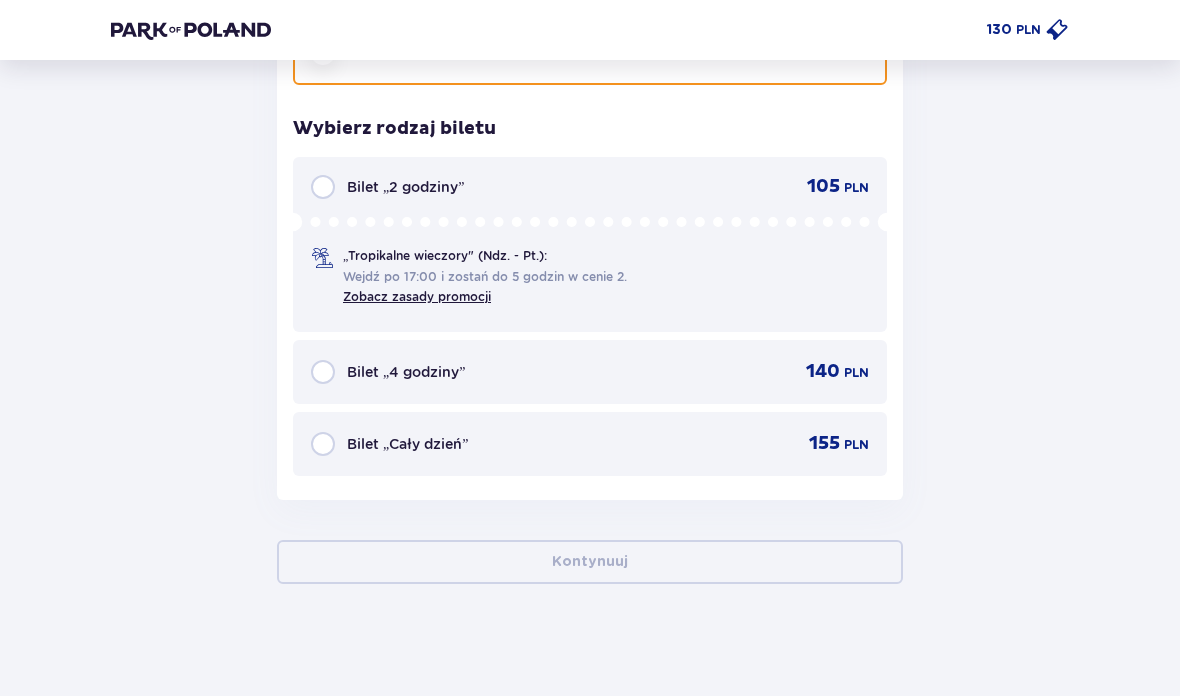 click at bounding box center (323, 372) 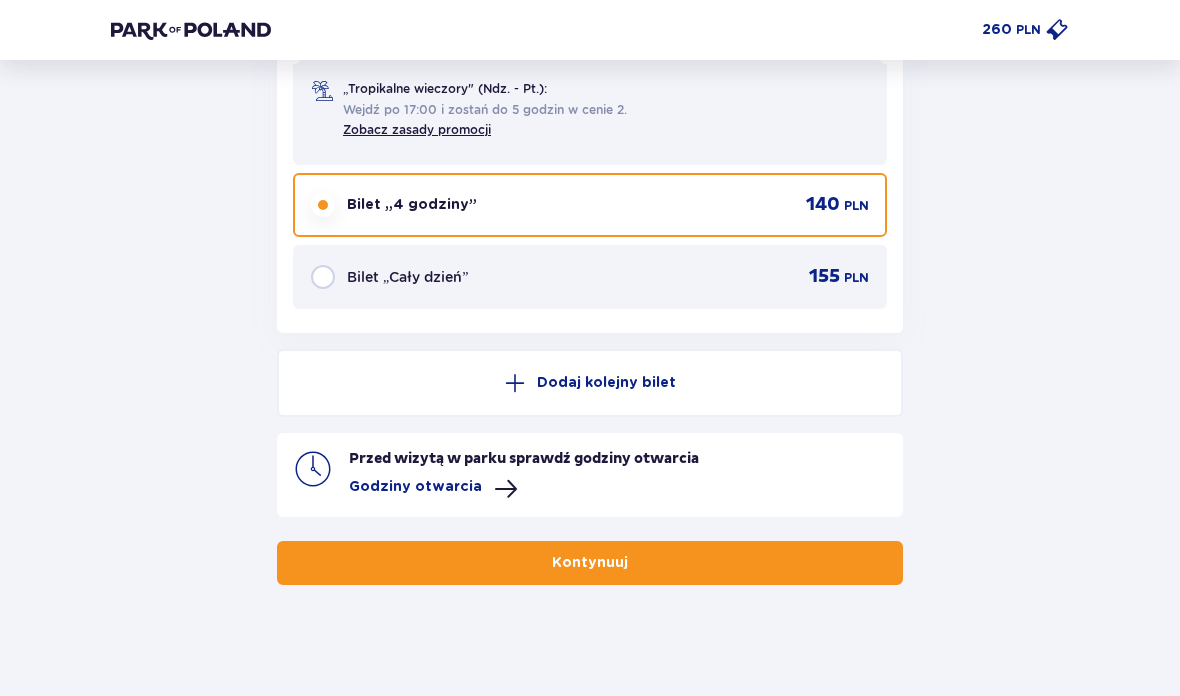 scroll, scrollTop: 3250, scrollLeft: 0, axis: vertical 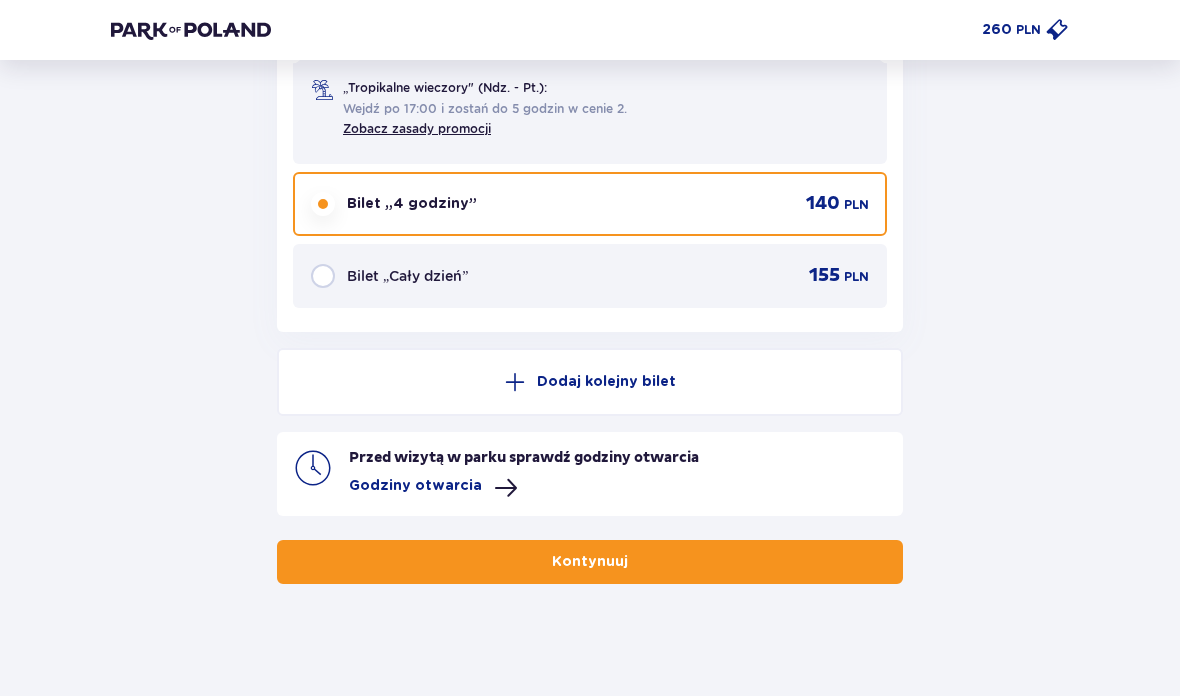 click on "Kontynuuj" at bounding box center (590, 562) 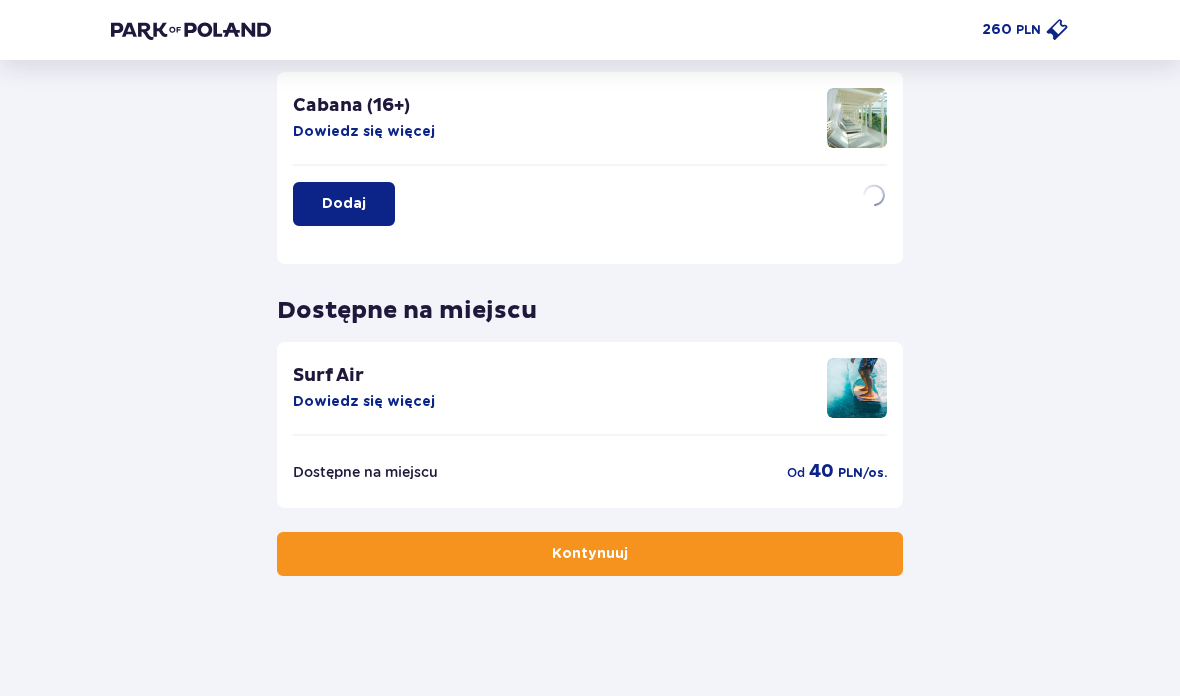 scroll, scrollTop: 0, scrollLeft: 0, axis: both 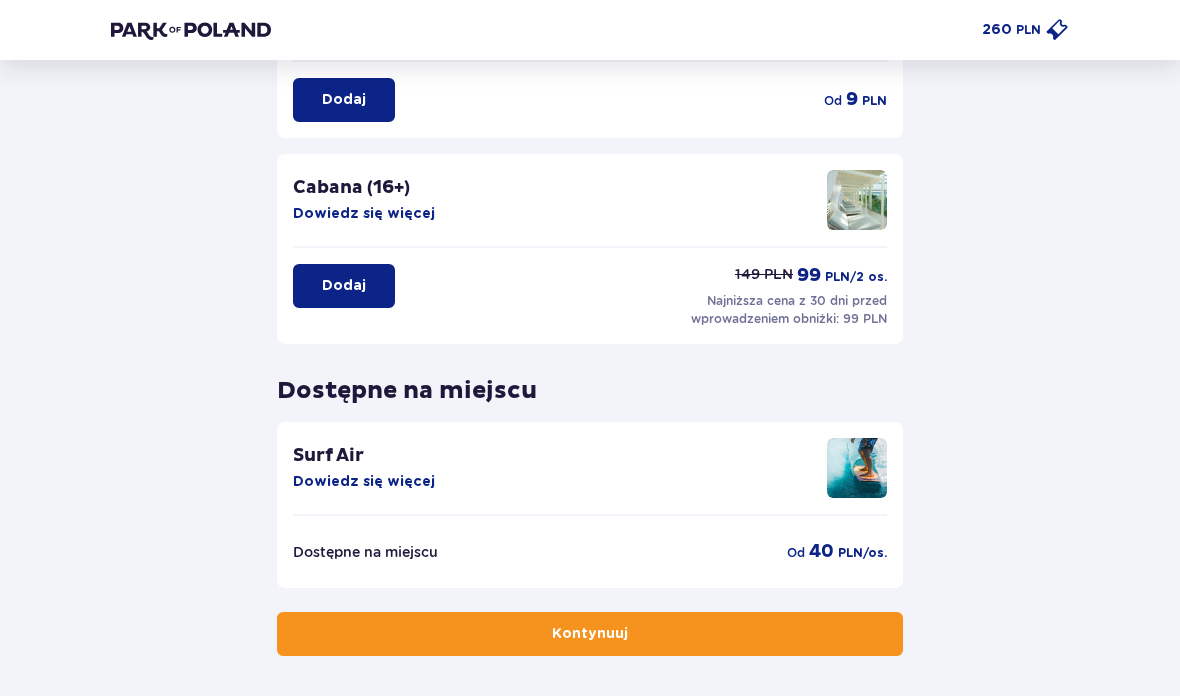 click on "Kontynuuj" at bounding box center (590, 634) 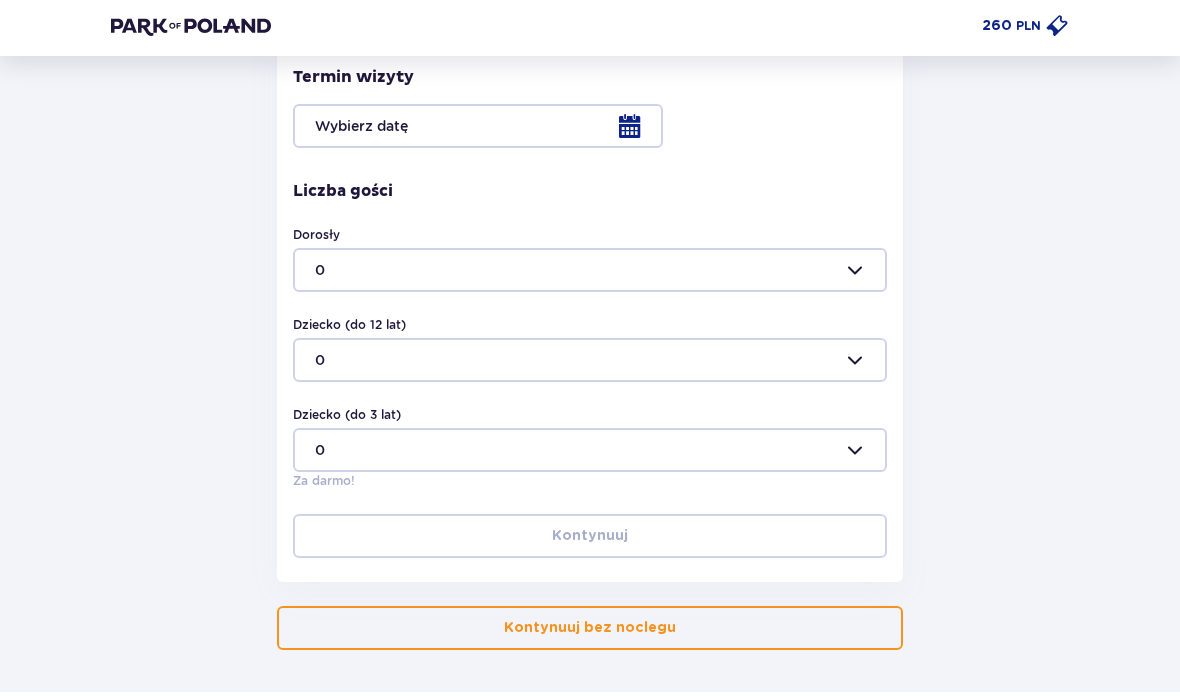 scroll, scrollTop: 558, scrollLeft: 0, axis: vertical 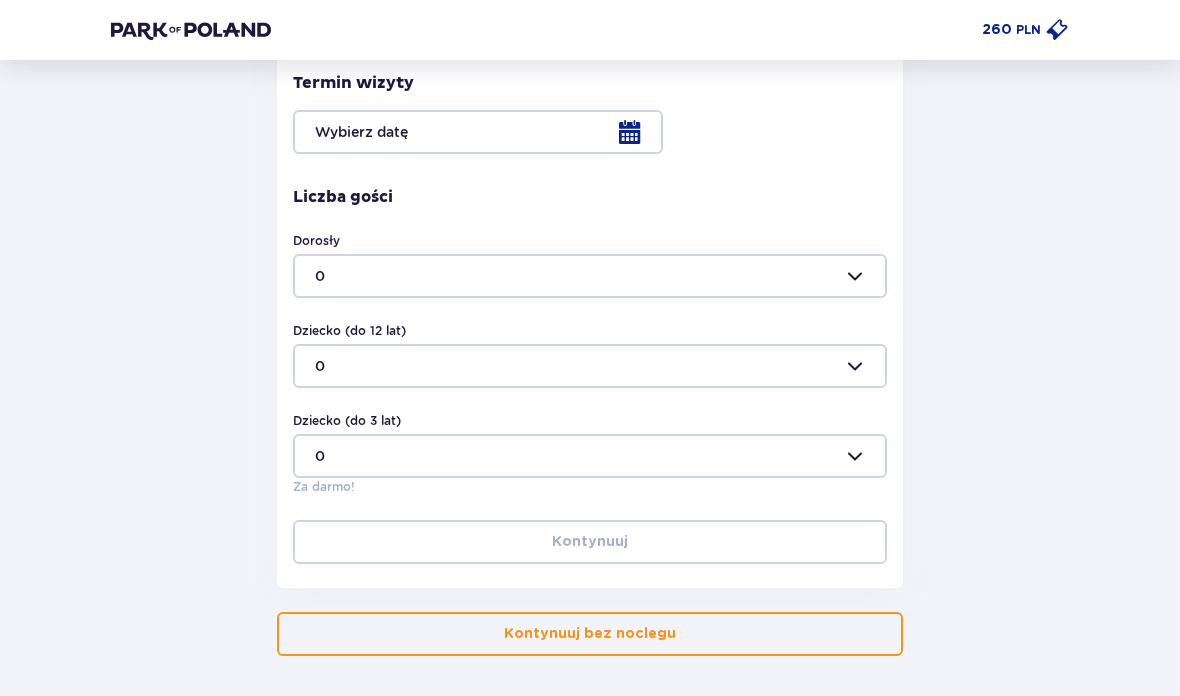 click on "Kontynuuj bez noclegu" at bounding box center (590, 634) 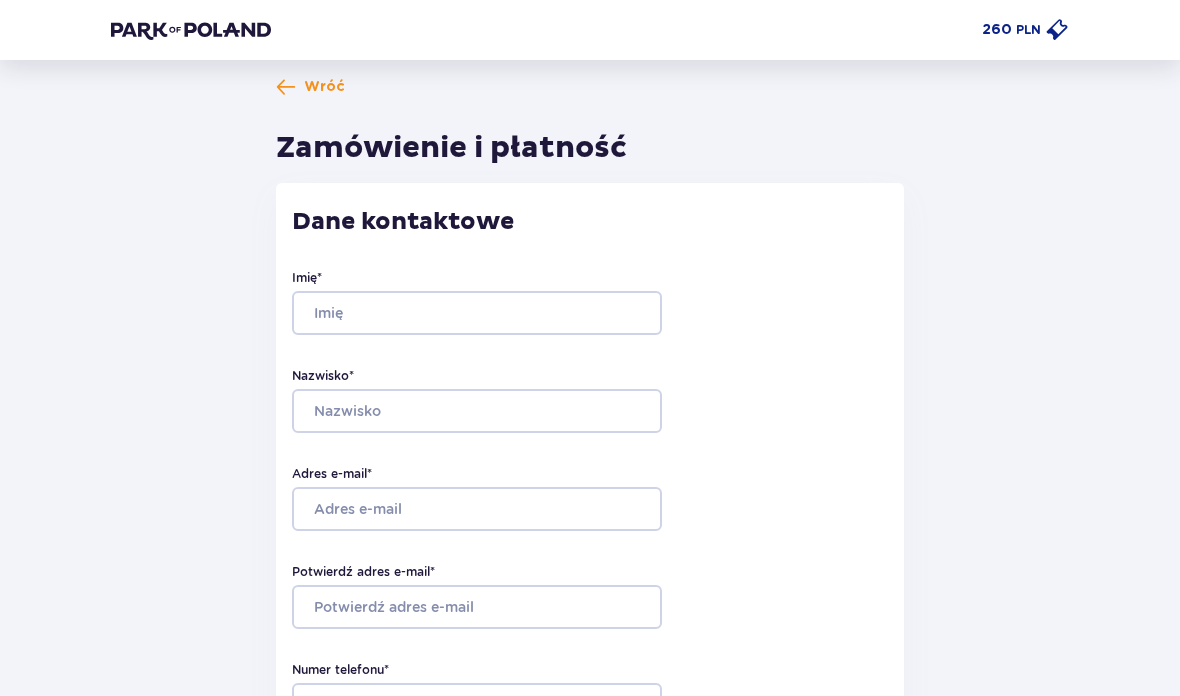 scroll, scrollTop: 0, scrollLeft: 0, axis: both 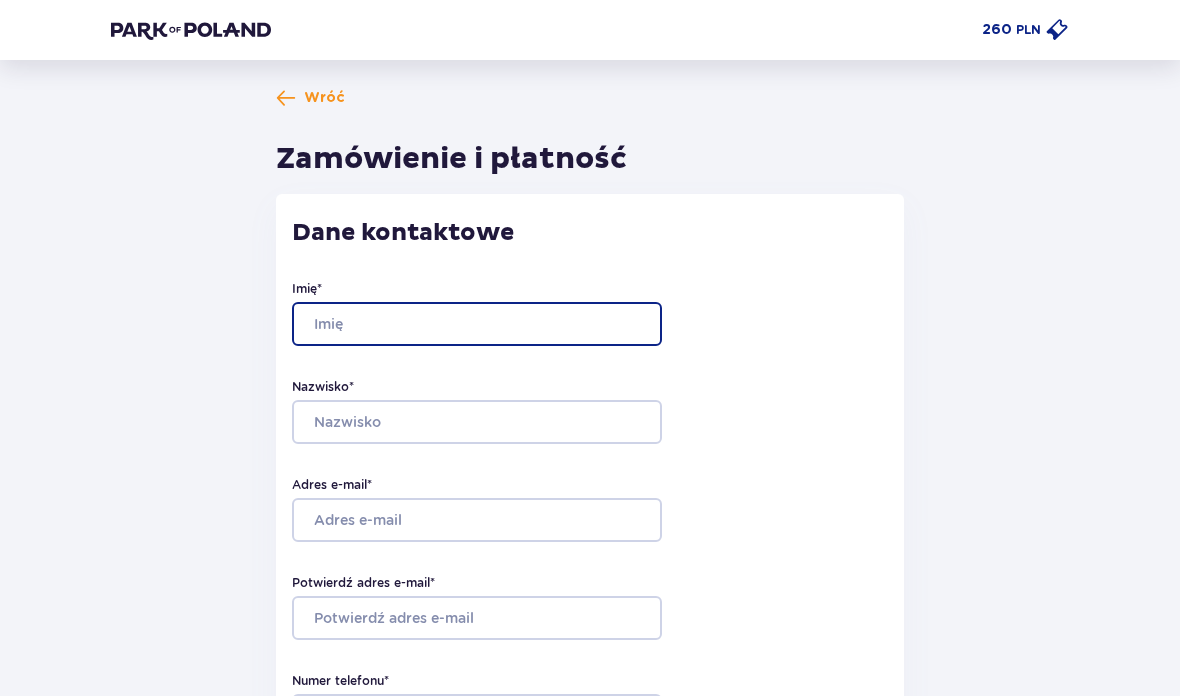 click on "Imię *" at bounding box center [477, 324] 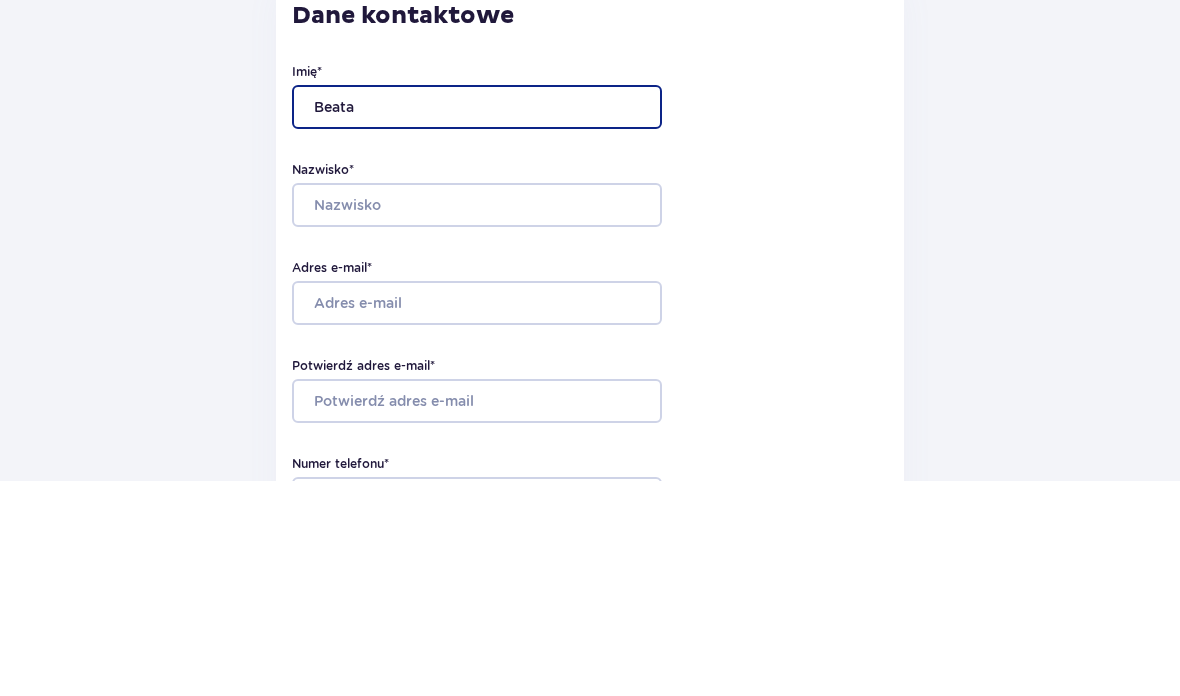 type on "Beata" 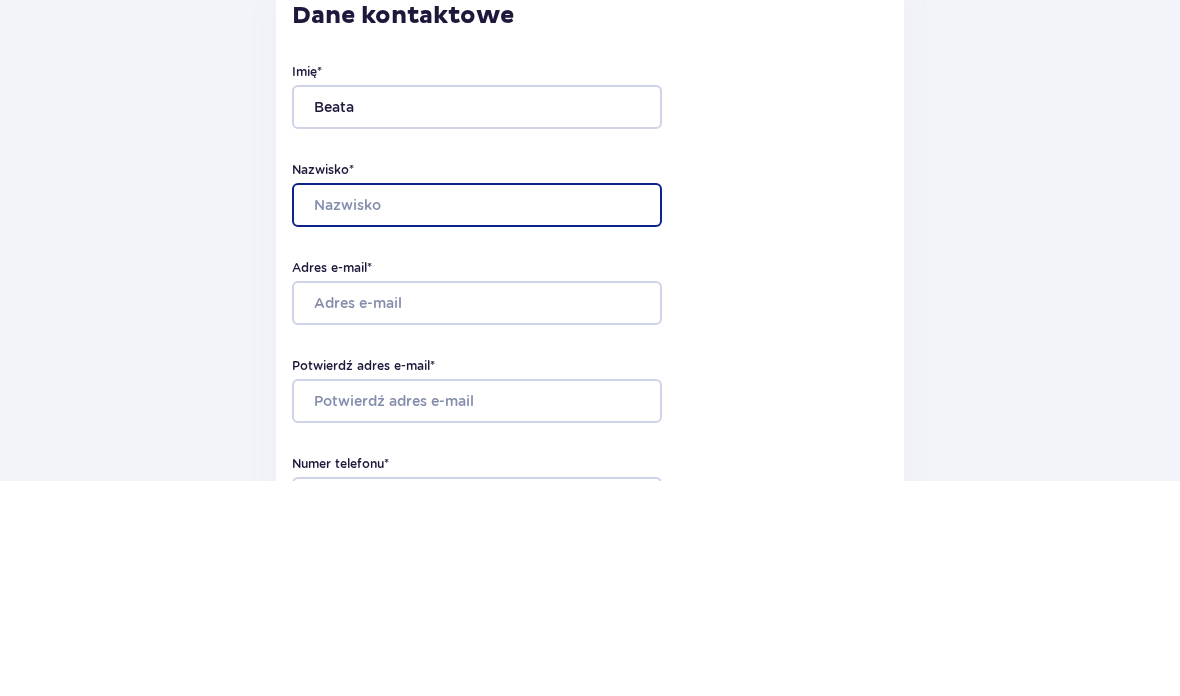 click on "Nazwisko *" at bounding box center [477, 421] 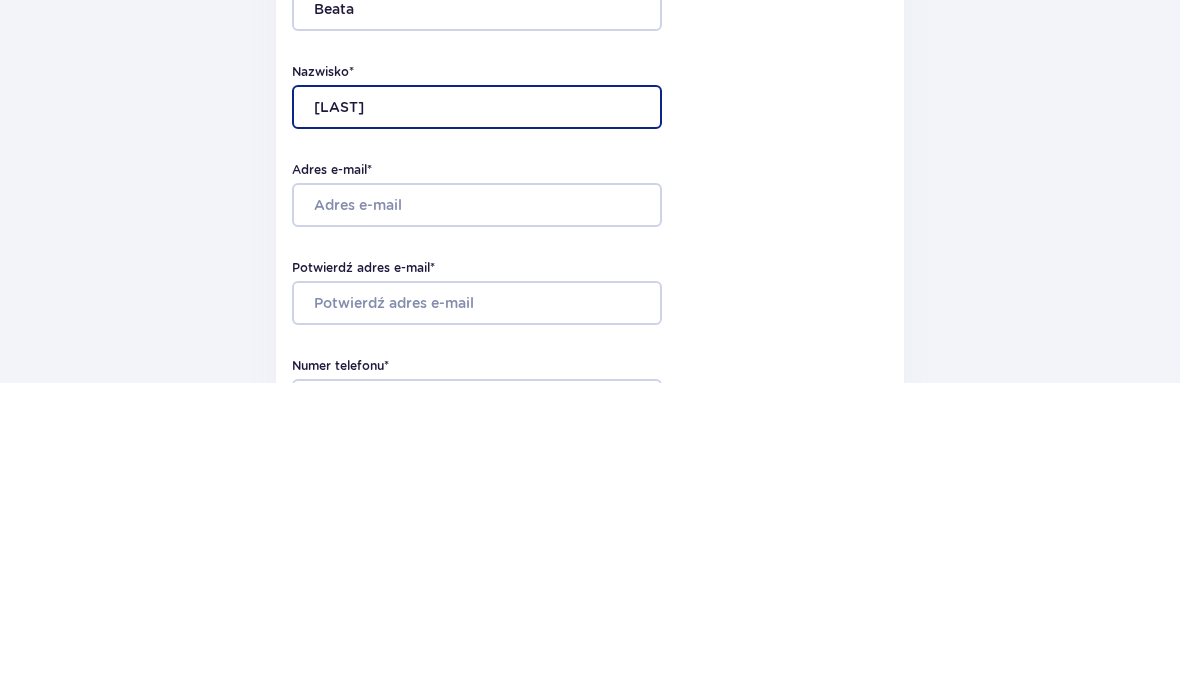type on "[LAST]" 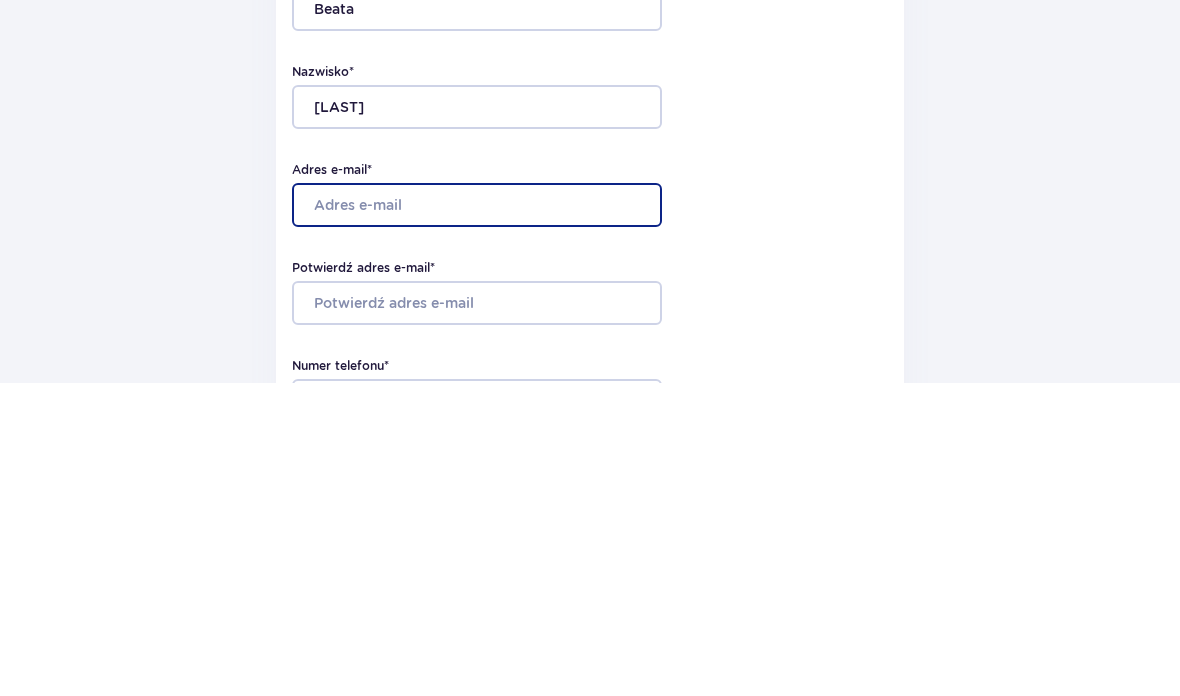 click on "Adres e-mail *" at bounding box center (477, 519) 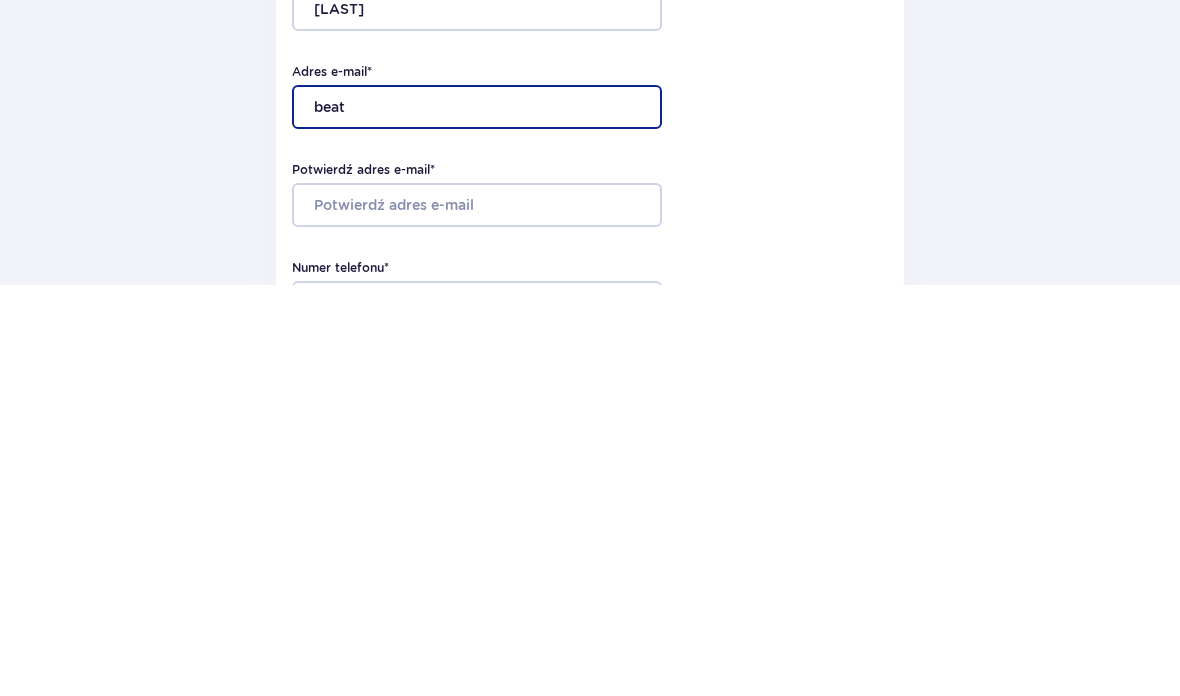 type on "[EMAIL]" 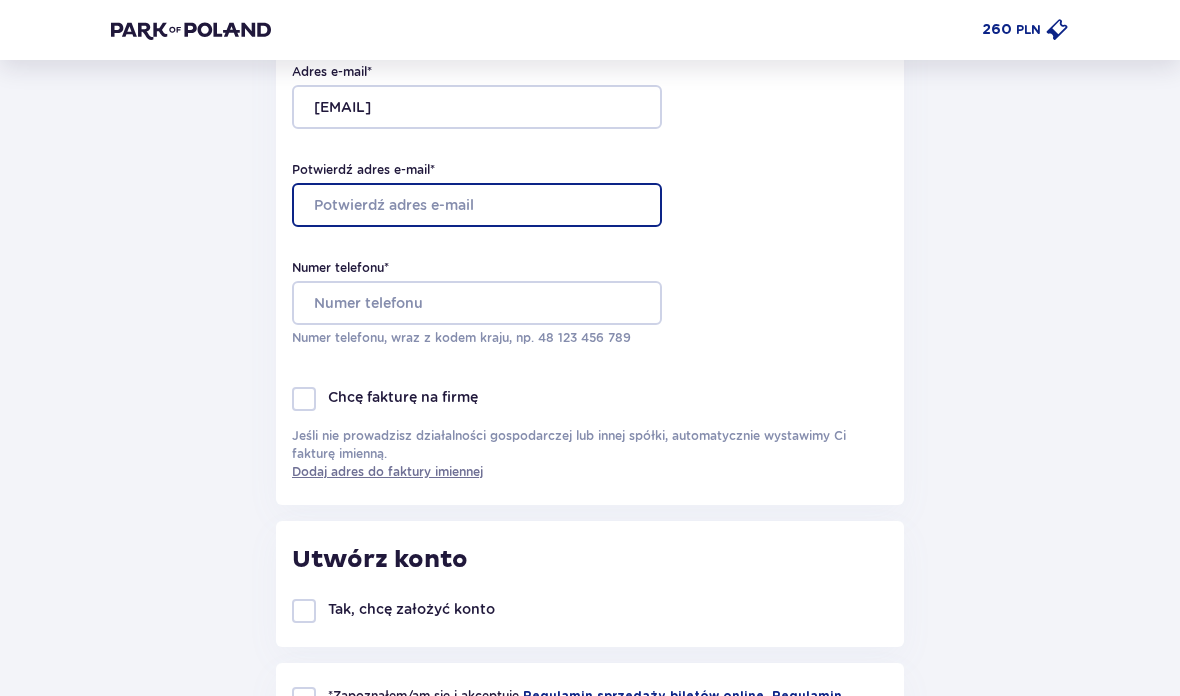 click on "Potwierdź adres e-mail *" at bounding box center [477, 205] 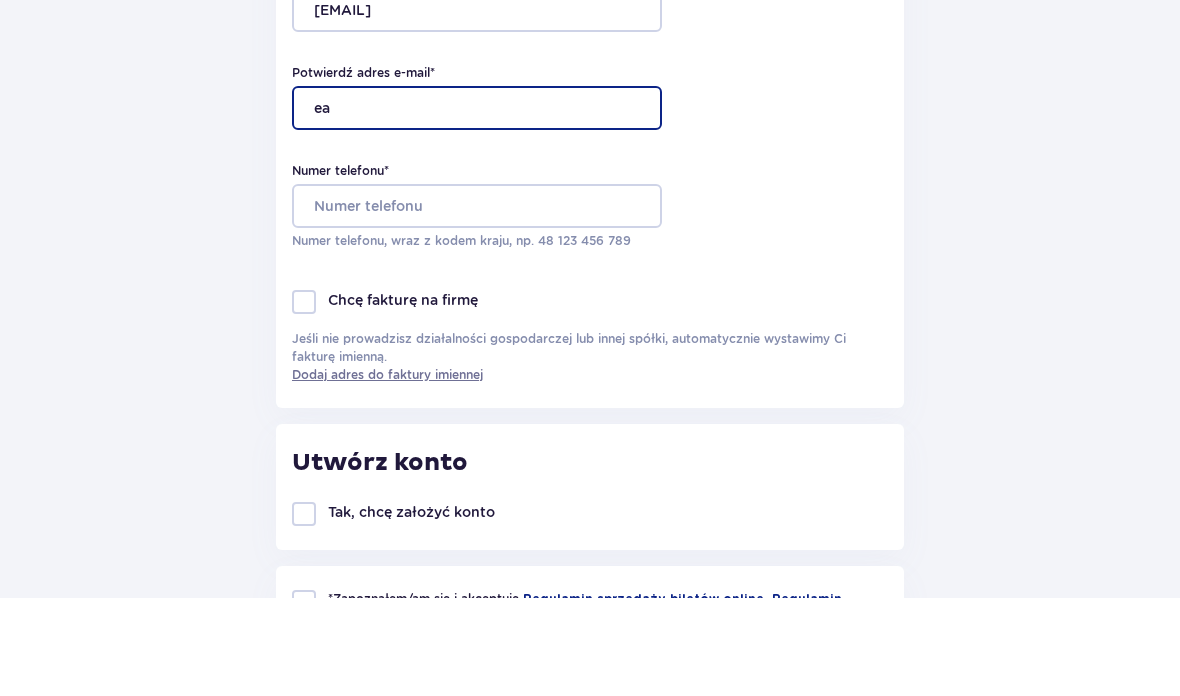 type on "e" 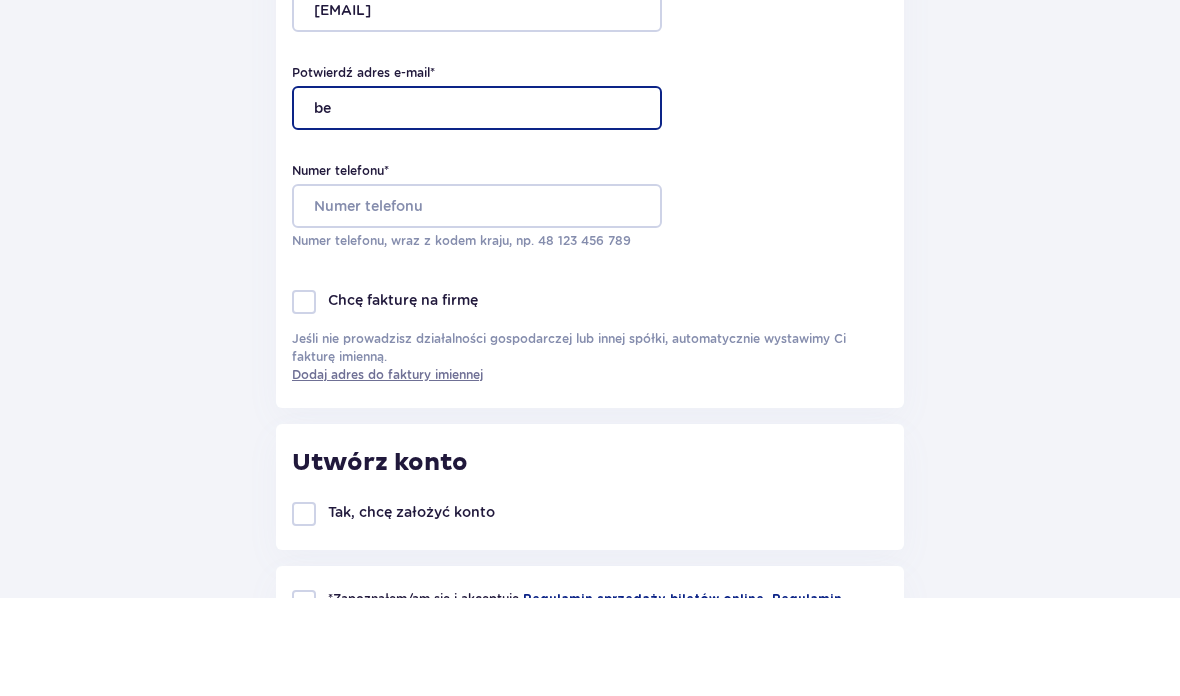 type on "bea" 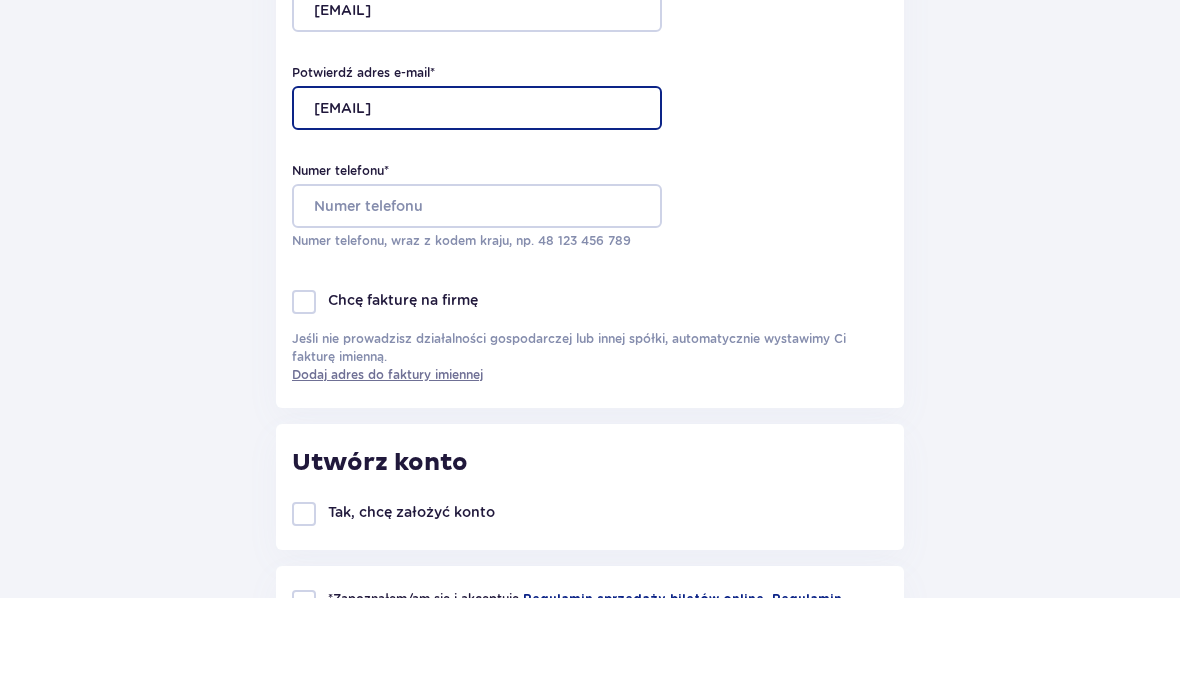 type on "[EMAIL]" 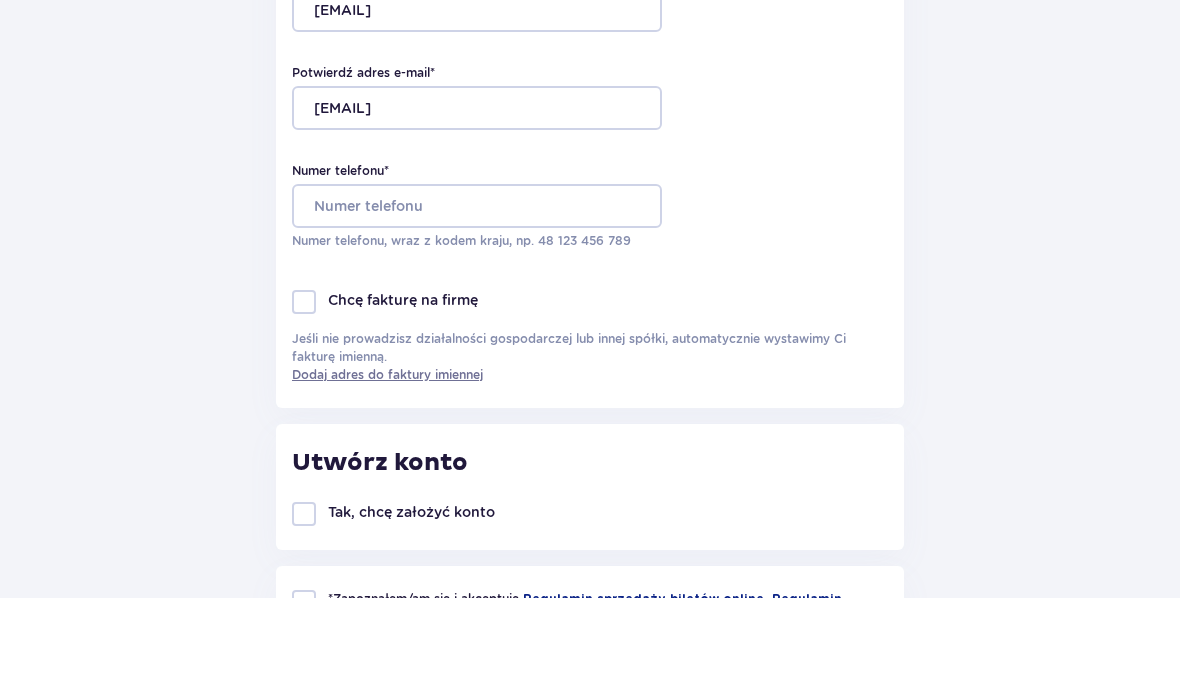 click on "Numer telefonu *" at bounding box center [477, 304] 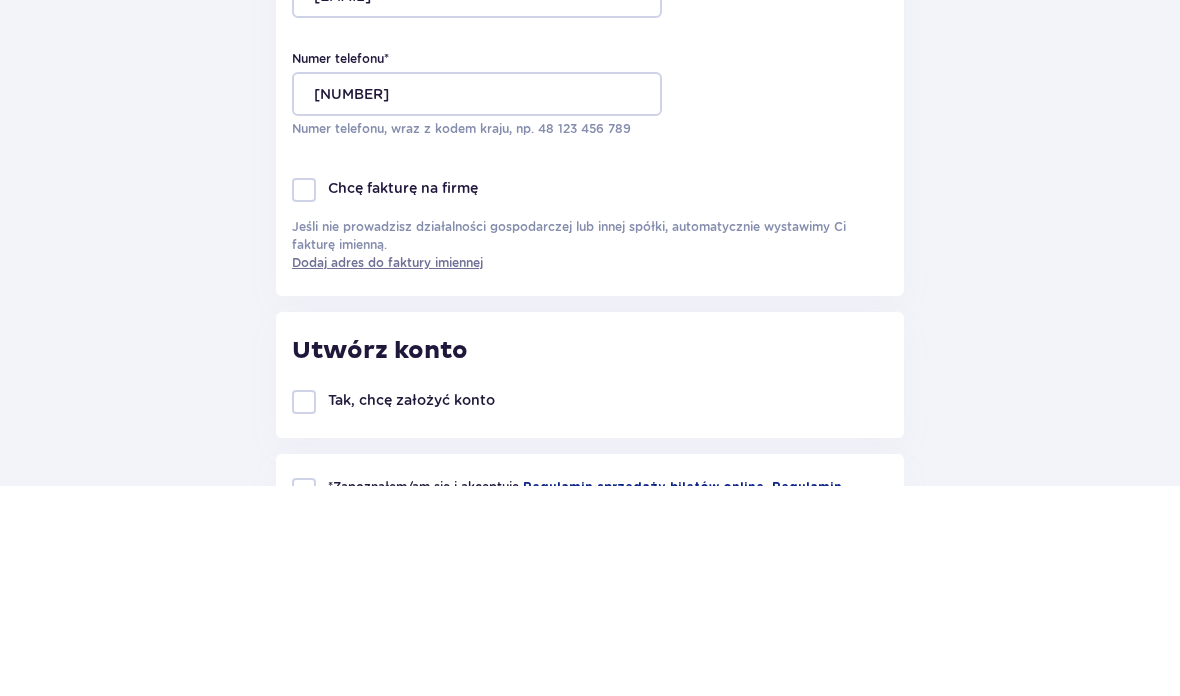 scroll, scrollTop: 623, scrollLeft: 0, axis: vertical 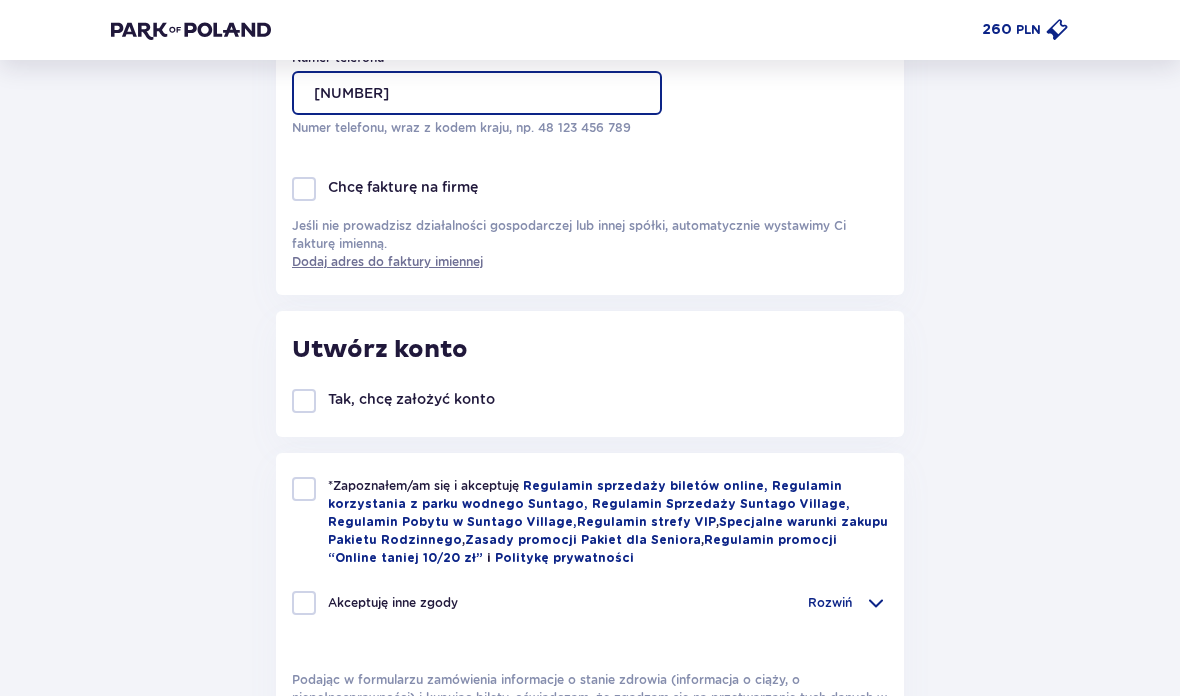 type on "[NUMBER]" 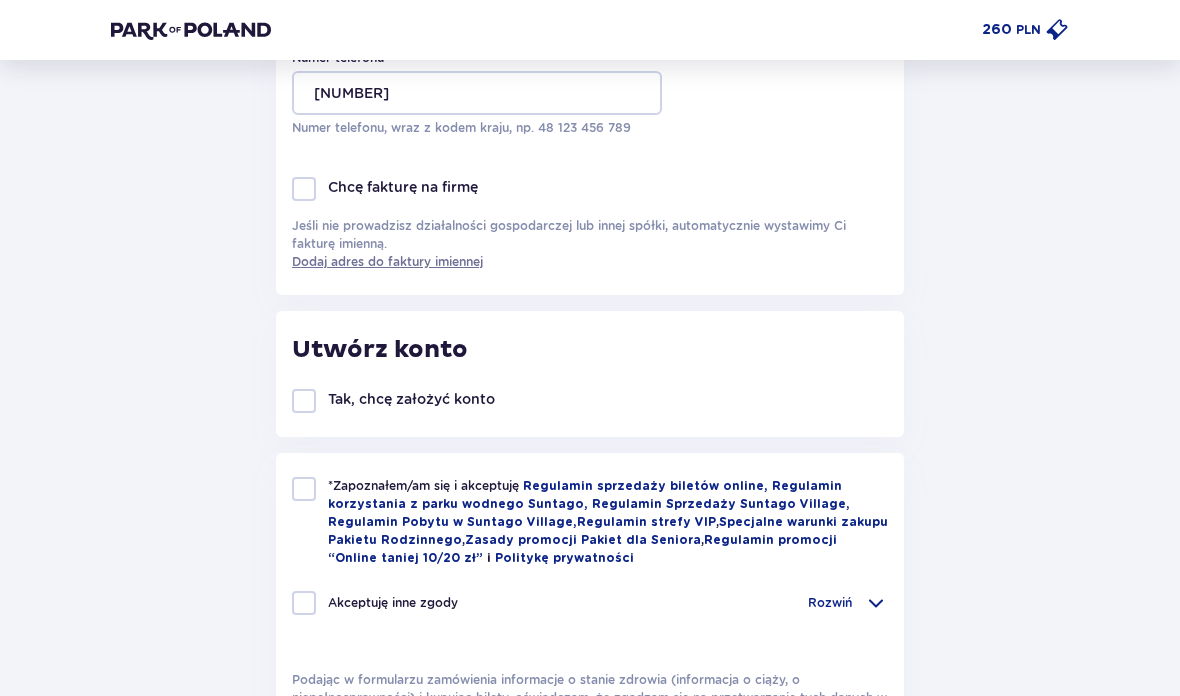 click at bounding box center [304, 489] 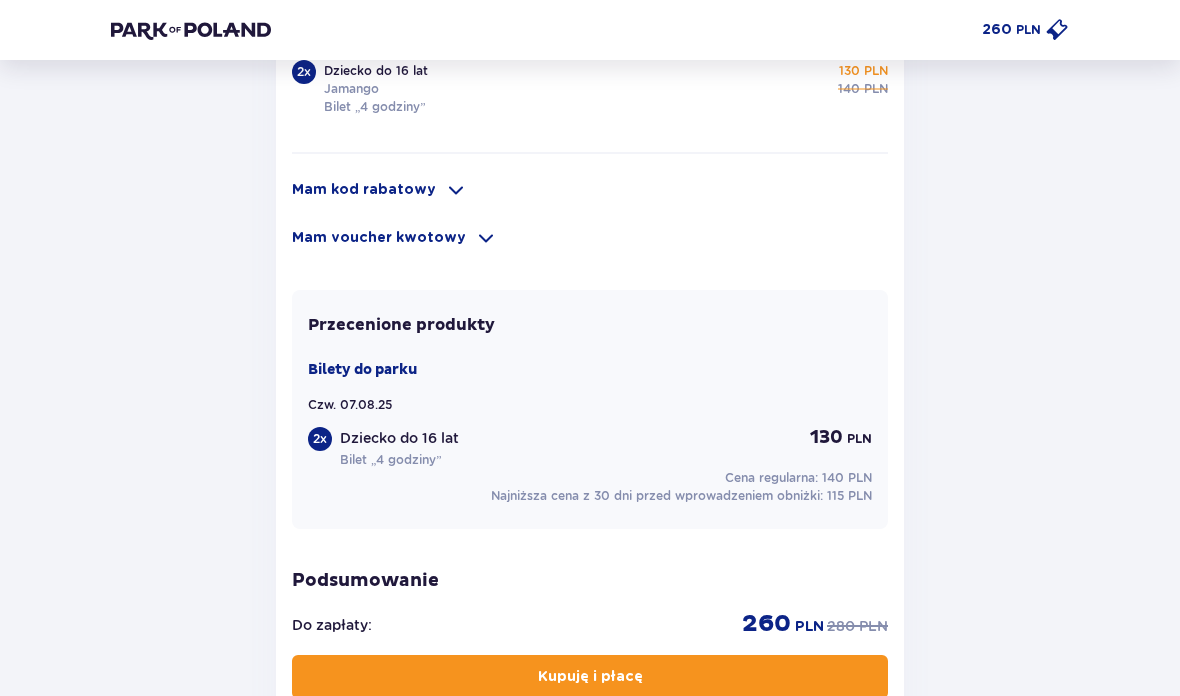 scroll, scrollTop: 1418, scrollLeft: 0, axis: vertical 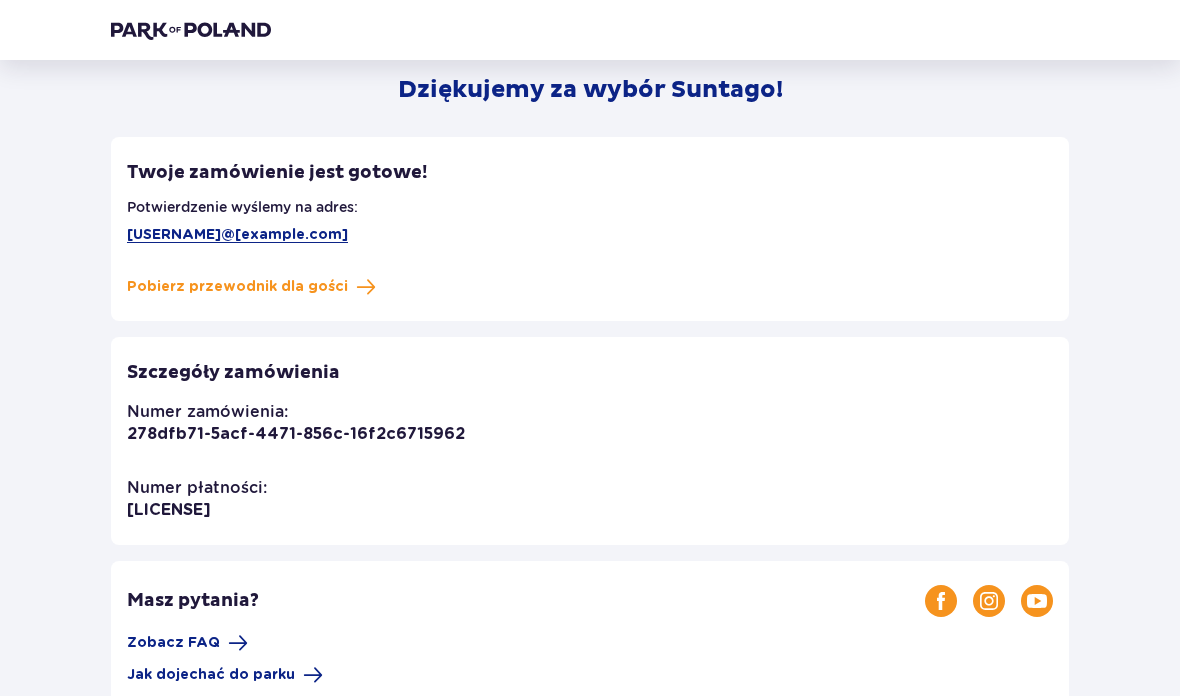 click on "Pobierz przewodnik dla gości" at bounding box center (237, 287) 